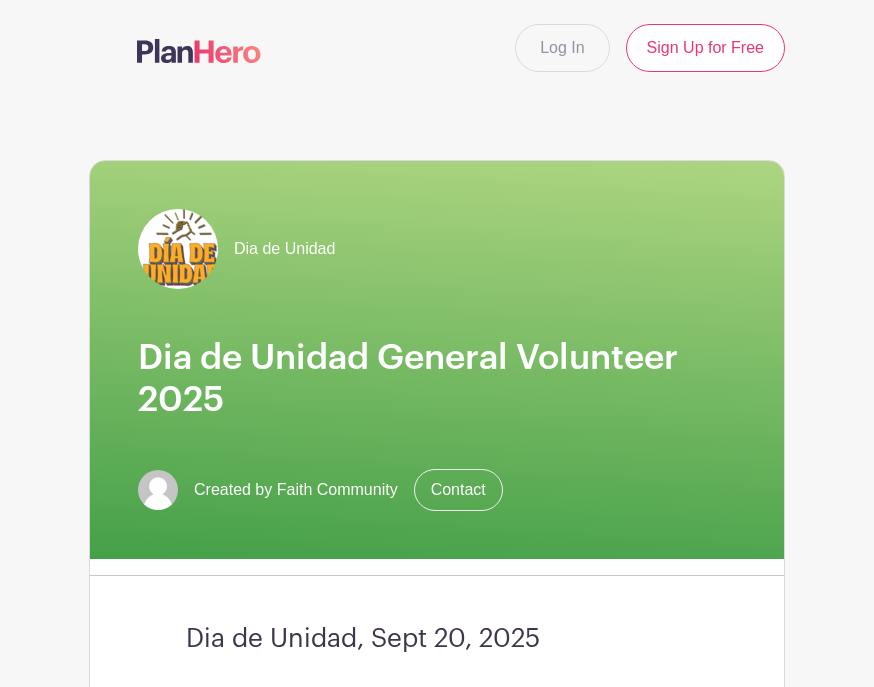 scroll, scrollTop: 968, scrollLeft: 0, axis: vertical 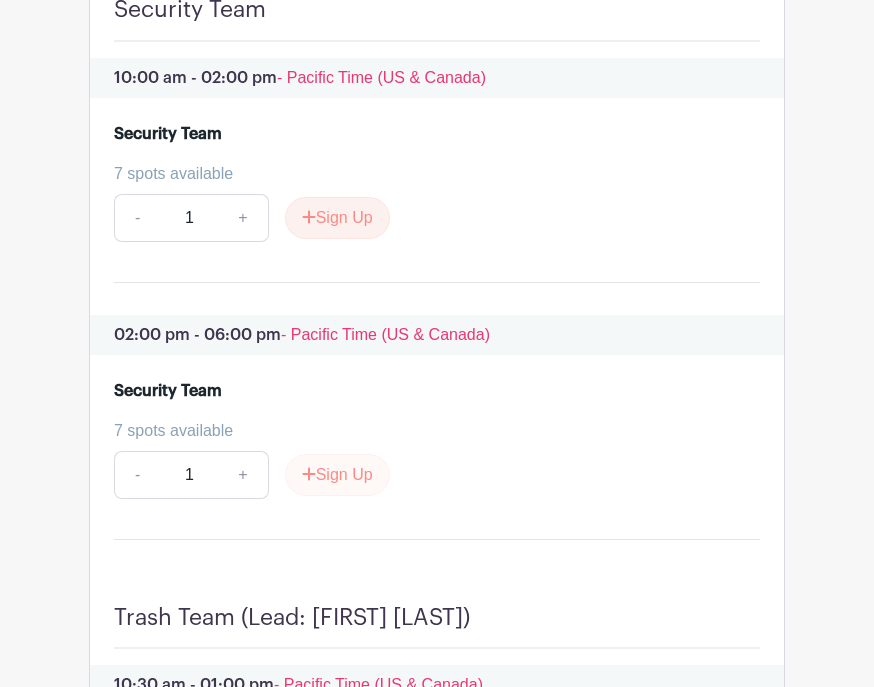click on "Sign Up" at bounding box center (337, 475) 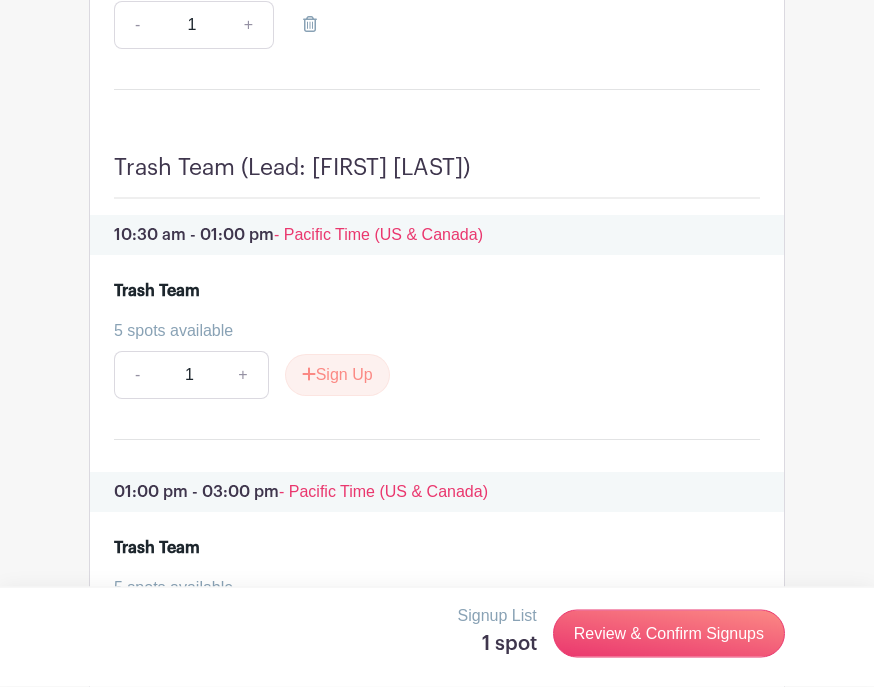 scroll, scrollTop: 10401, scrollLeft: 0, axis: vertical 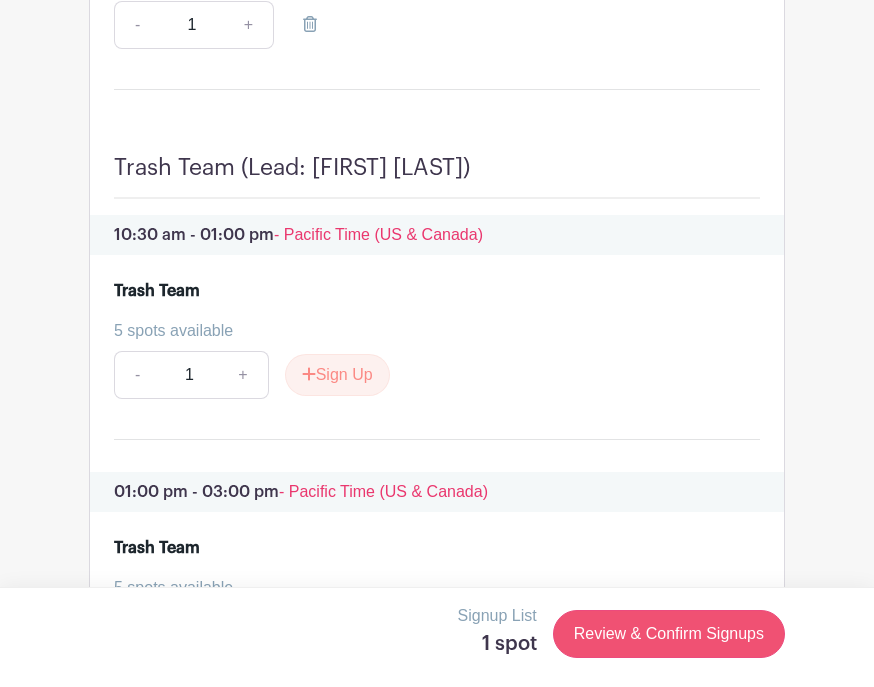 click on "Review & Confirm Signups" at bounding box center [669, 634] 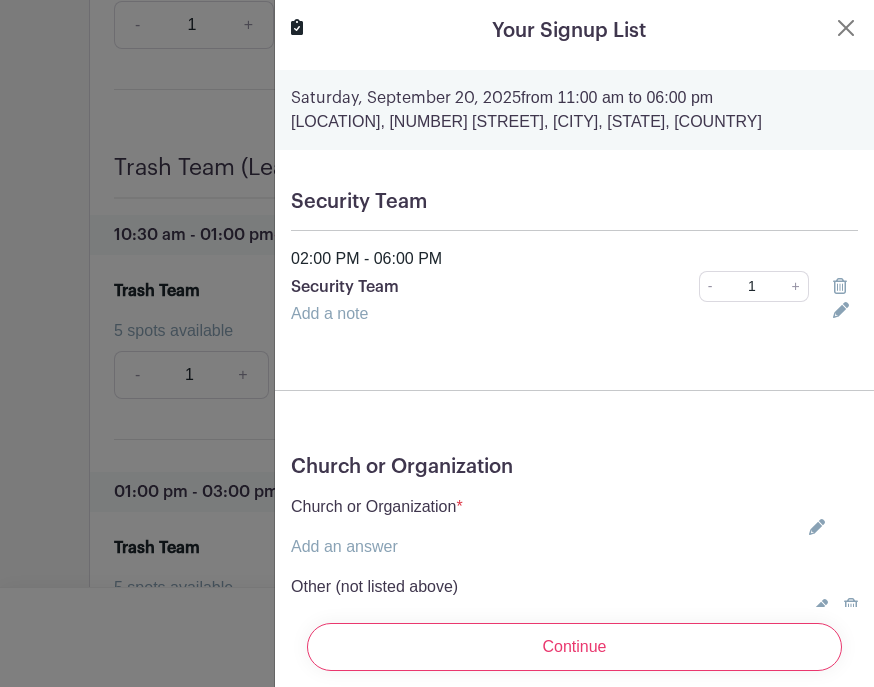 click on "Add a note" at bounding box center [329, 313] 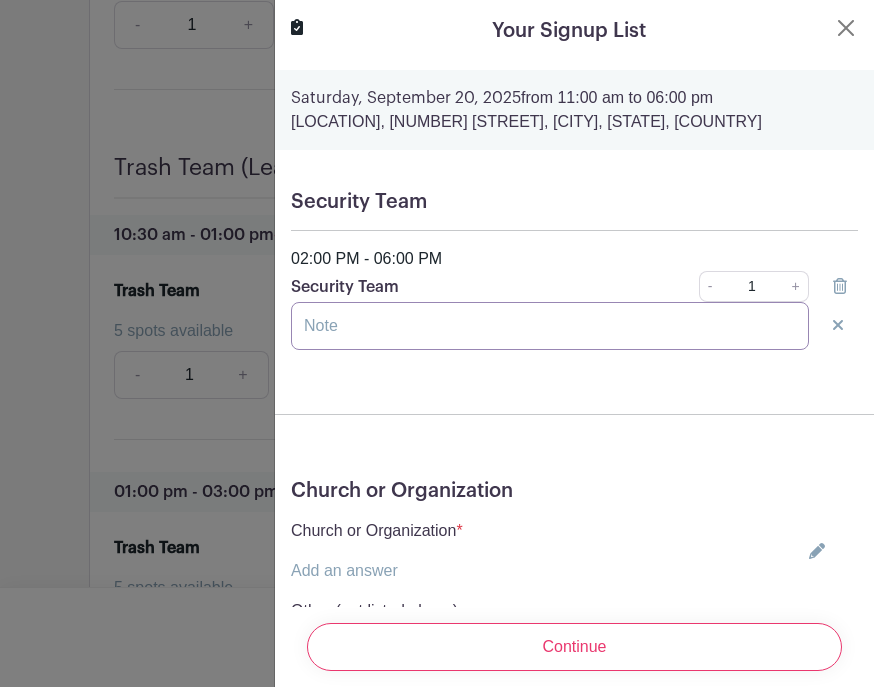 click at bounding box center (550, 326) 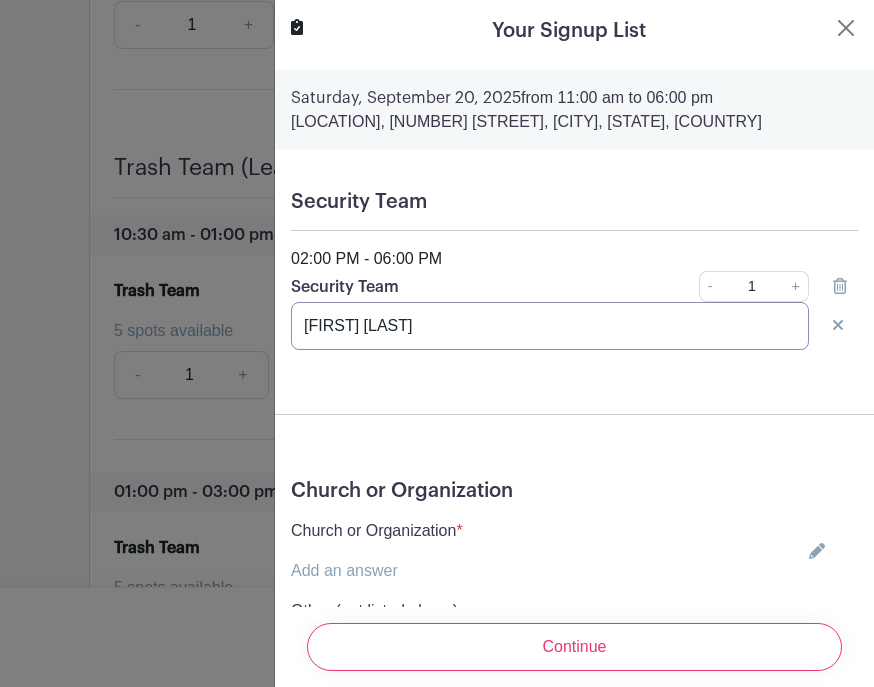 type on ""[FIRST] [LAST]"" 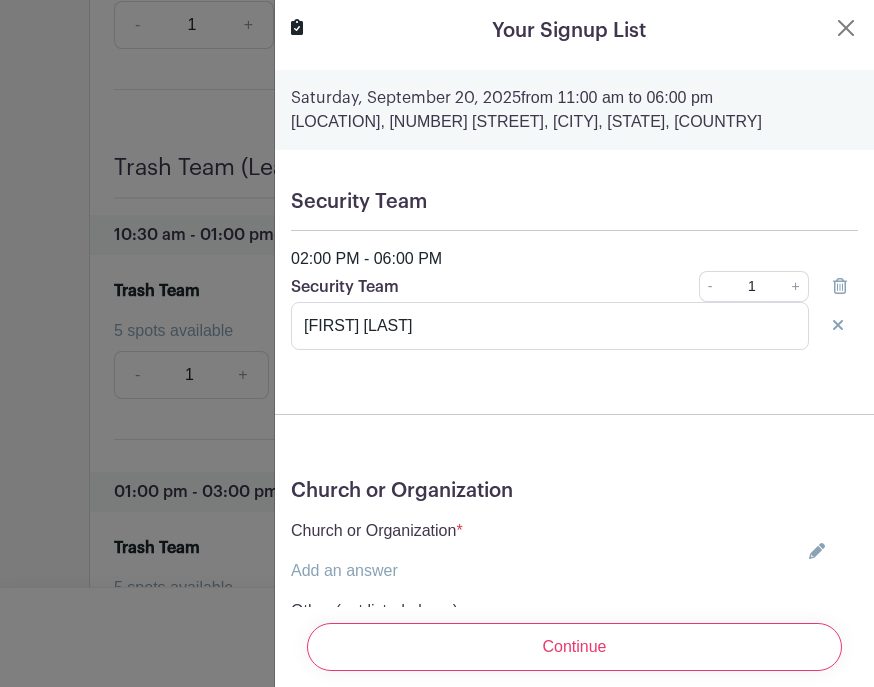 click on "Church or Organization
*
Add an answer
Catedral de Fe Casa de Fe Cathedral of Faith Kairos Church Other" at bounding box center [574, 551] 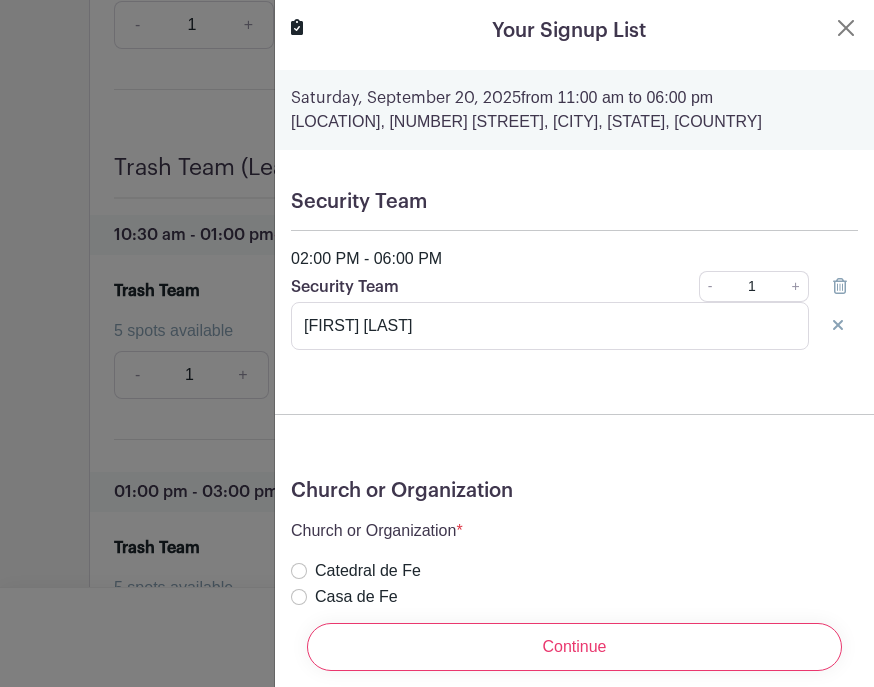 click on "Kairos Church" at bounding box center (377, 649) 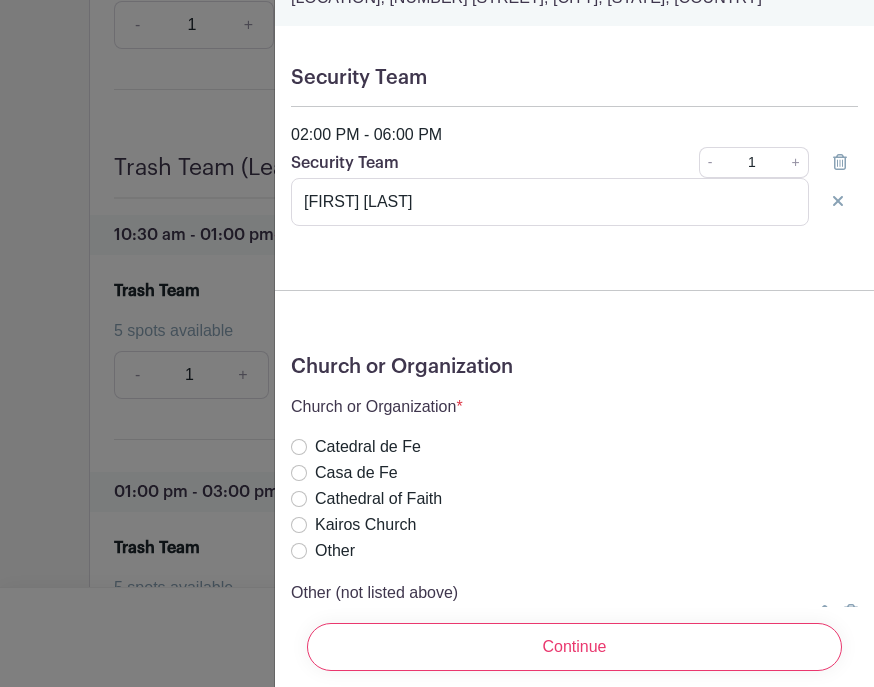 scroll, scrollTop: 123, scrollLeft: 0, axis: vertical 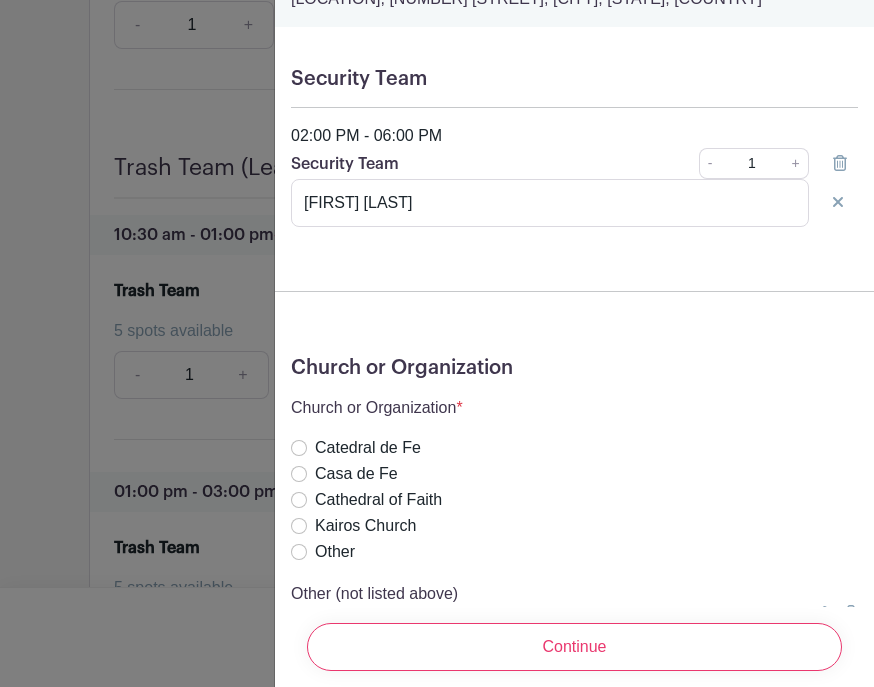 click on "Kairos Church" at bounding box center [299, 526] 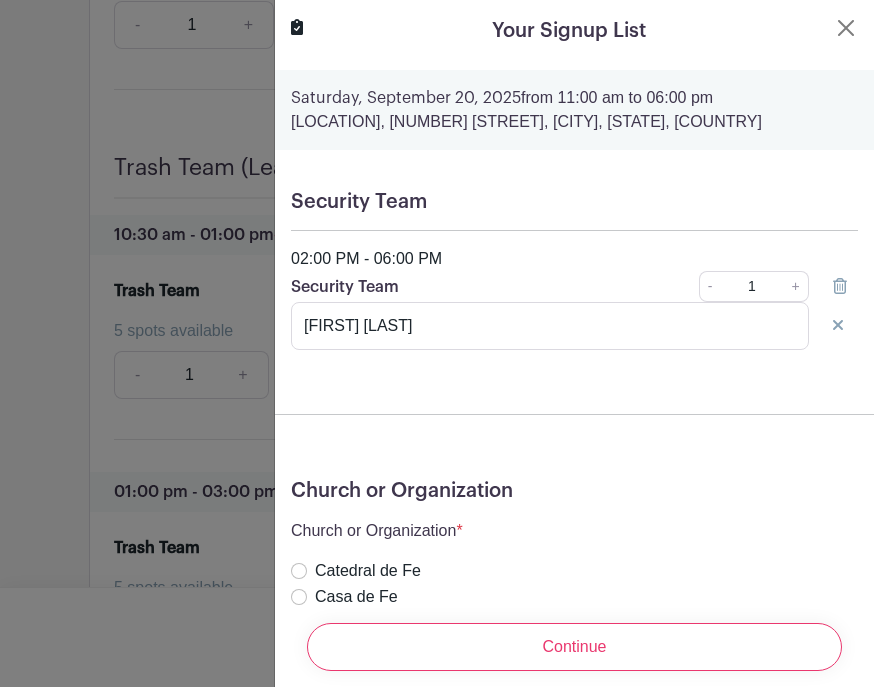 scroll, scrollTop: 0, scrollLeft: 0, axis: both 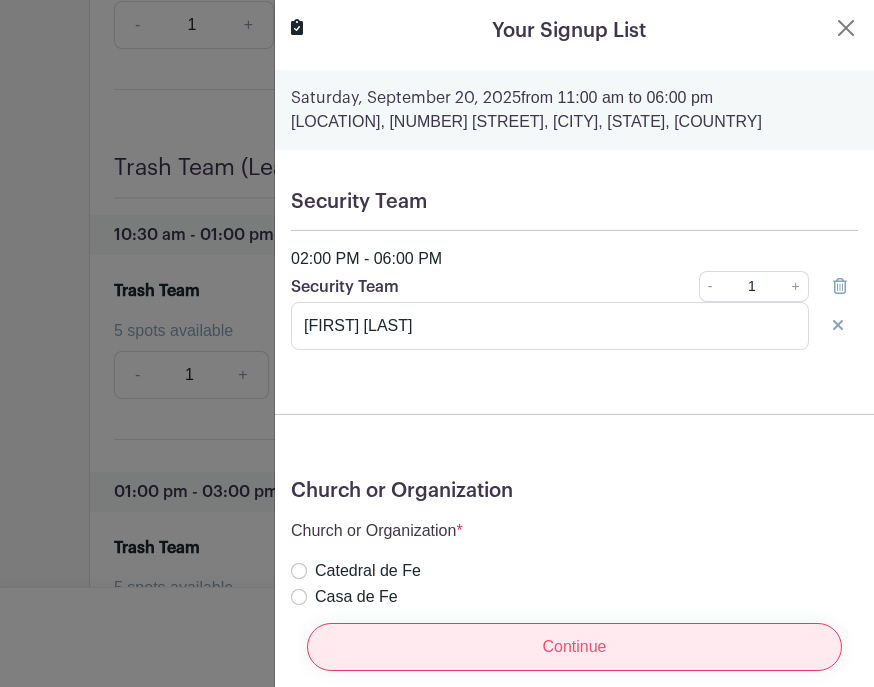click on "Continue" at bounding box center [574, 647] 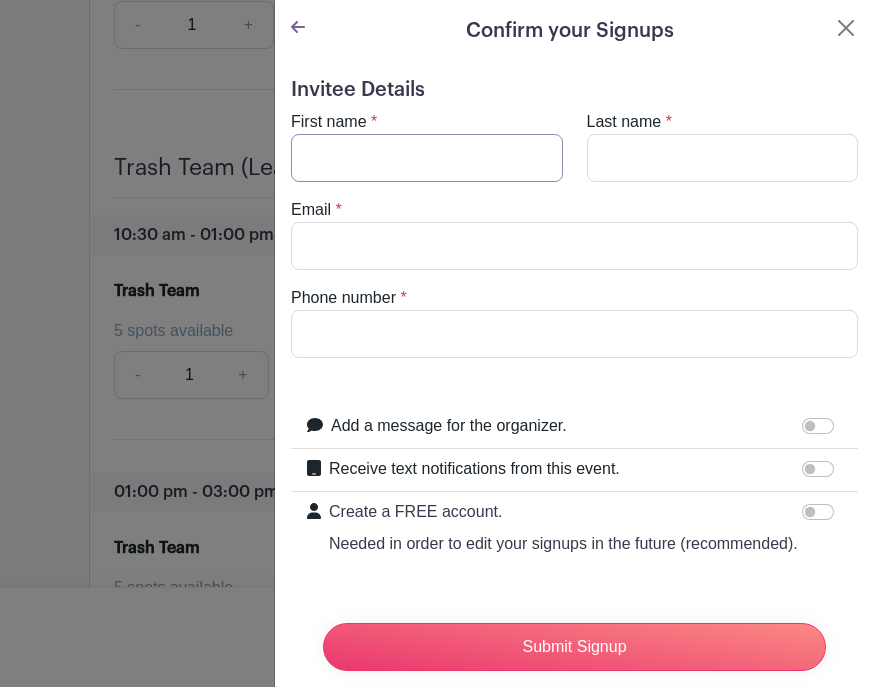 click on "First name" at bounding box center (427, 158) 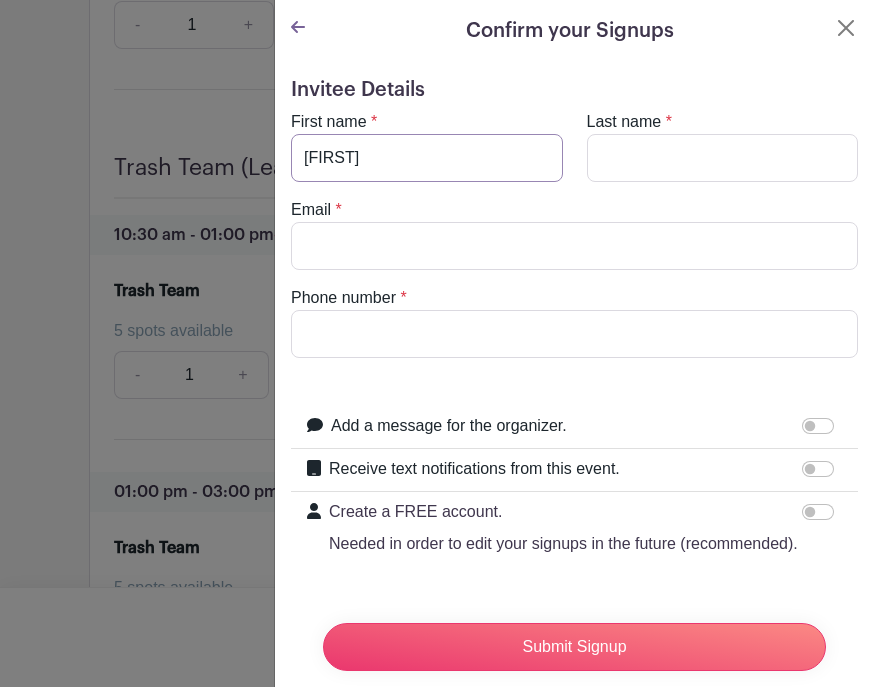 type on "Pablo" 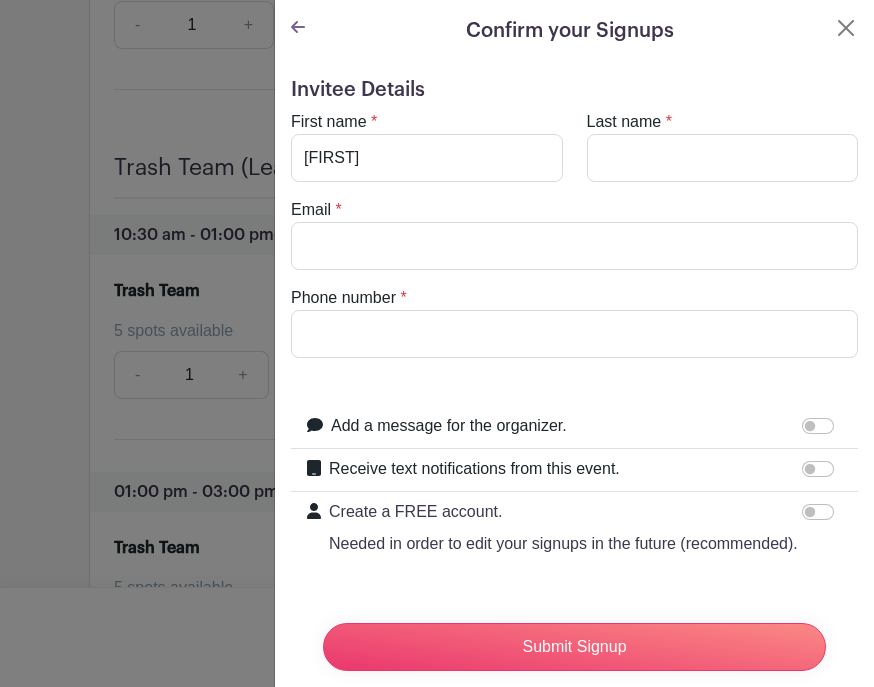 click on "Last name" at bounding box center (723, 158) 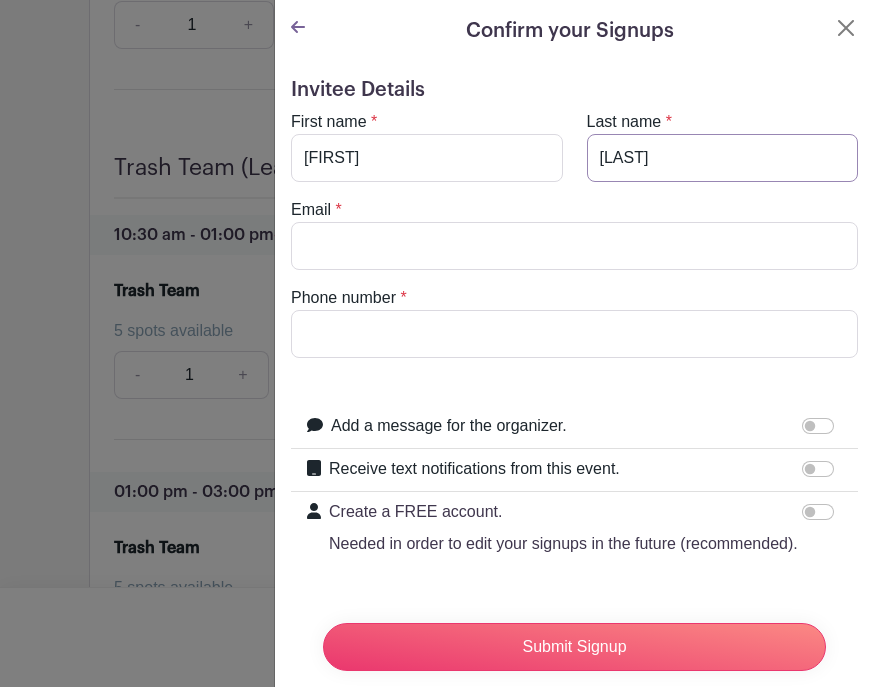 type on "Cruz" 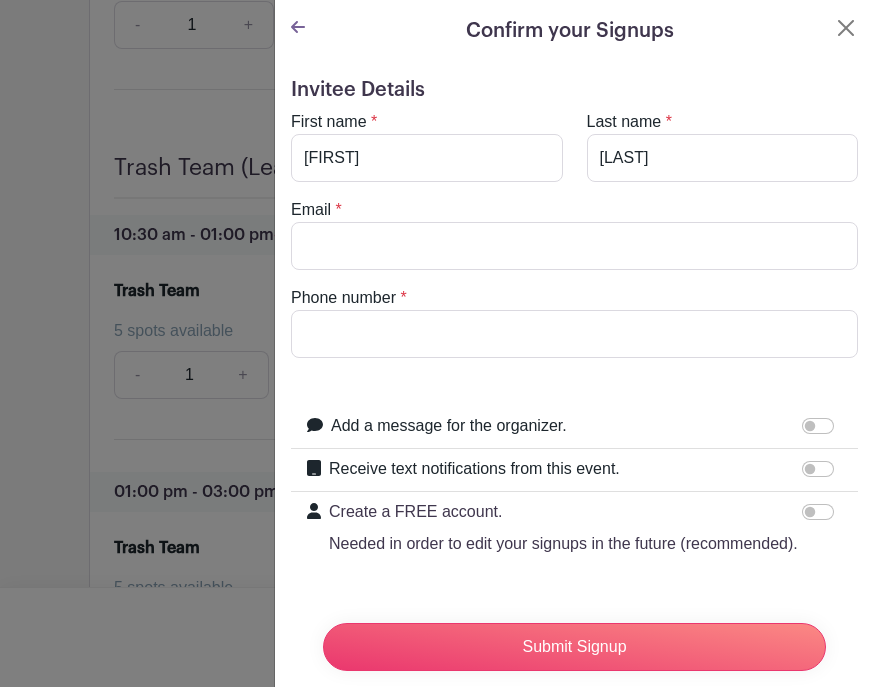 click on "Email" at bounding box center (574, 246) 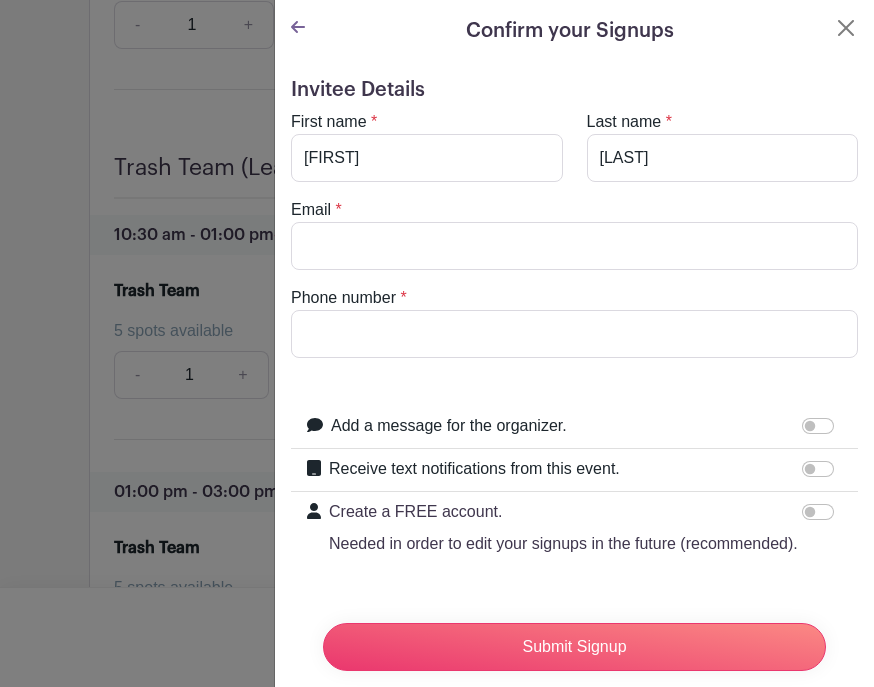 click on "Phone number" at bounding box center [574, 334] 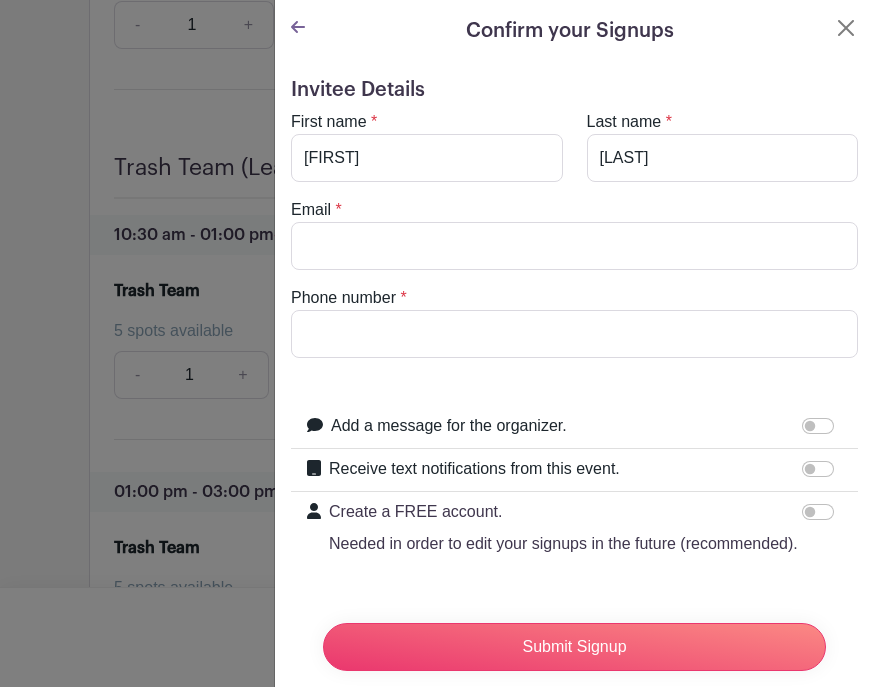 click at bounding box center (822, 469) 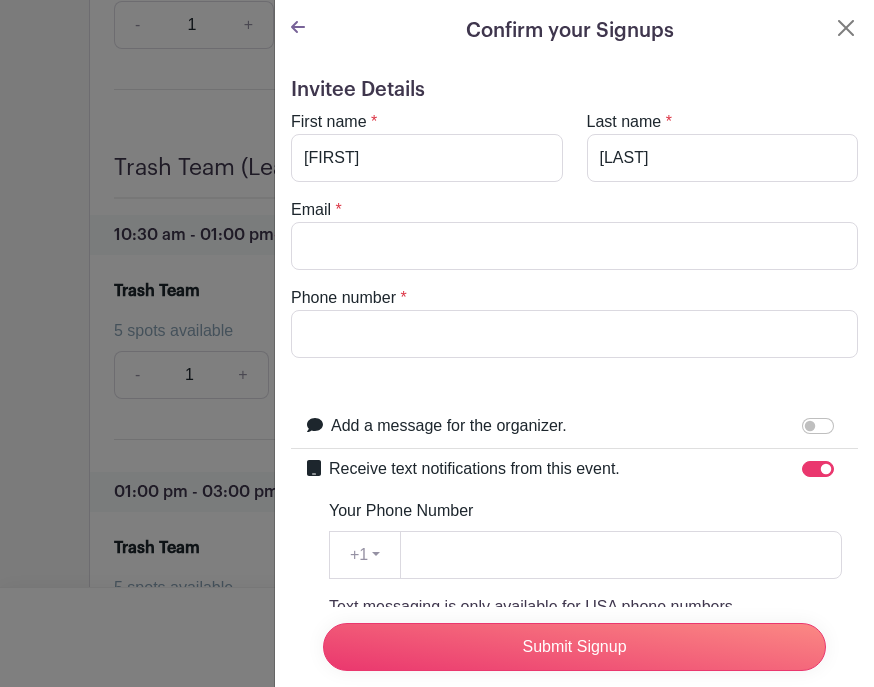 click on "Add a message for the organizer.
Your message" at bounding box center (574, 427) 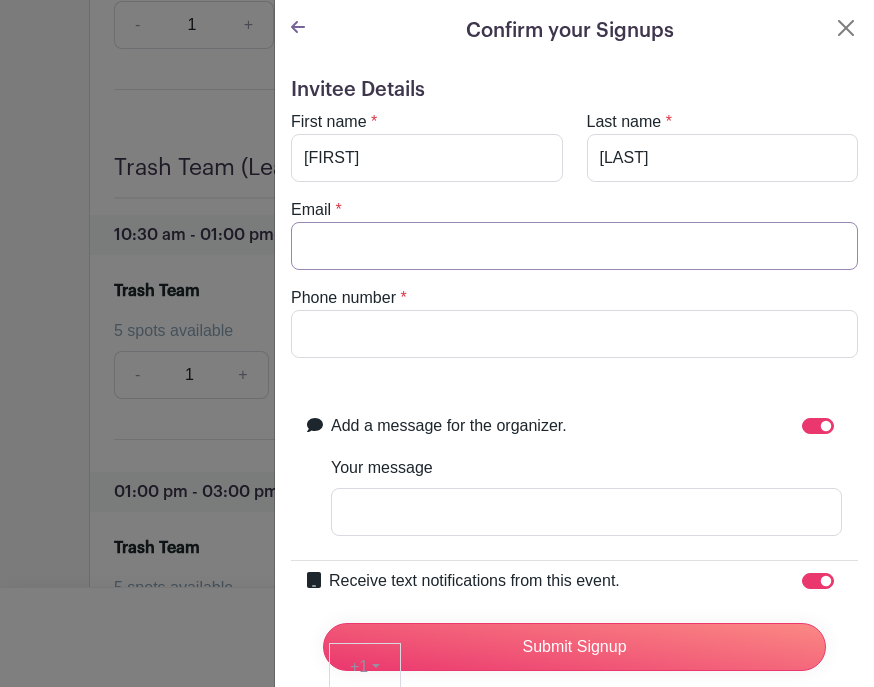 click on "Email" at bounding box center (574, 246) 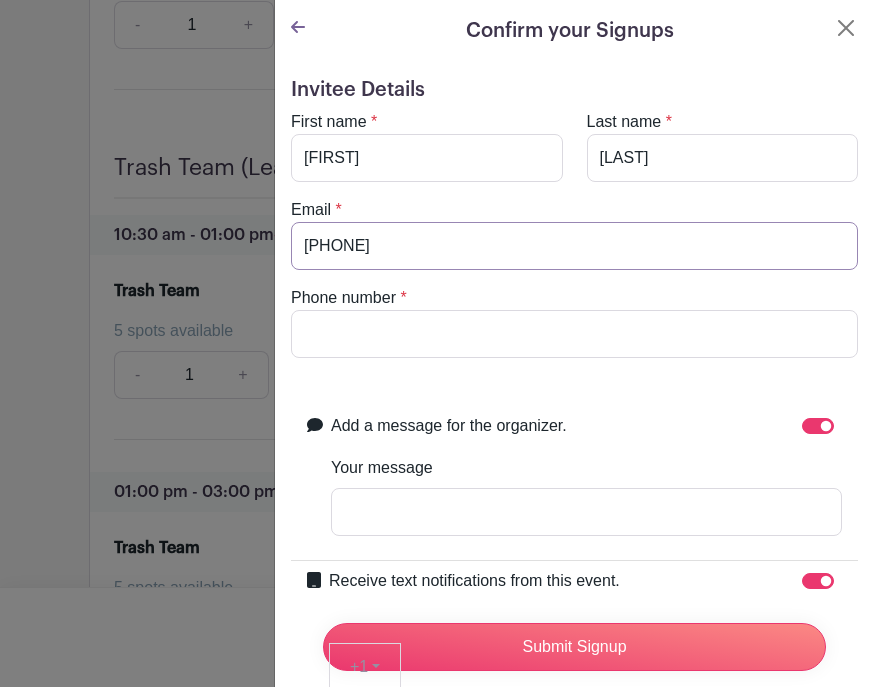 type on "408-386-5791" 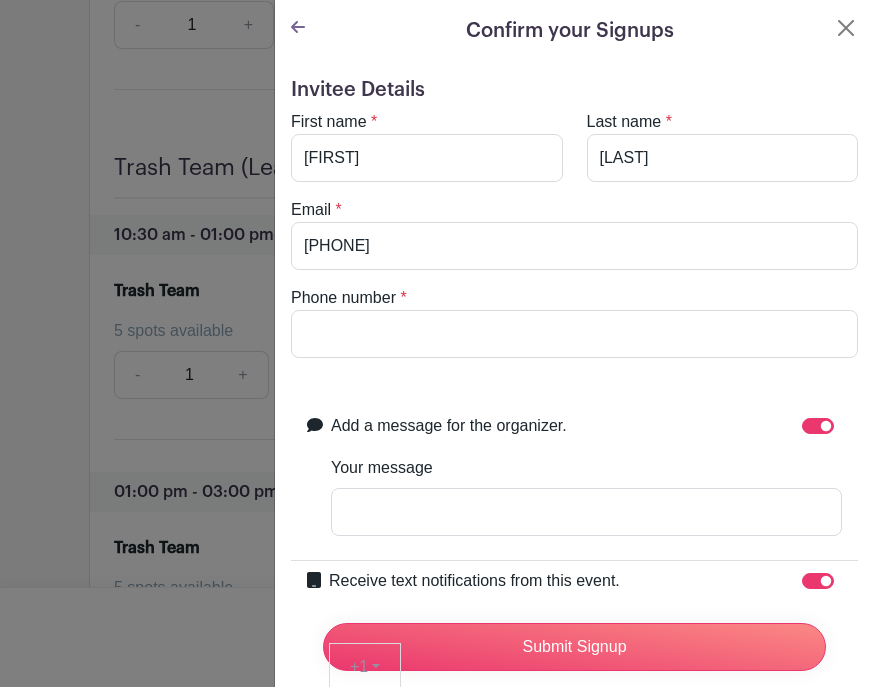 click on "Phone number   *" at bounding box center [574, 322] 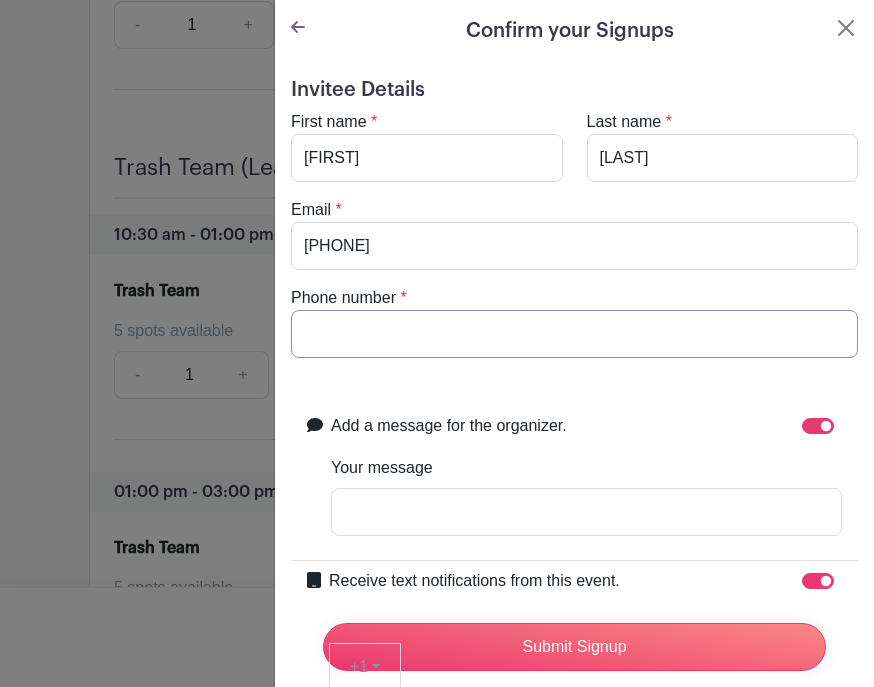 click on "Phone number" at bounding box center (574, 334) 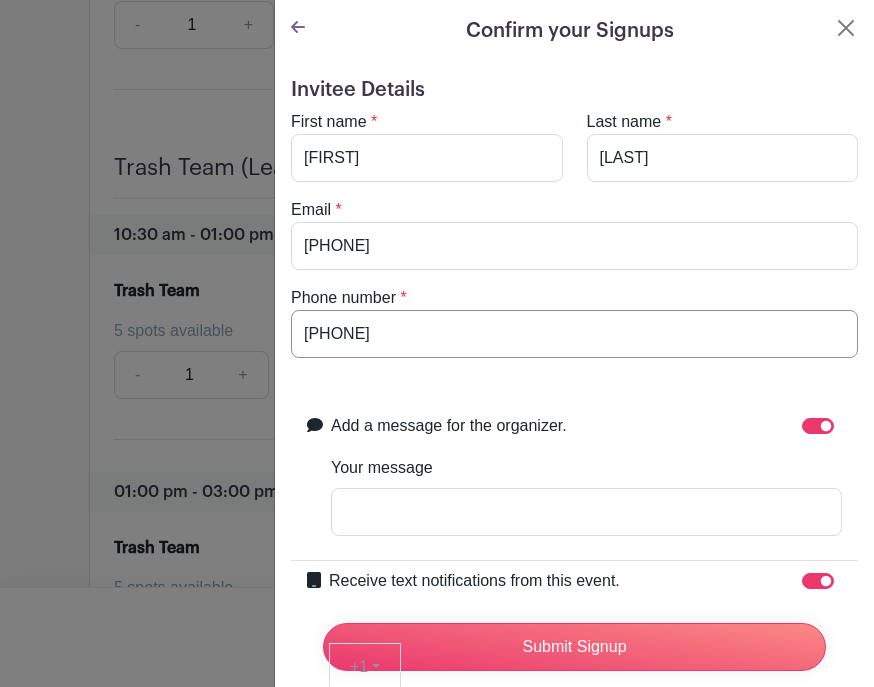 type on "408-386-5791" 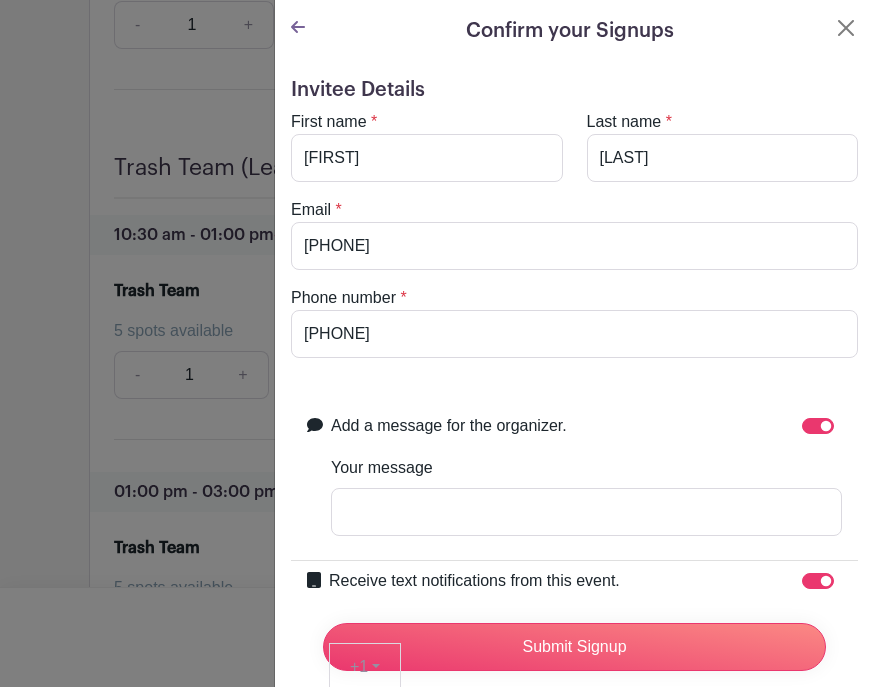 click on "408-386-5791" at bounding box center [574, 246] 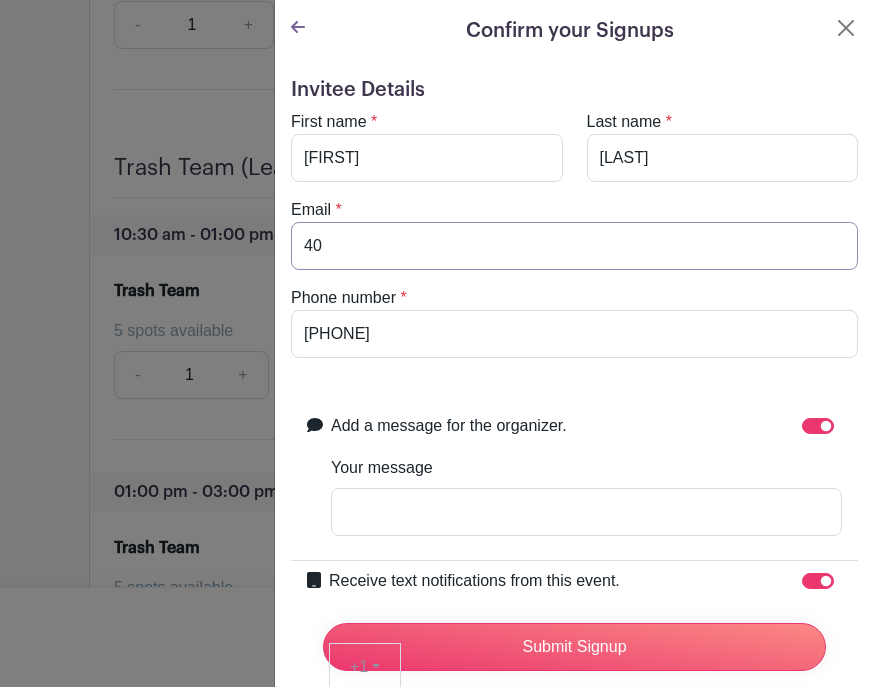type on "4" 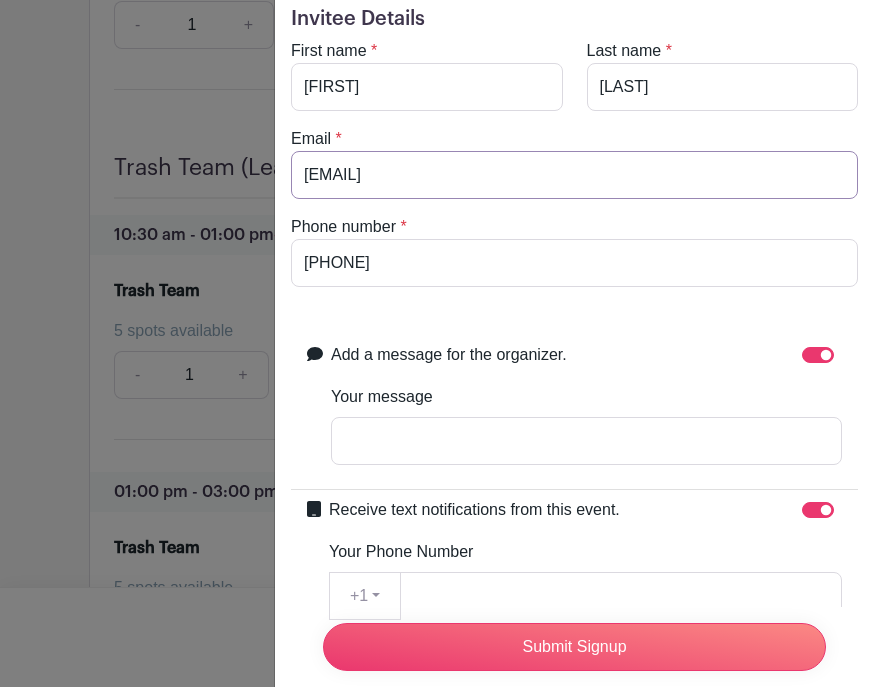 scroll, scrollTop: 80, scrollLeft: 0, axis: vertical 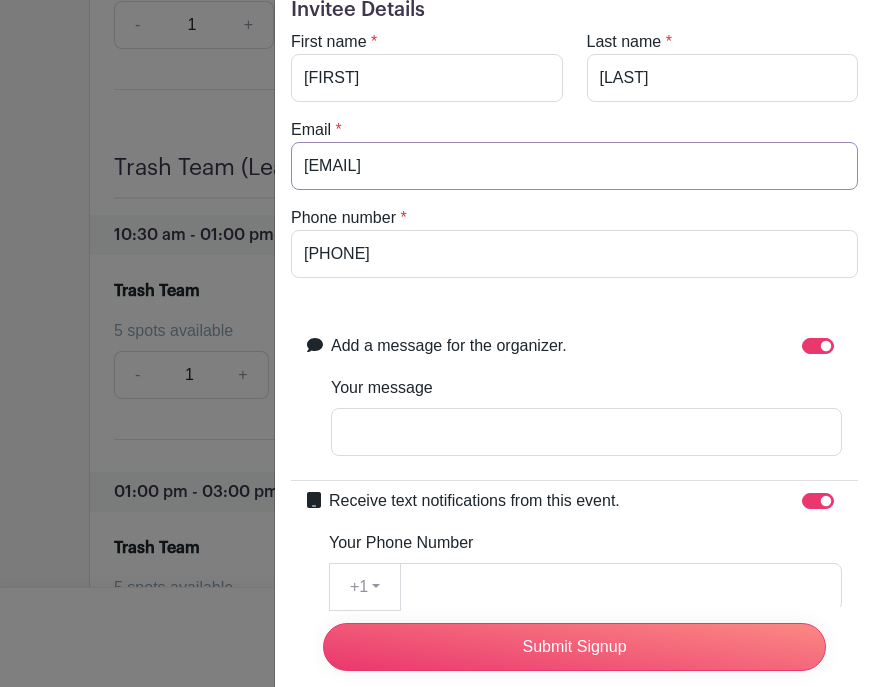 type on "pablockci@gmail.com" 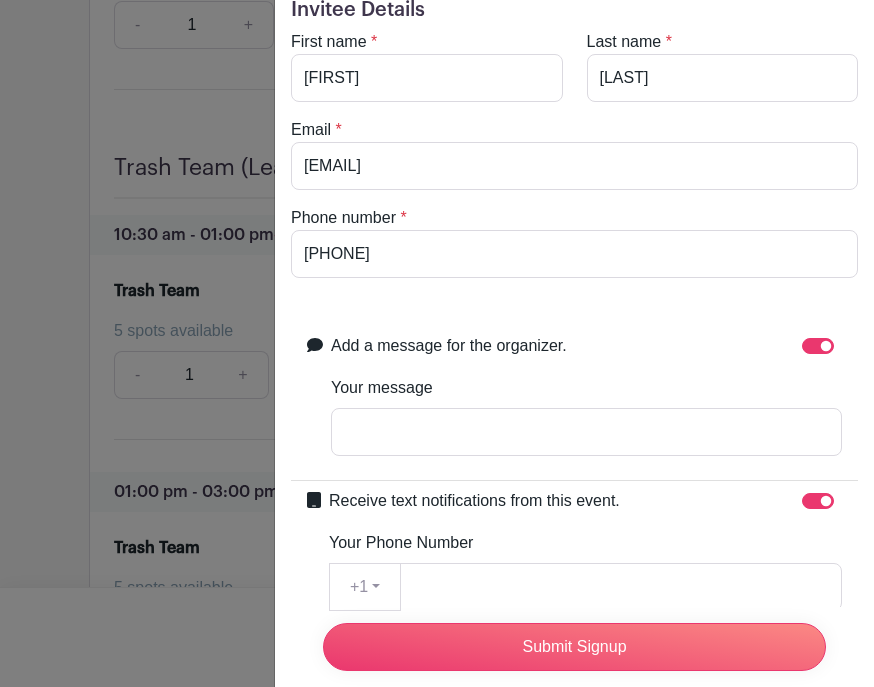 click on "Your message" at bounding box center [586, 432] 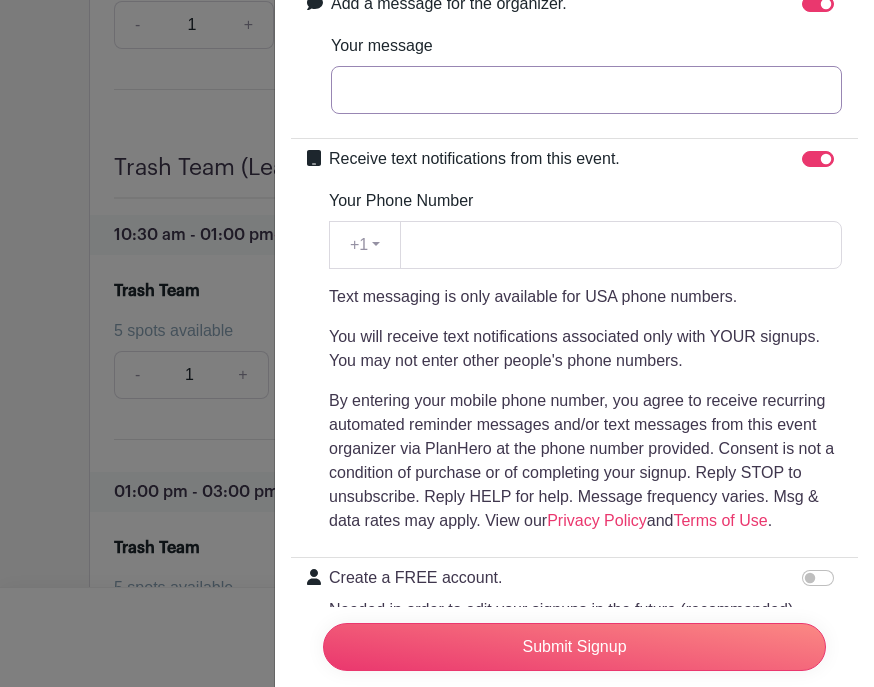 scroll, scrollTop: 421, scrollLeft: 0, axis: vertical 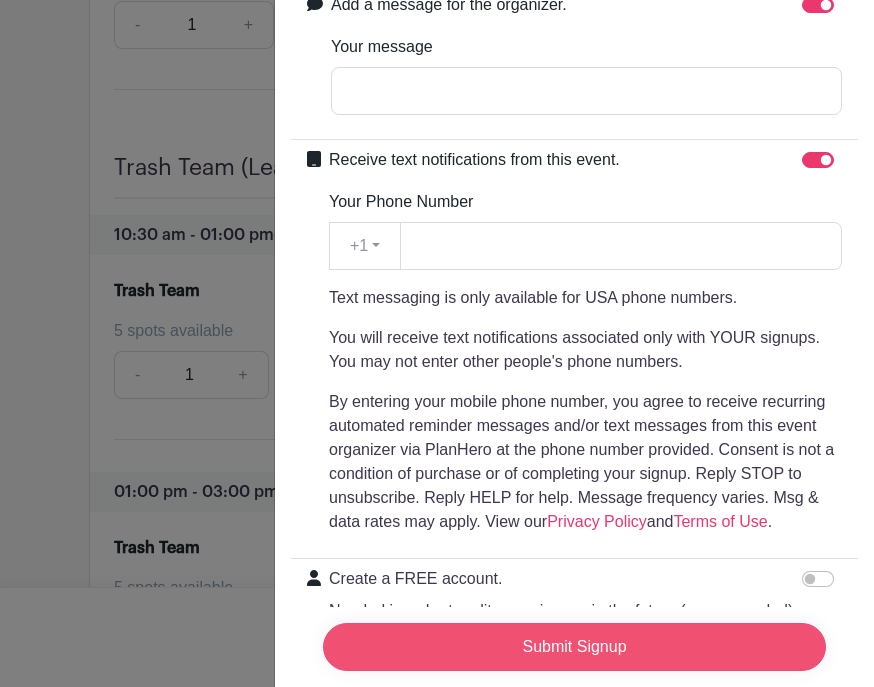 click on "Submit Signup" at bounding box center [574, 647] 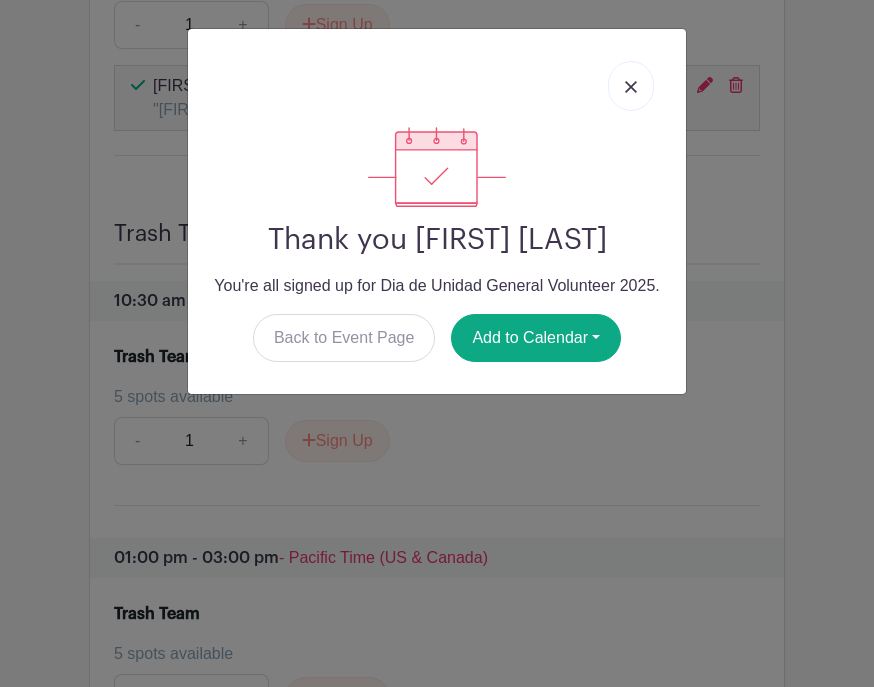 click at bounding box center (631, 87) 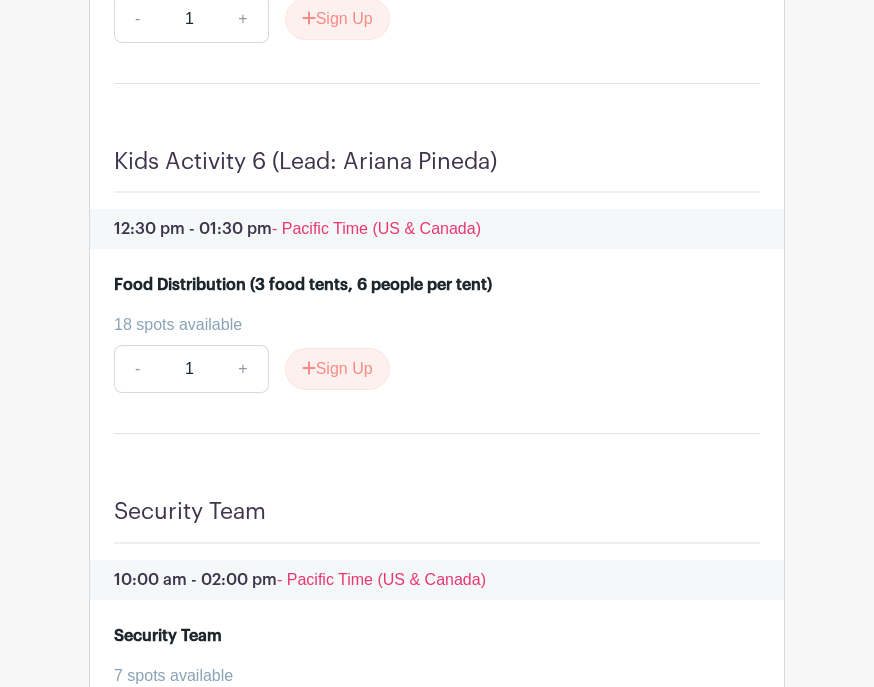 scroll, scrollTop: 9449, scrollLeft: 0, axis: vertical 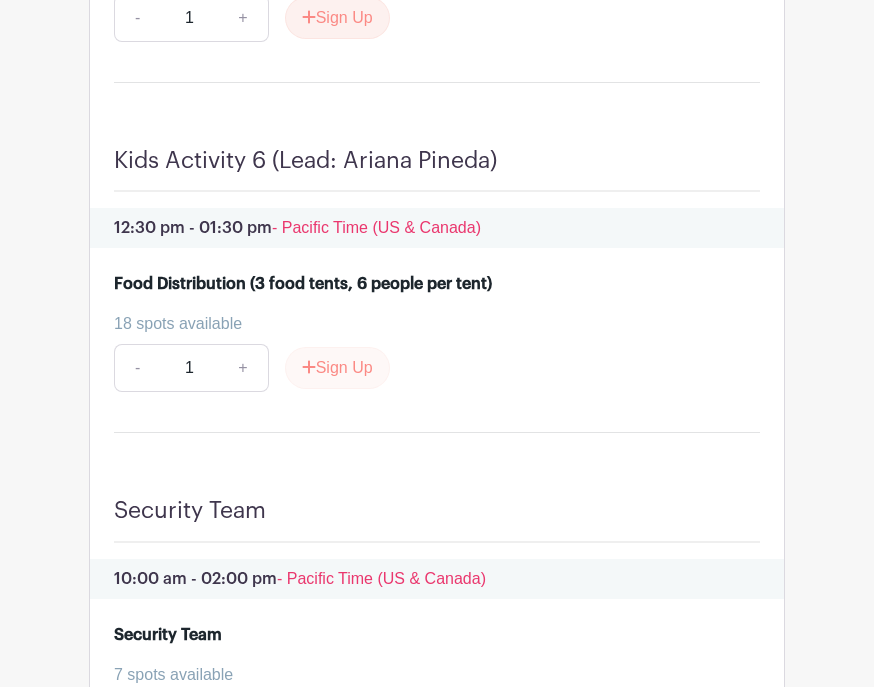 click on "Sign Up" at bounding box center [337, 369] 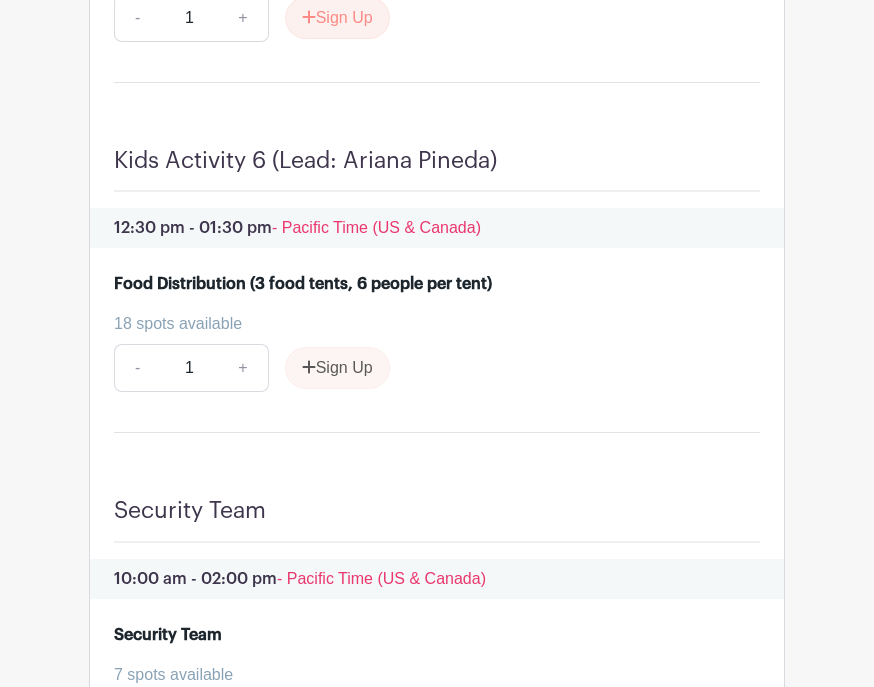 scroll, scrollTop: 9450, scrollLeft: 0, axis: vertical 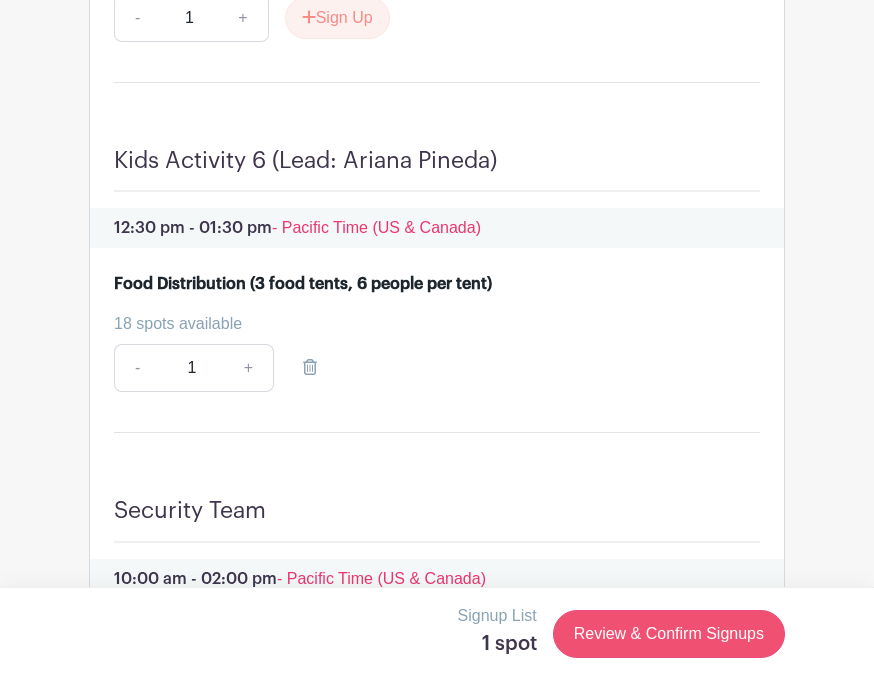 click on "Review & Confirm Signups" at bounding box center [669, 634] 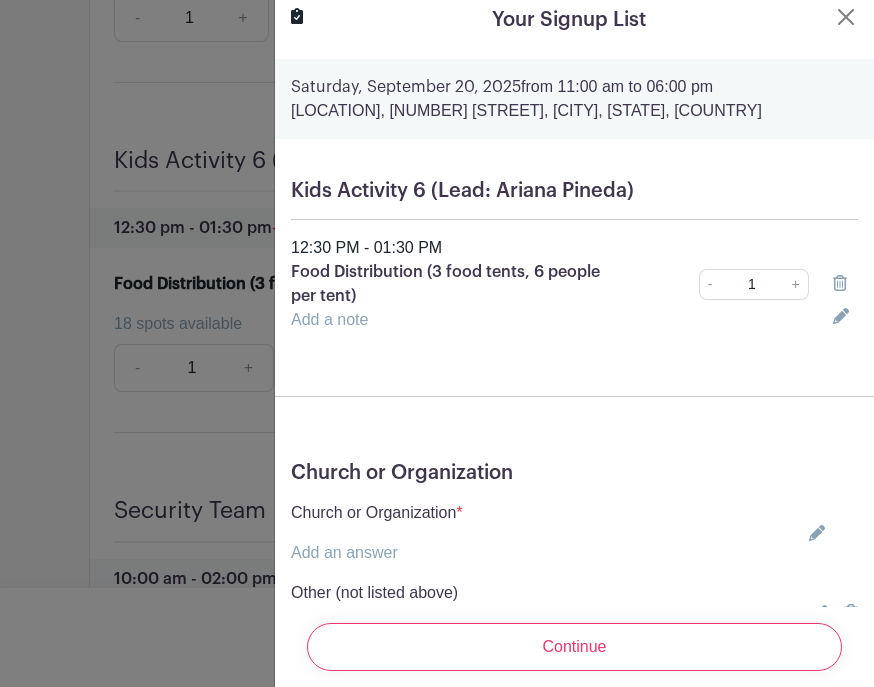 scroll, scrollTop: 10, scrollLeft: 0, axis: vertical 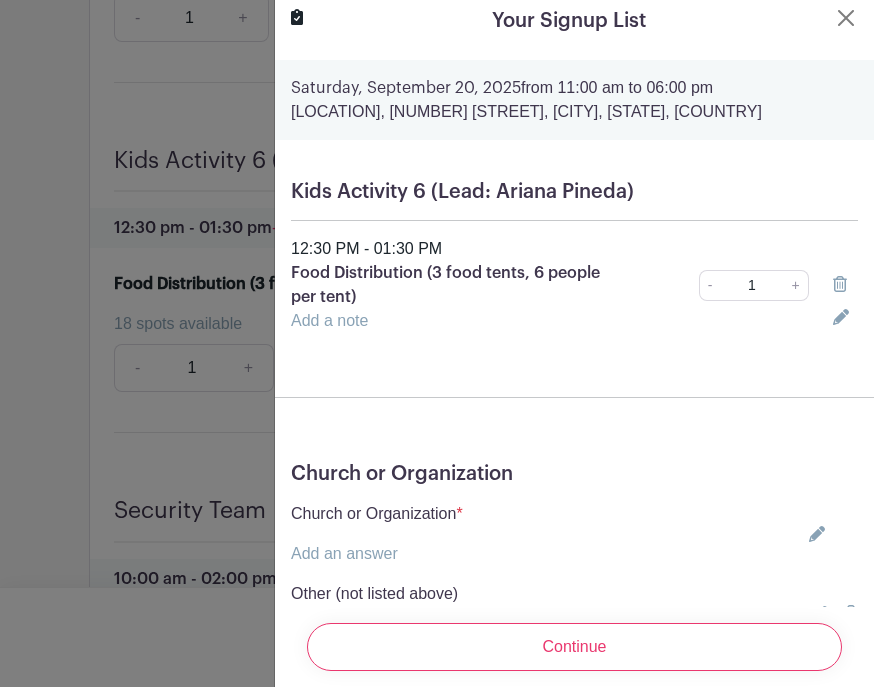 click at bounding box center (845, 321) 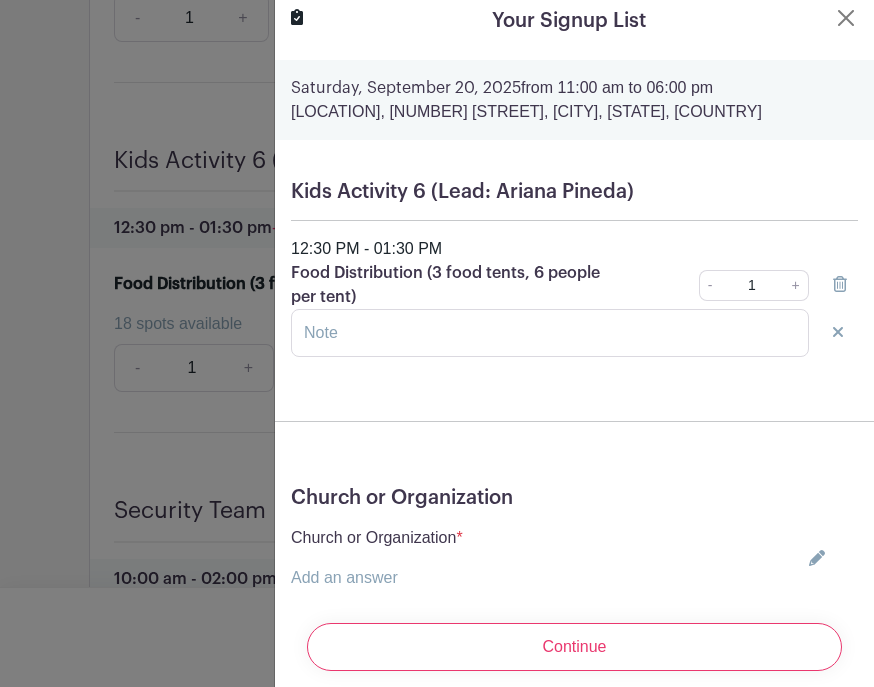 click on "Church or Organization
*
Add an answer
Catedral de Fe Casa de Fe Cathedral of Faith Kairos Church Other" at bounding box center [574, 558] 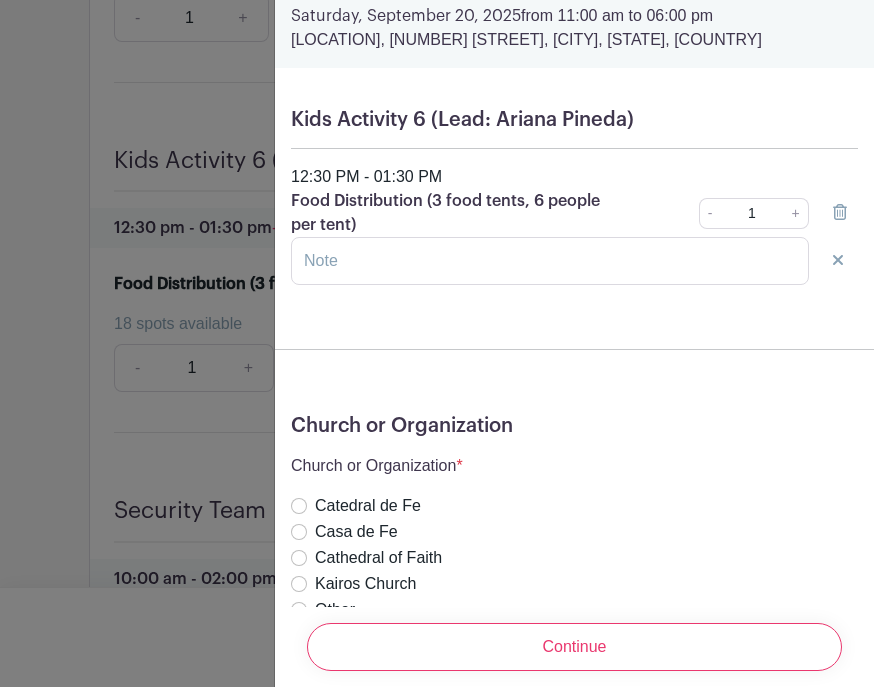 scroll, scrollTop: 124, scrollLeft: 0, axis: vertical 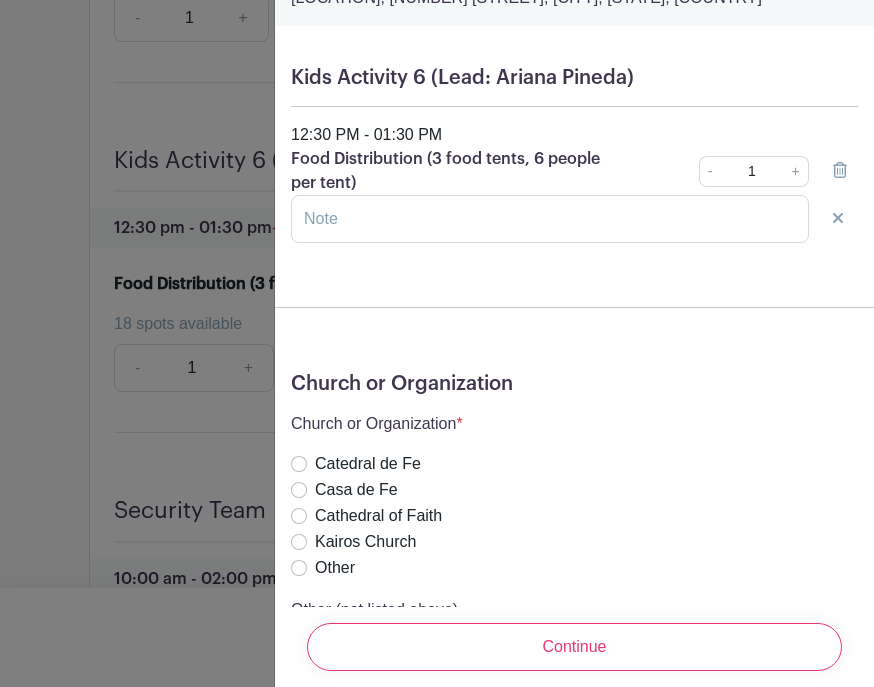 click on "Kairos Church" at bounding box center [365, 542] 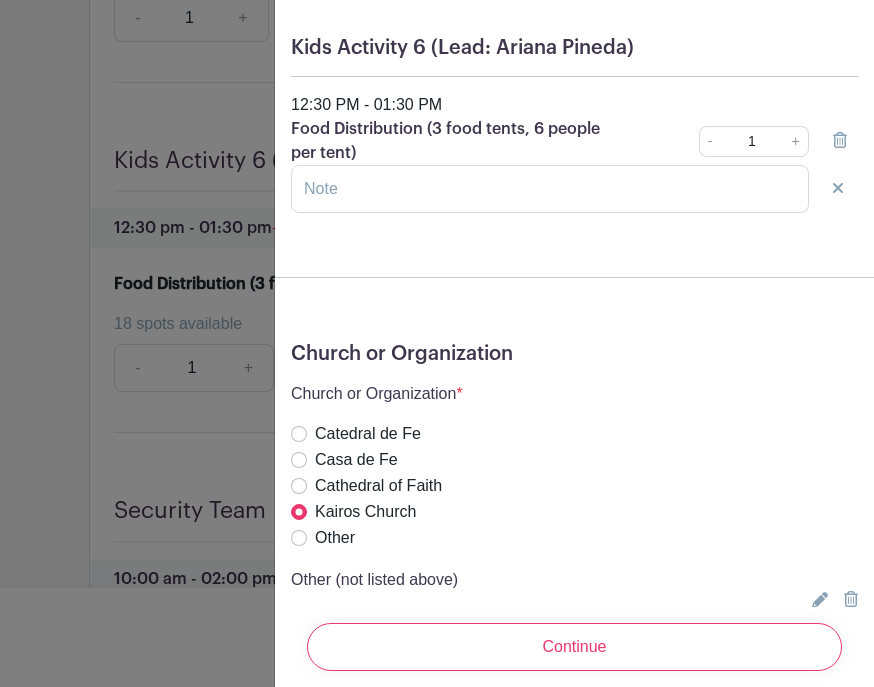 scroll, scrollTop: 140, scrollLeft: 0, axis: vertical 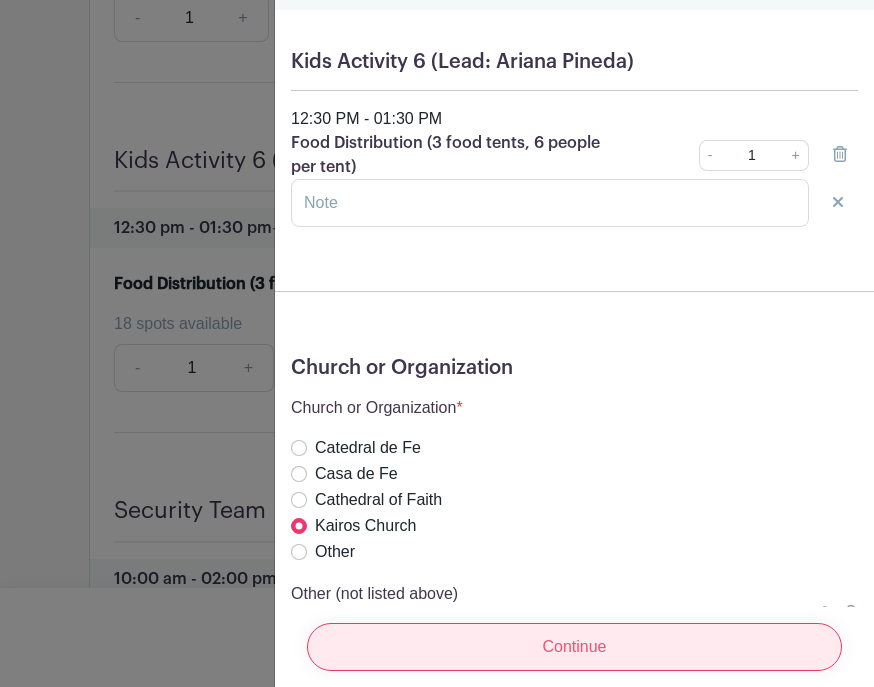 click on "Continue" at bounding box center [574, 647] 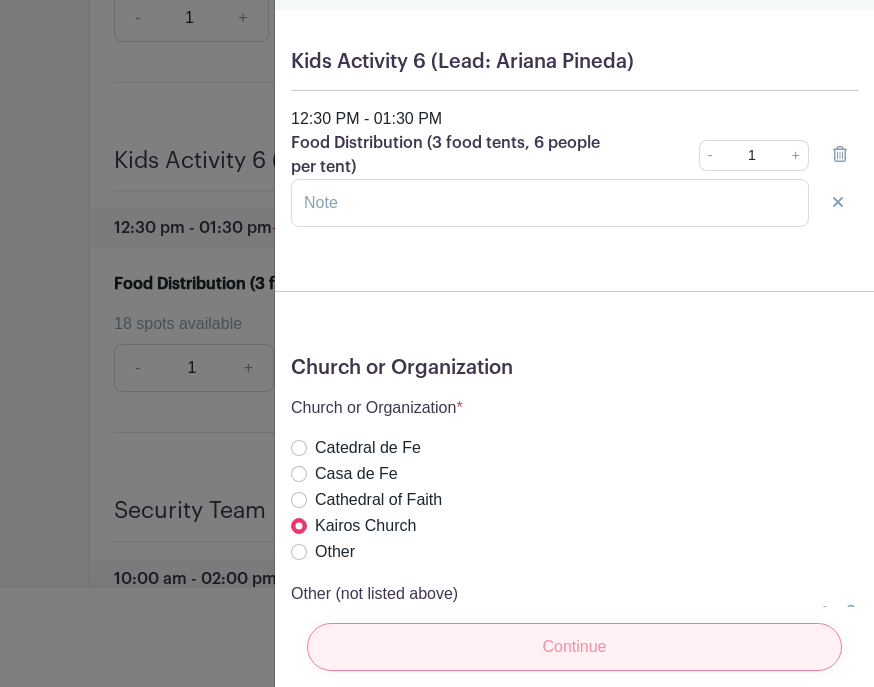scroll, scrollTop: 0, scrollLeft: 0, axis: both 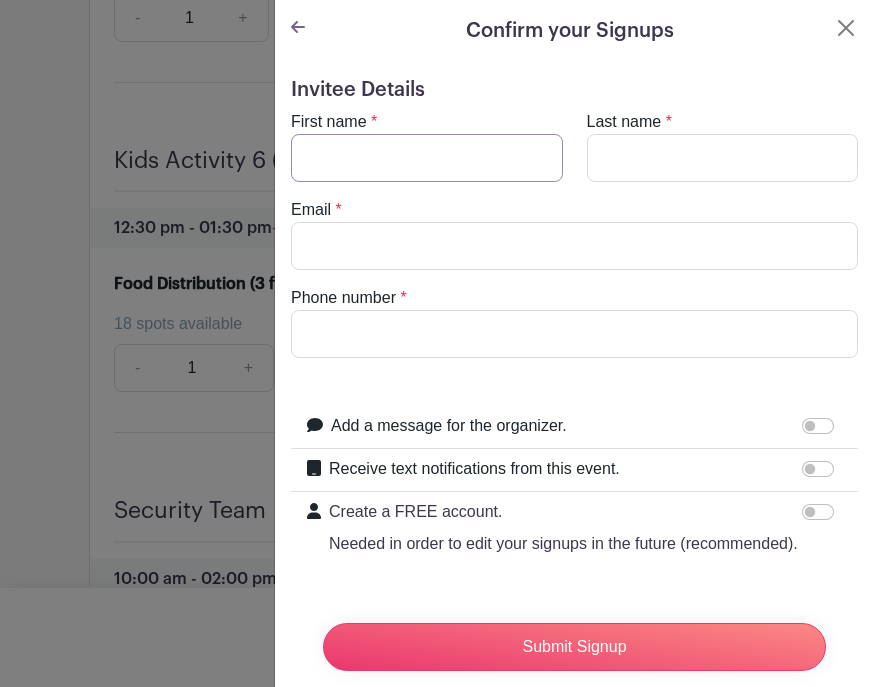 click on "First name" at bounding box center [427, 158] 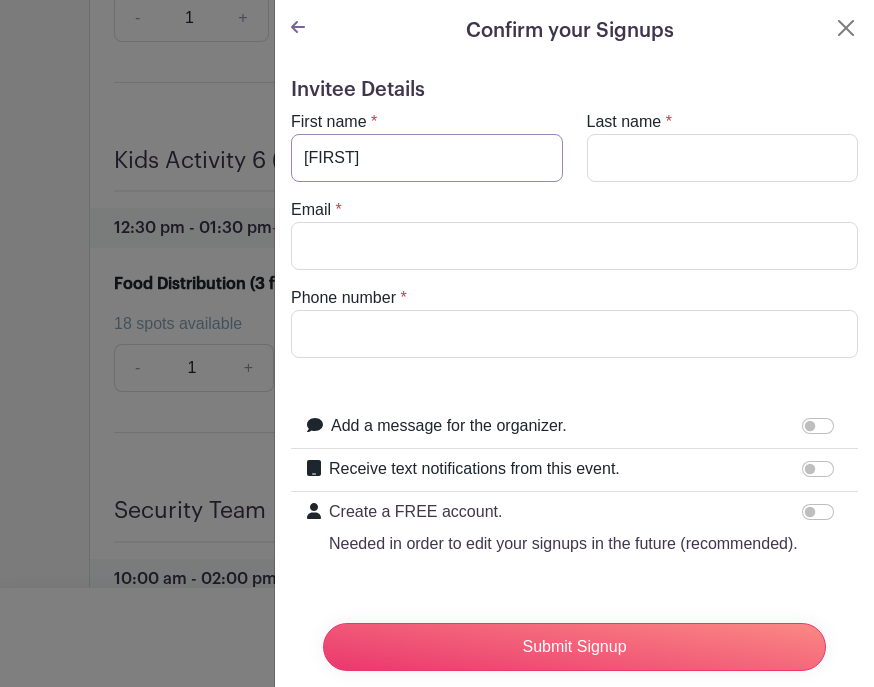 type on "Gregoria" 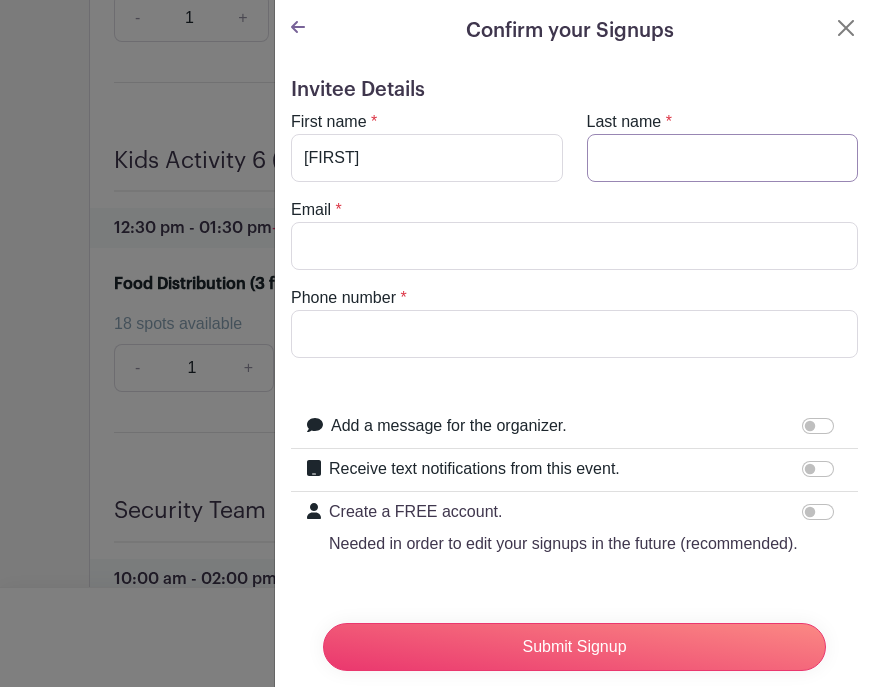 click on "Last name" at bounding box center (723, 158) 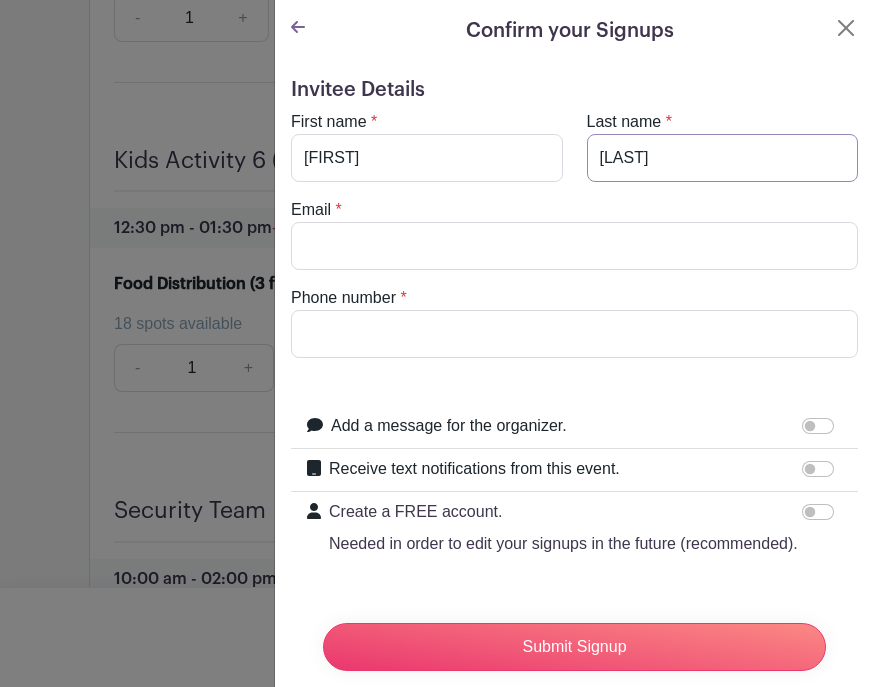type on "Orta" 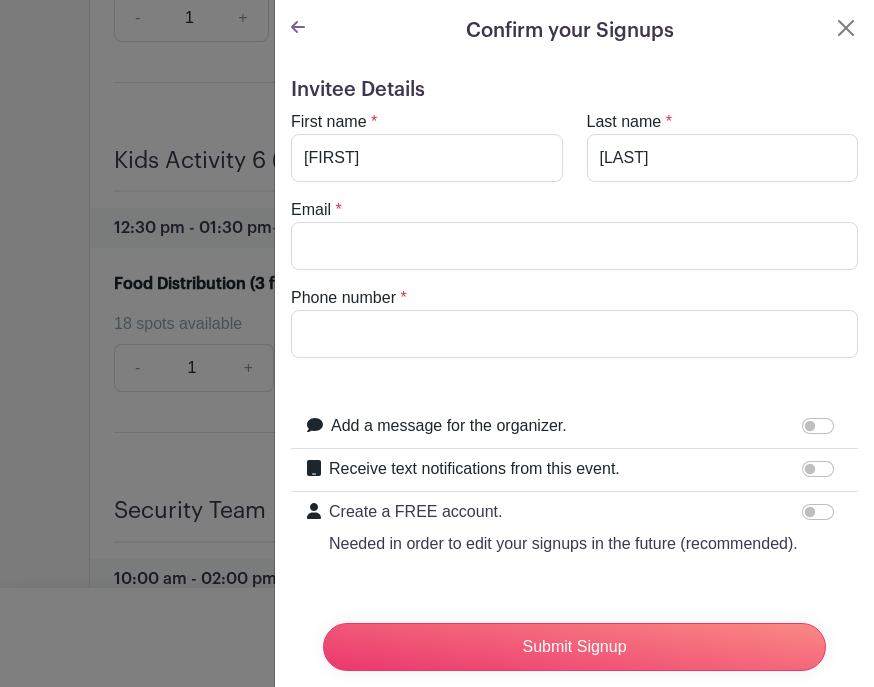 click on "Email" at bounding box center [574, 246] 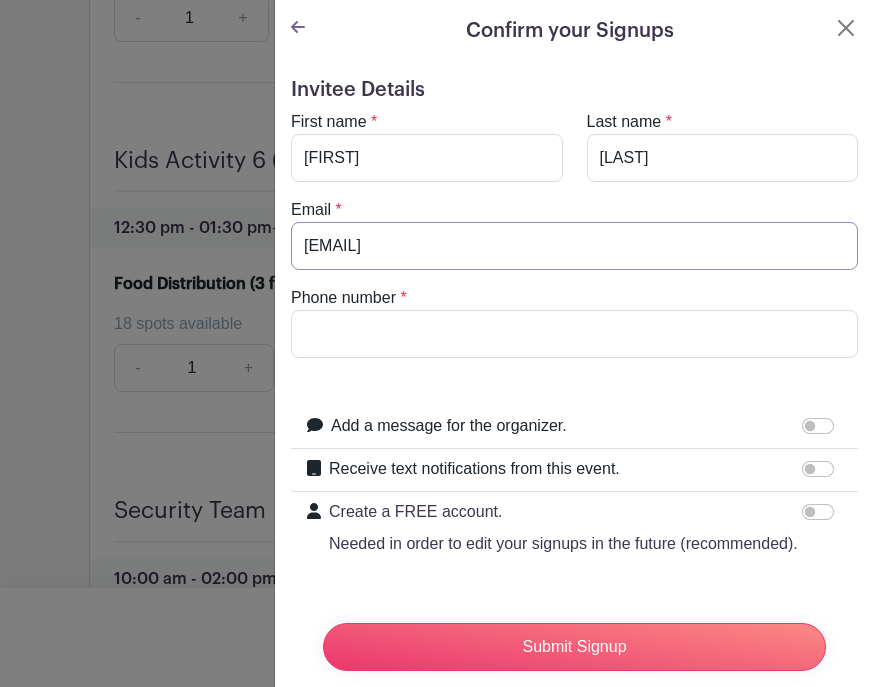 type on "israelmoreno403@gmail.com" 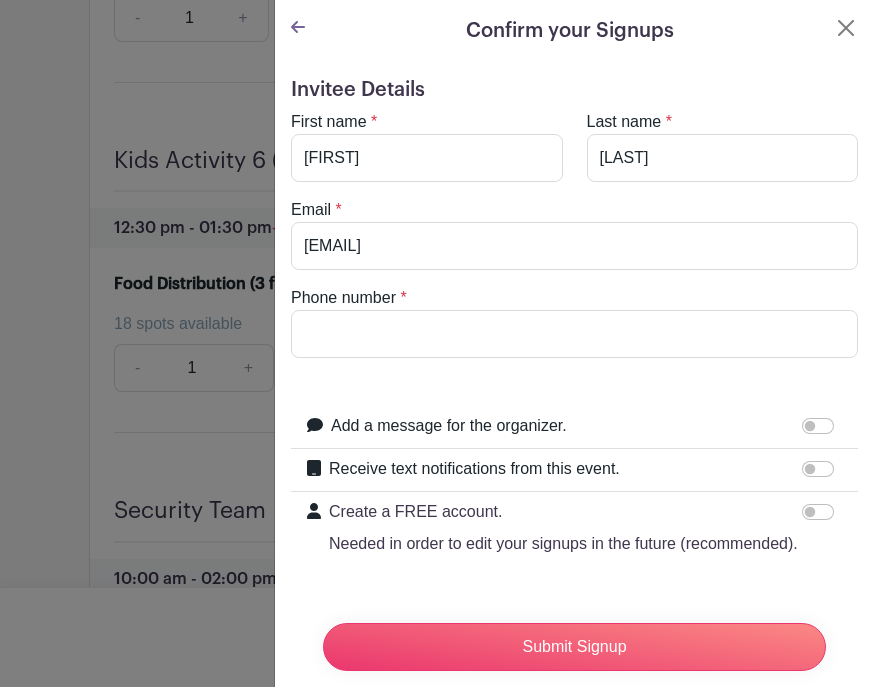 click on "Phone number" at bounding box center [574, 334] 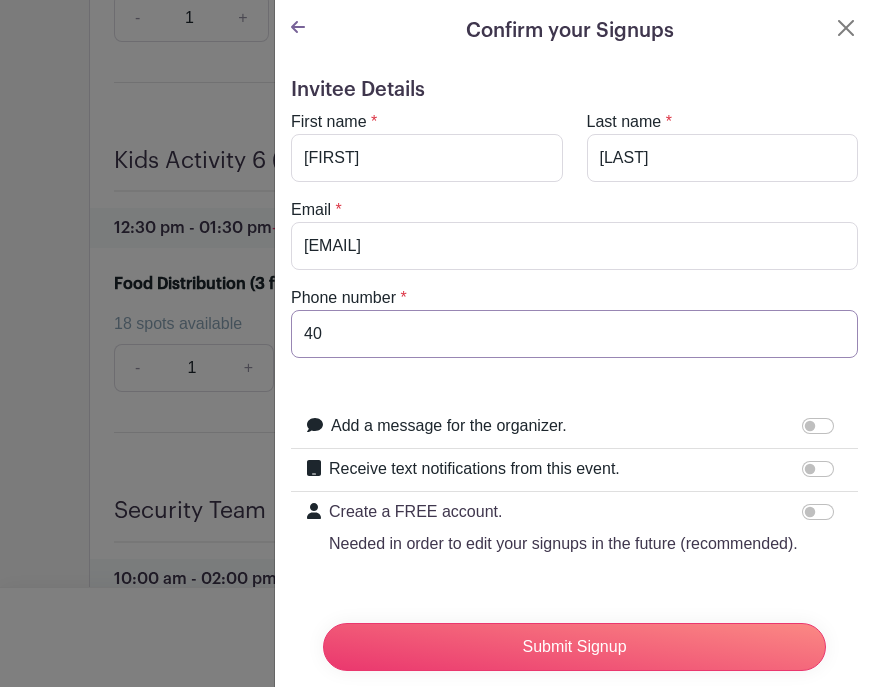 type on "4" 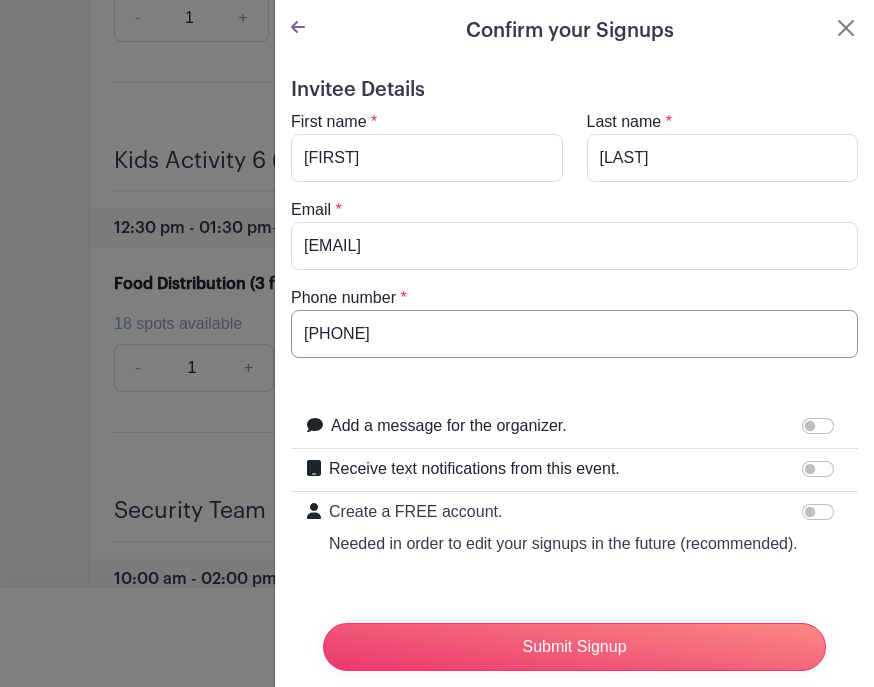 type on "669-297-7948" 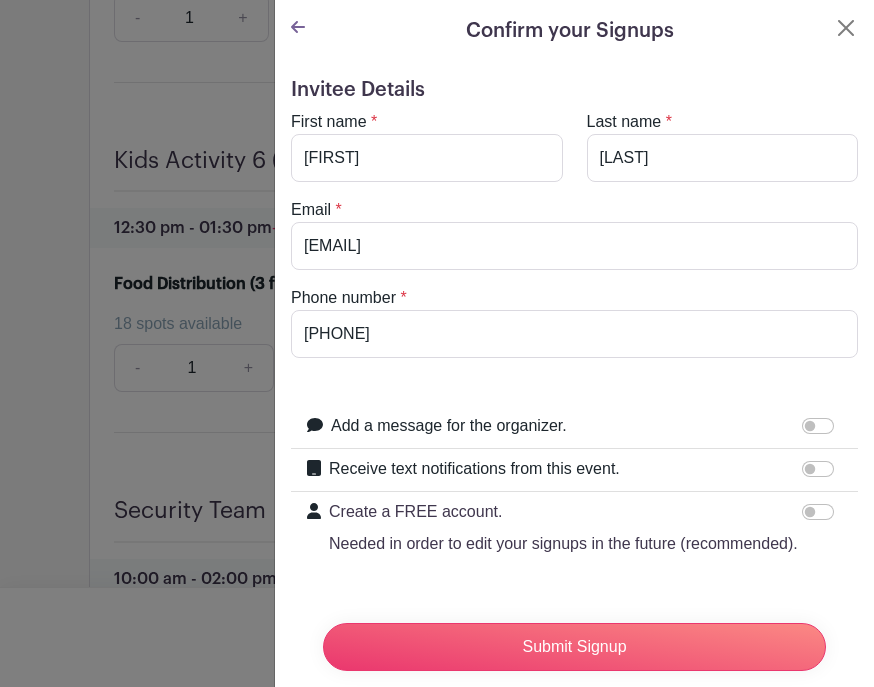 click on "Add a message for the organizer.
Your message" at bounding box center [574, 427] 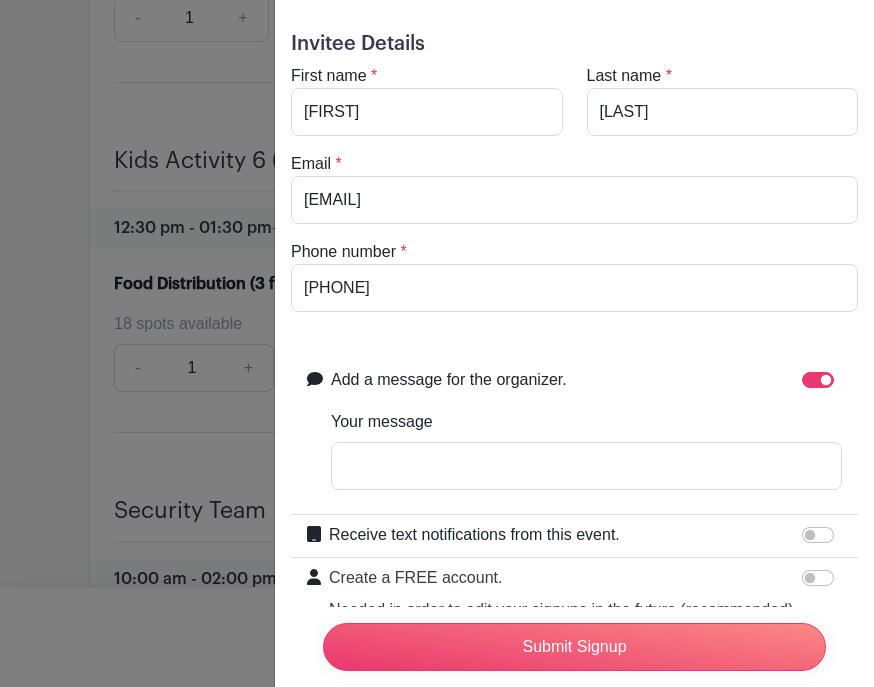 scroll, scrollTop: 45, scrollLeft: 0, axis: vertical 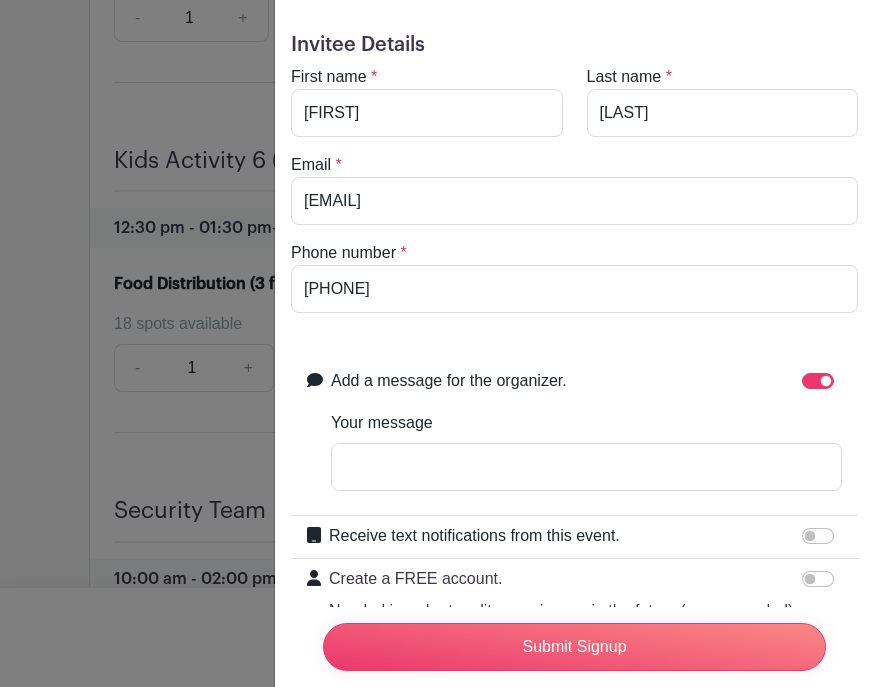 click on "Receive text notifications from this event." at bounding box center [818, 536] 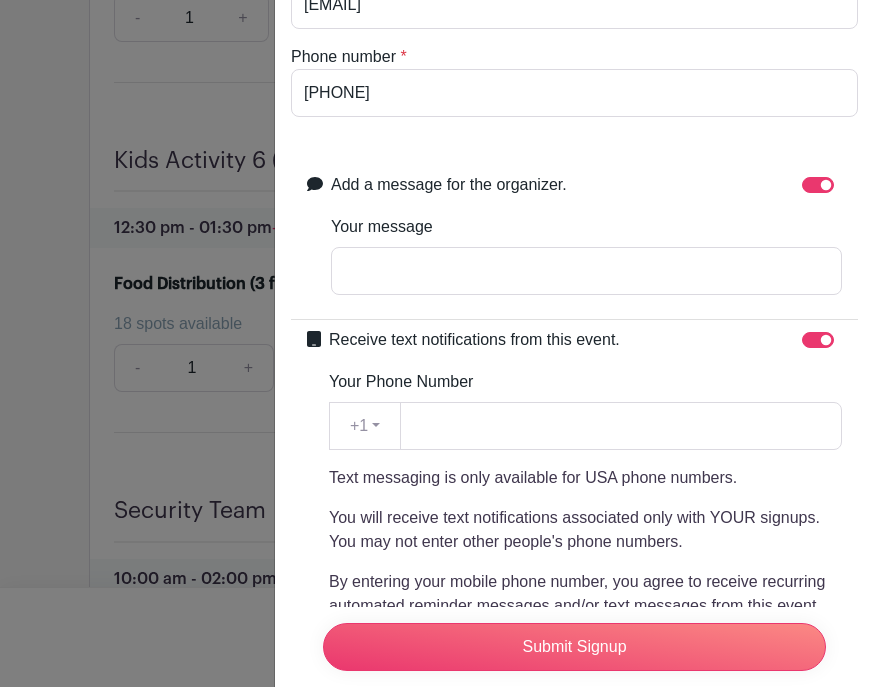 scroll, scrollTop: 199, scrollLeft: 0, axis: vertical 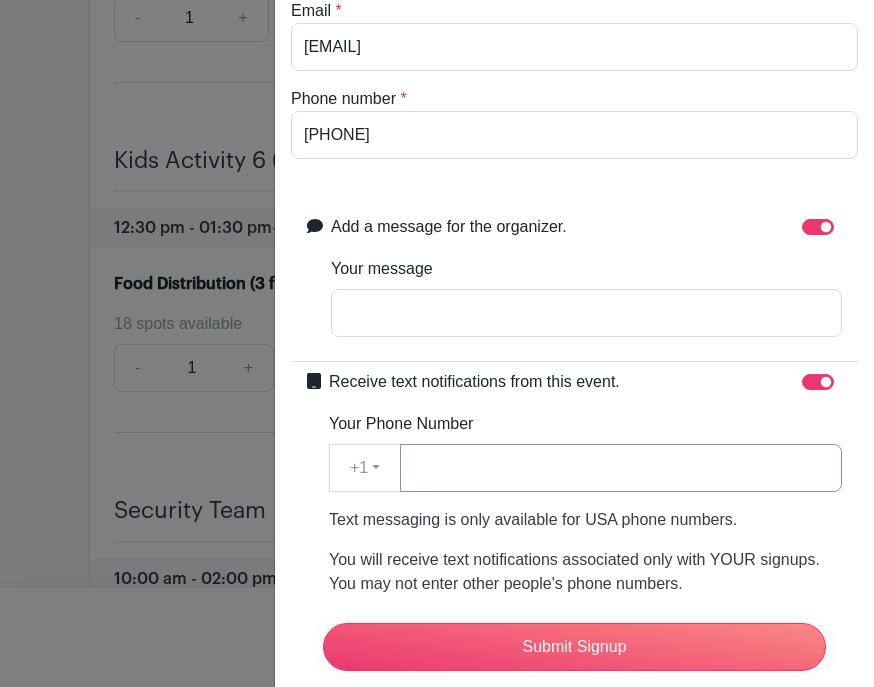 click on "Your Phone Number" at bounding box center (621, 468) 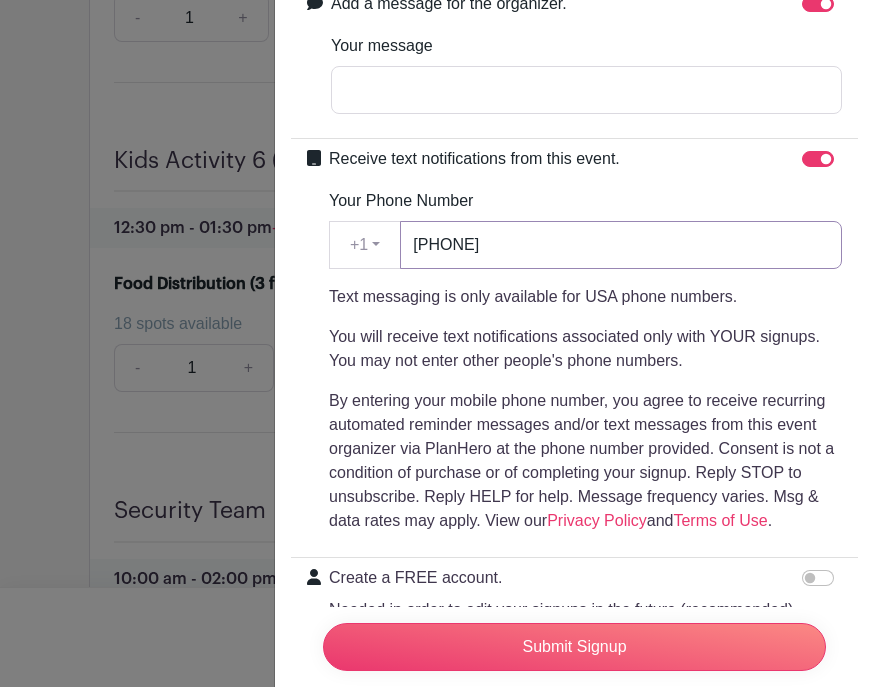 scroll, scrollTop: 421, scrollLeft: 0, axis: vertical 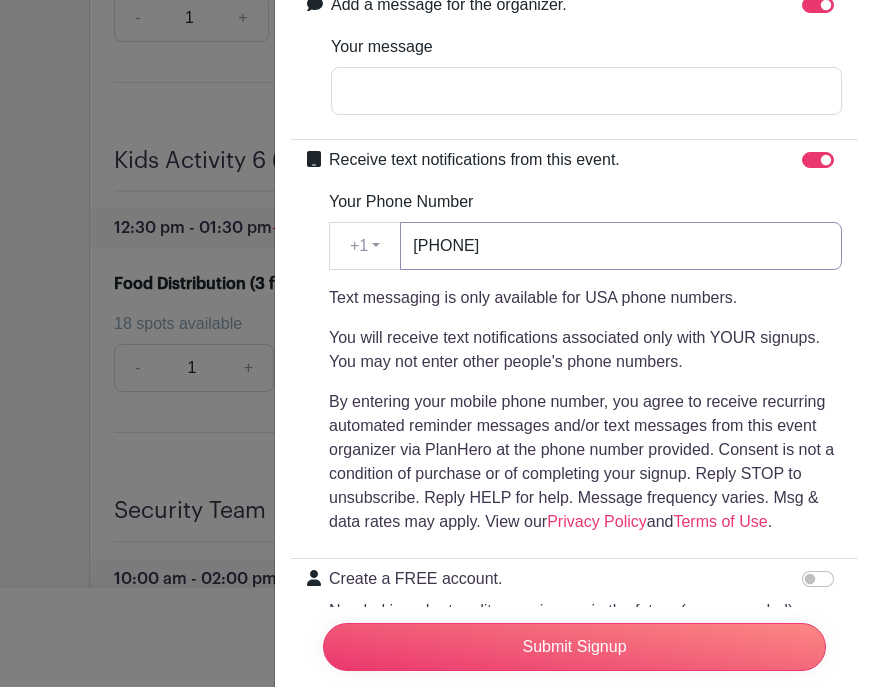 type on "6692977948" 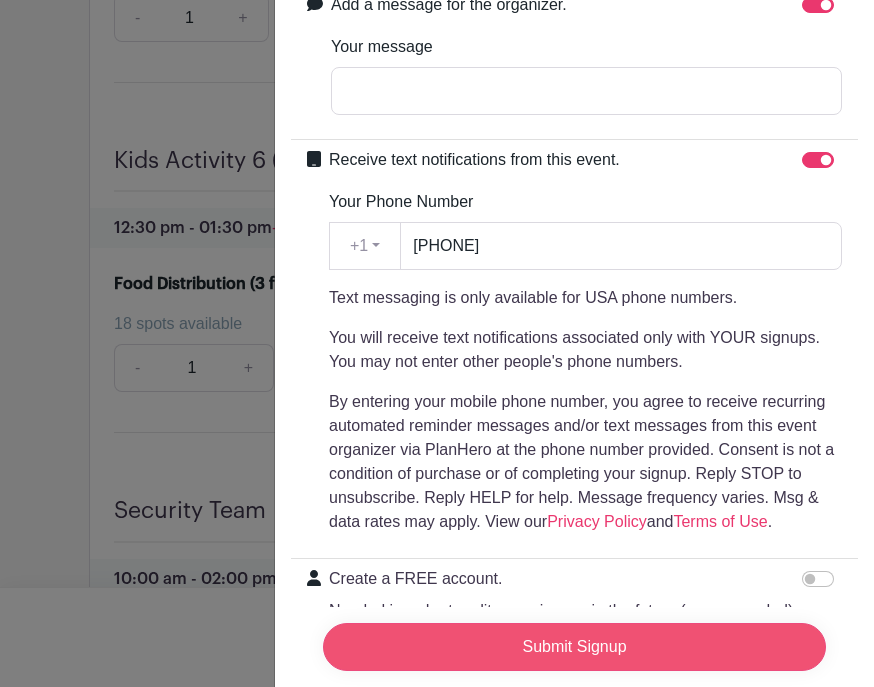 click on "Submit Signup" at bounding box center (574, 647) 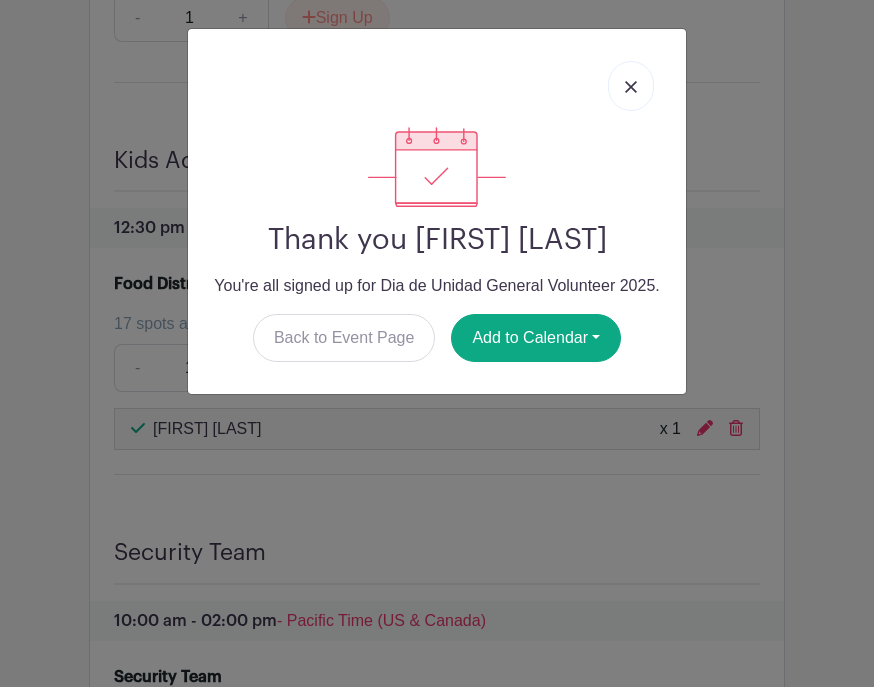 click at bounding box center [631, 86] 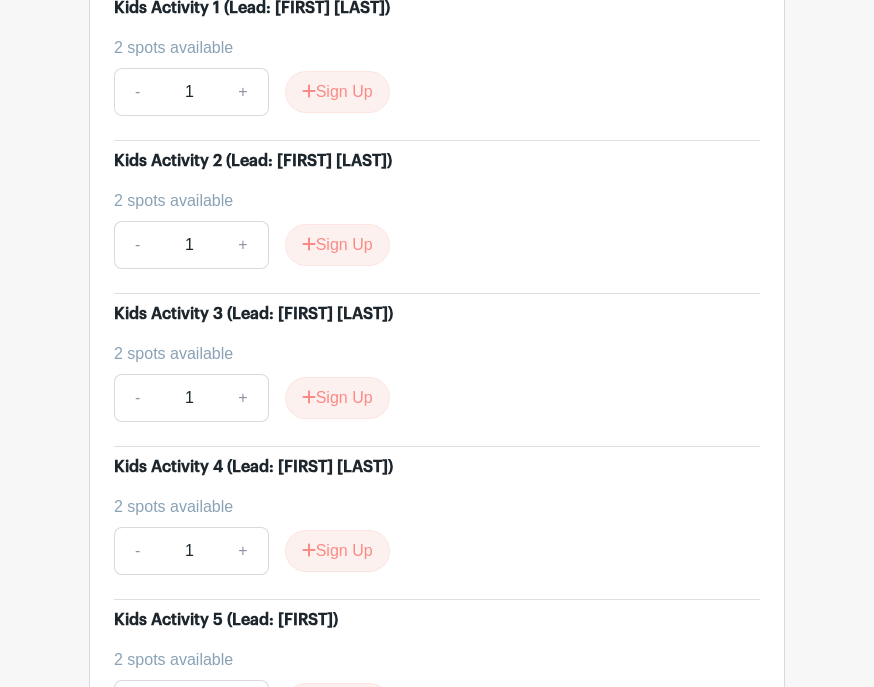scroll, scrollTop: 4240, scrollLeft: 0, axis: vertical 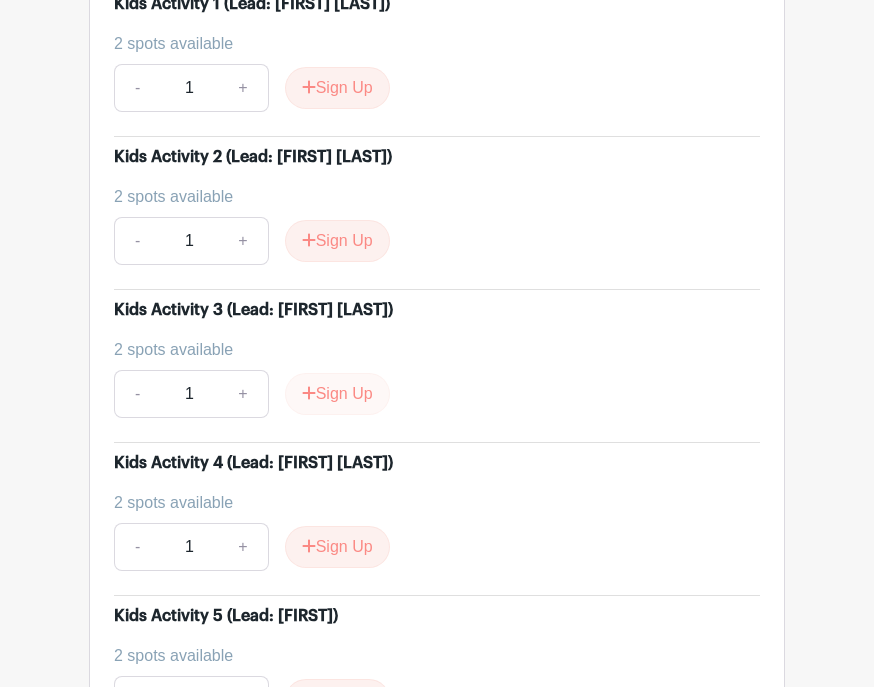 click on "Sign Up" at bounding box center (337, 394) 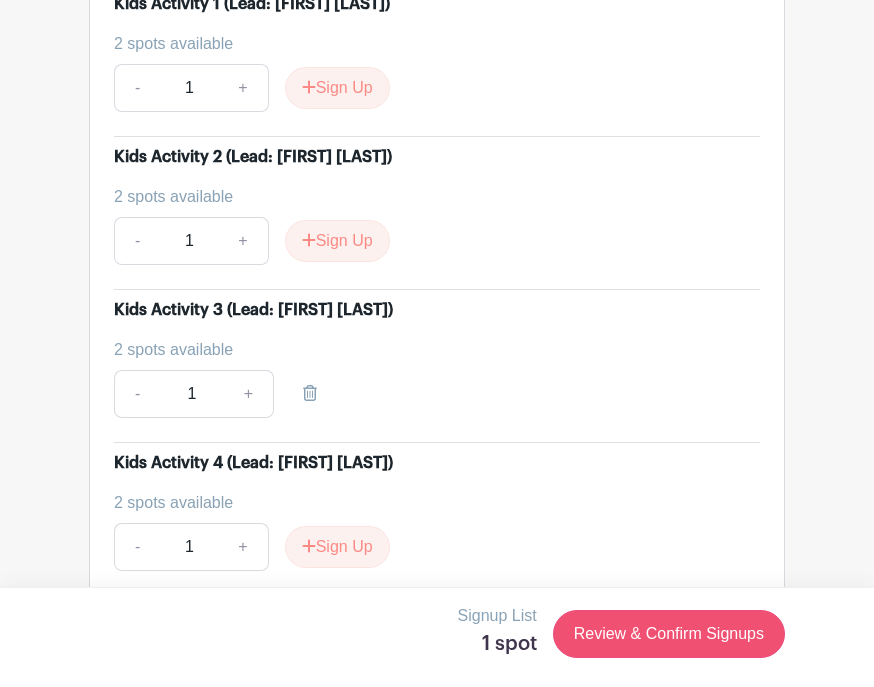 click on "Review & Confirm Signups" at bounding box center (669, 634) 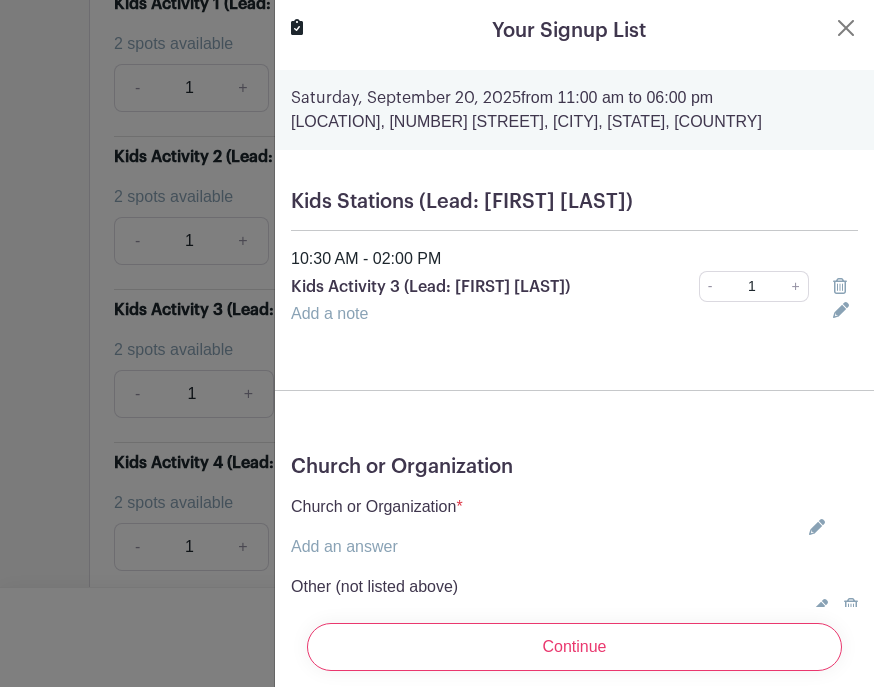 click on "Church or Organization
*
Add an answer
Catedral de Fe Casa de Fe Cathedral of Faith Kairos Church Other" at bounding box center (574, 527) 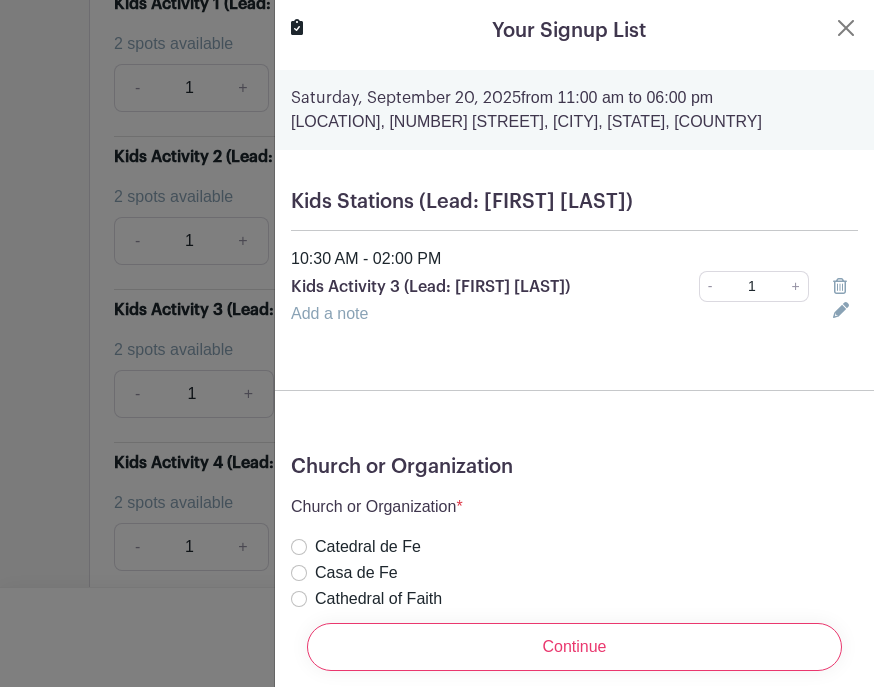 click on "Kairos Church" at bounding box center [299, 625] 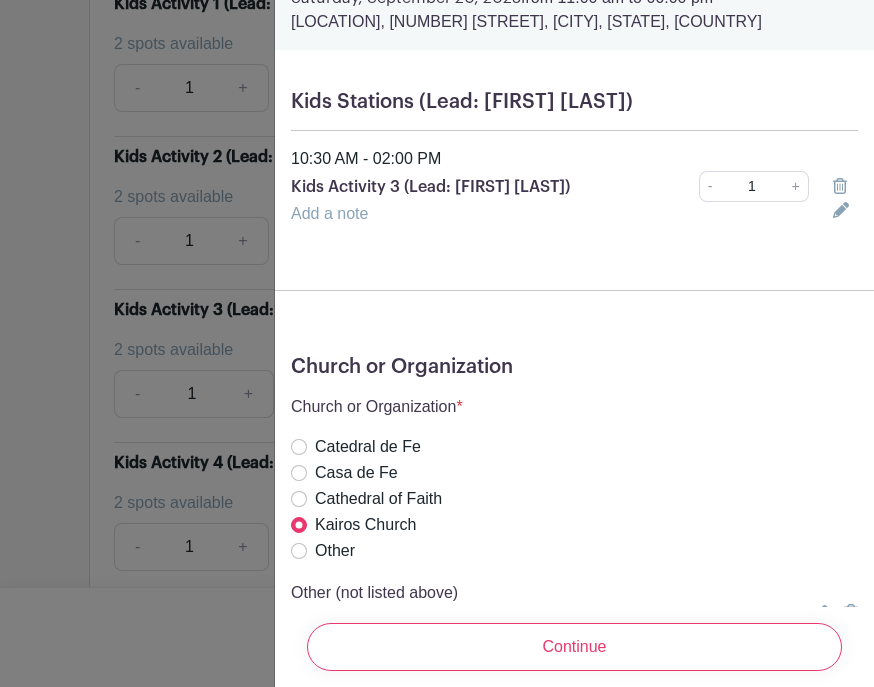 scroll, scrollTop: 99, scrollLeft: 0, axis: vertical 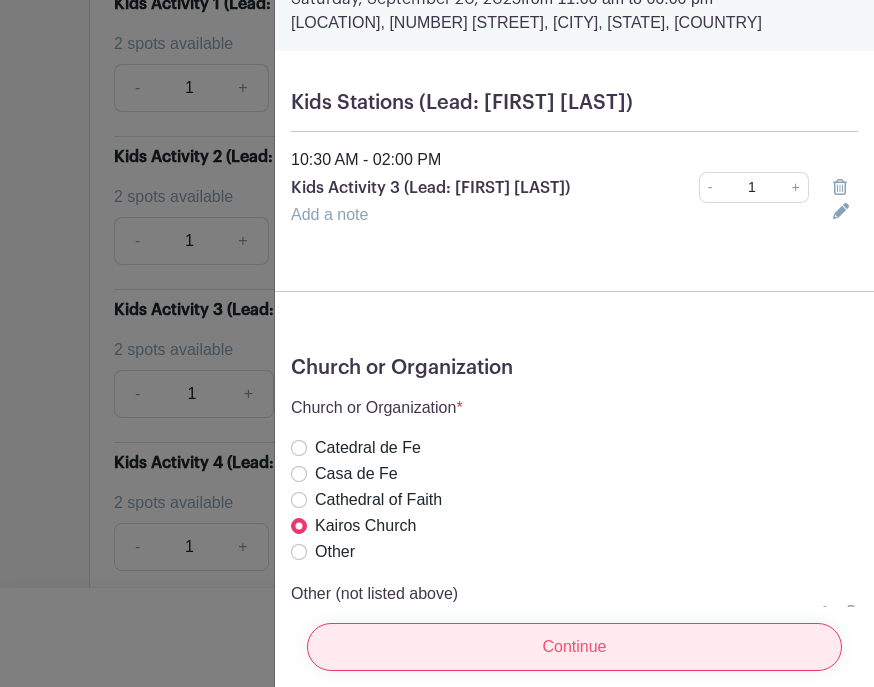 click on "Continue" at bounding box center (574, 647) 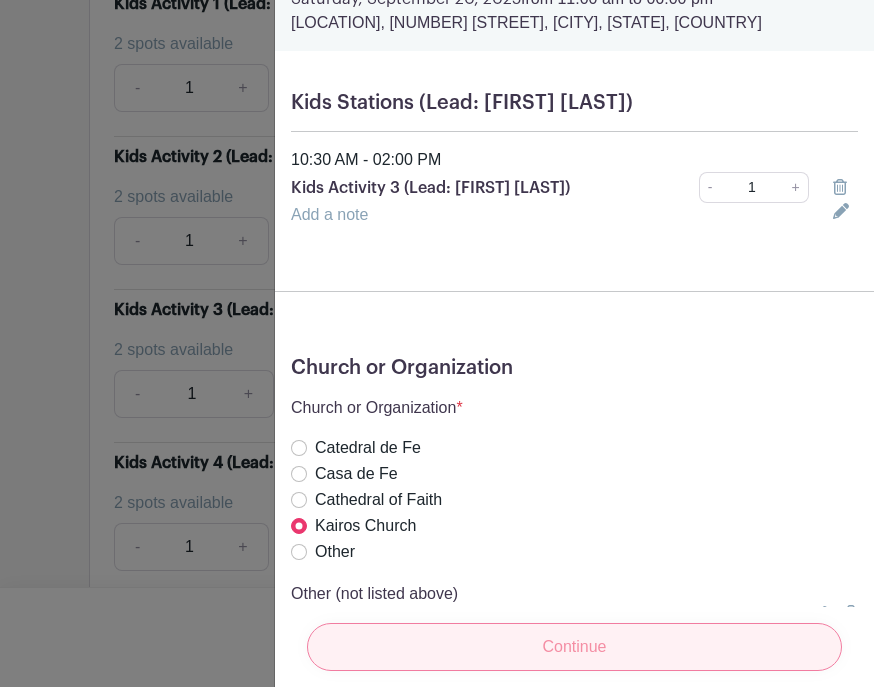 scroll, scrollTop: 0, scrollLeft: 0, axis: both 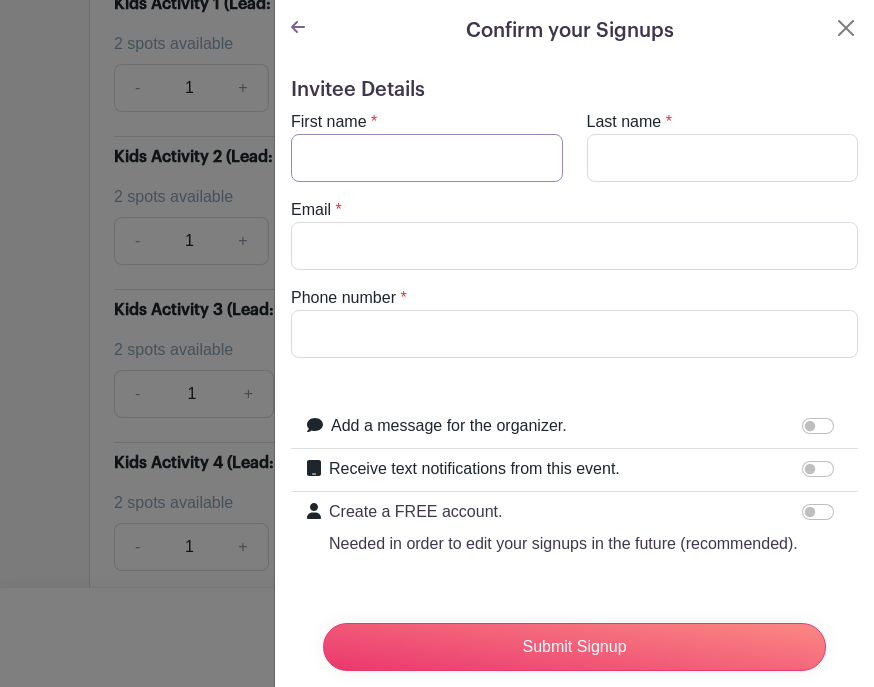 click on "First name" at bounding box center (427, 158) 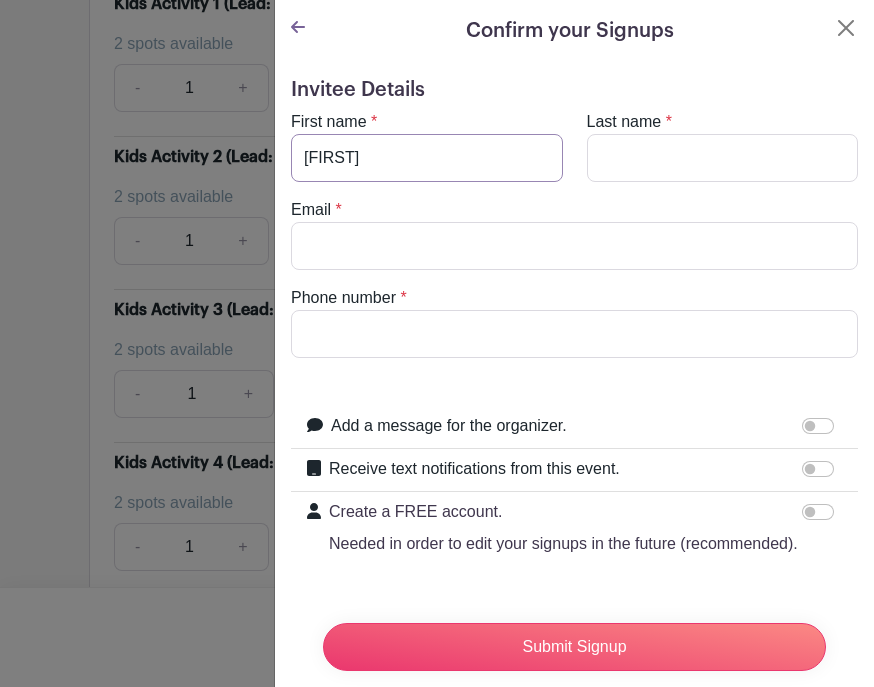 type on "MILAGROS" 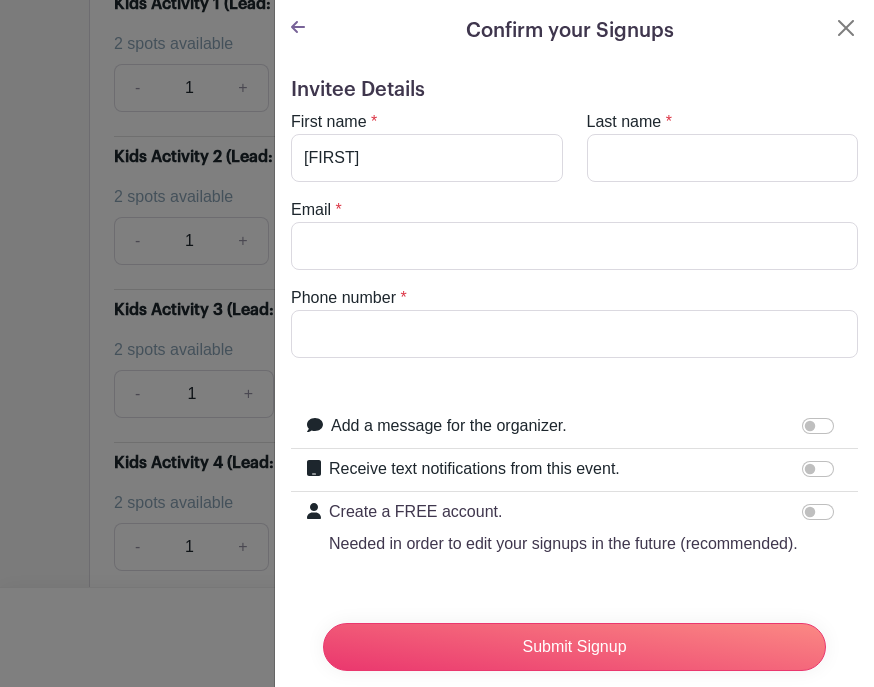 click on "Last name   *" at bounding box center [723, 146] 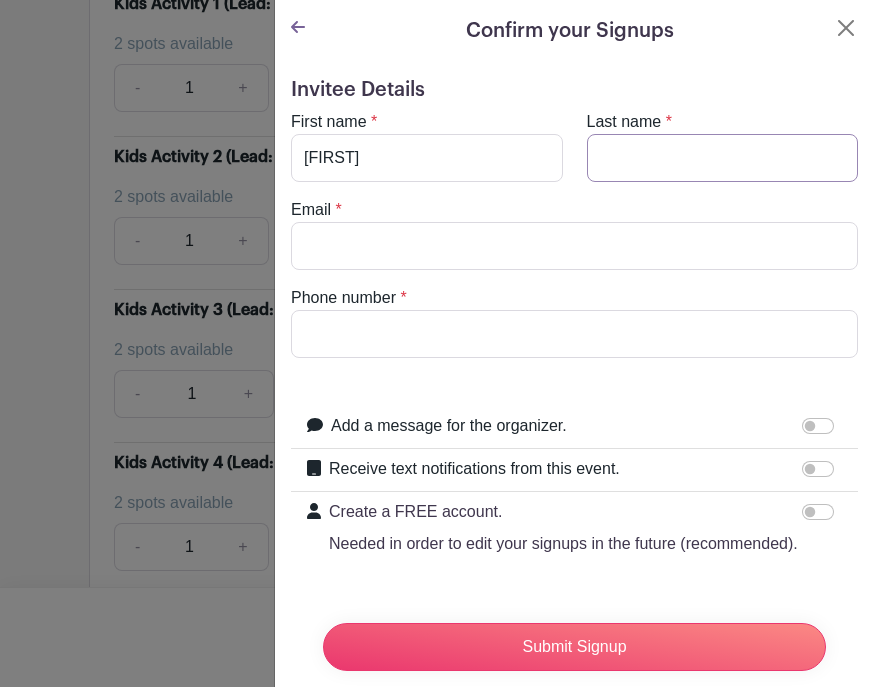 click on "Last name" at bounding box center [723, 158] 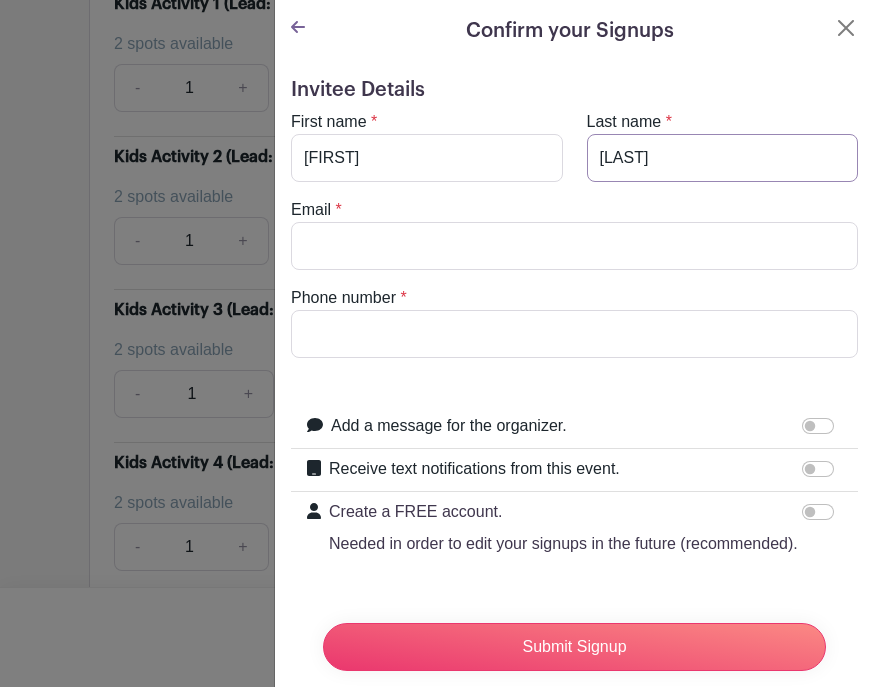 type on "[LAST]" 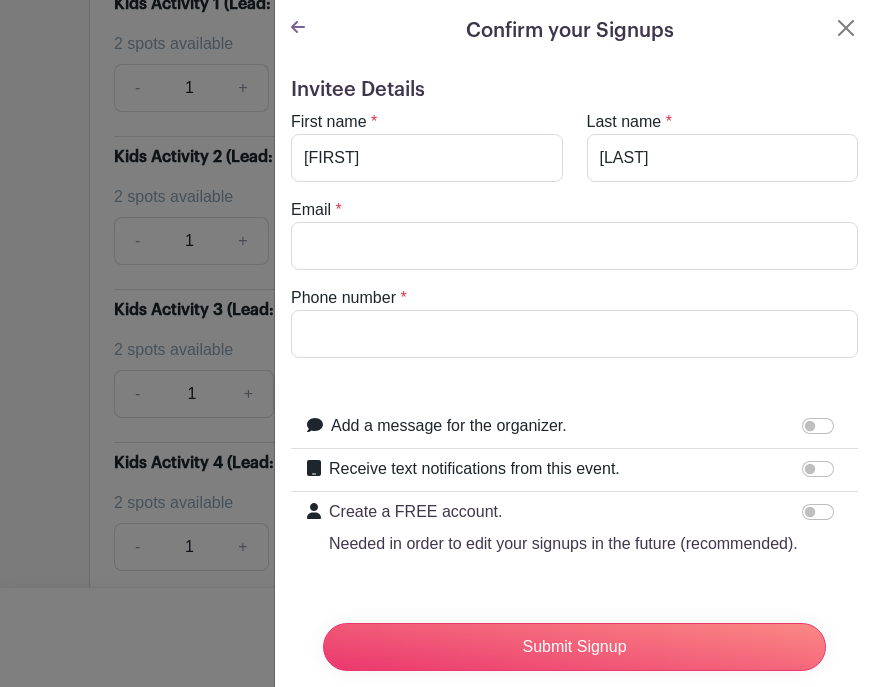click on "Email" at bounding box center (574, 246) 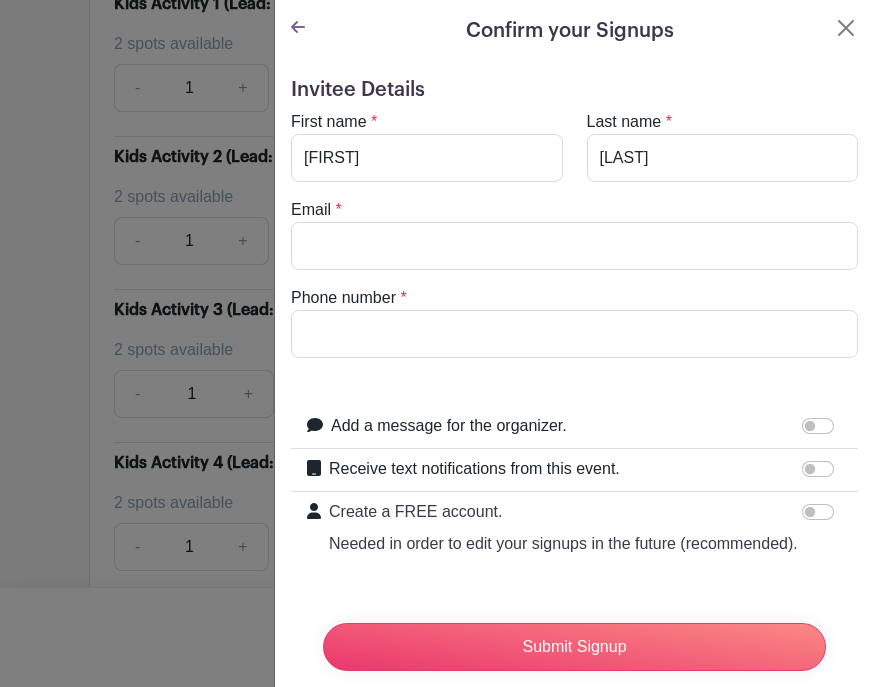 click on "Phone number" at bounding box center [574, 334] 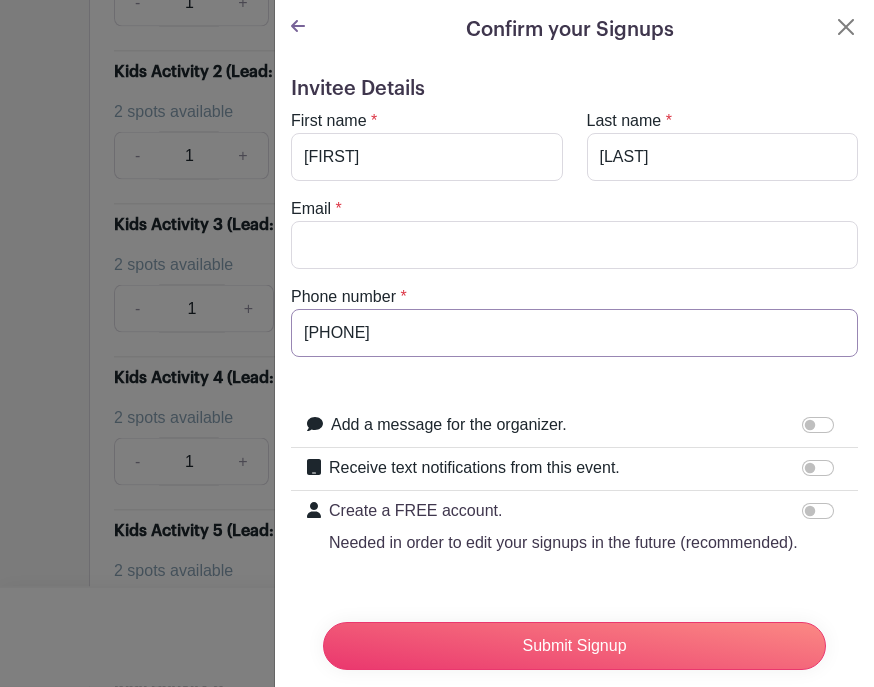 type on "4083332769" 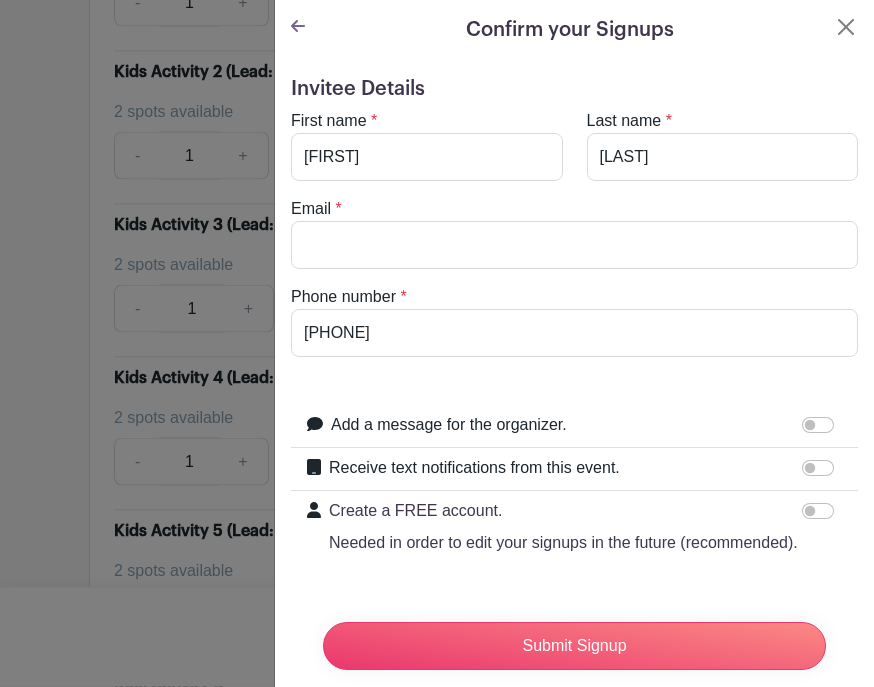 click on "Add a message for the organizer." at bounding box center (818, 426) 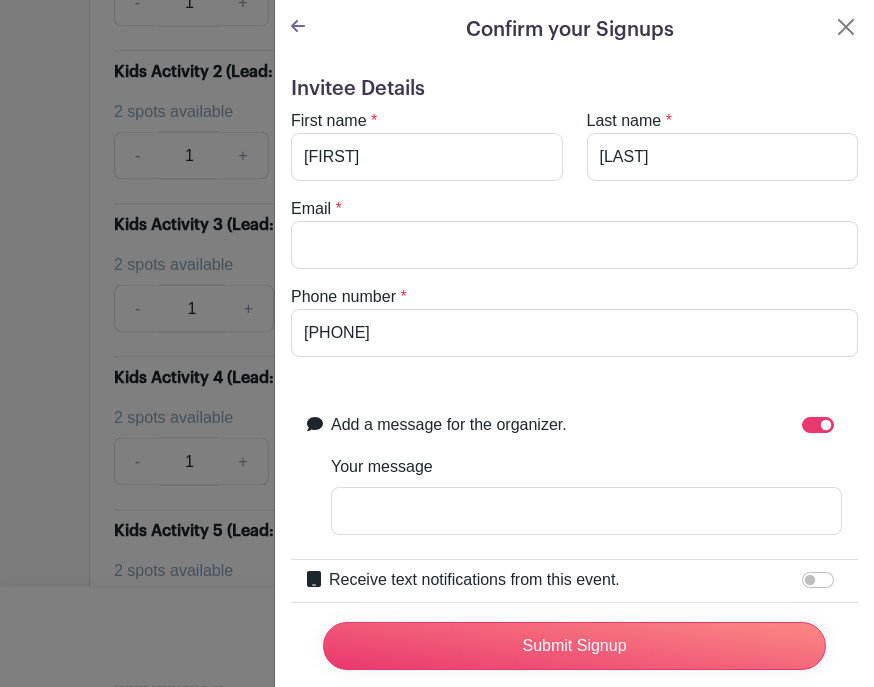 scroll, scrollTop: 4326, scrollLeft: 0, axis: vertical 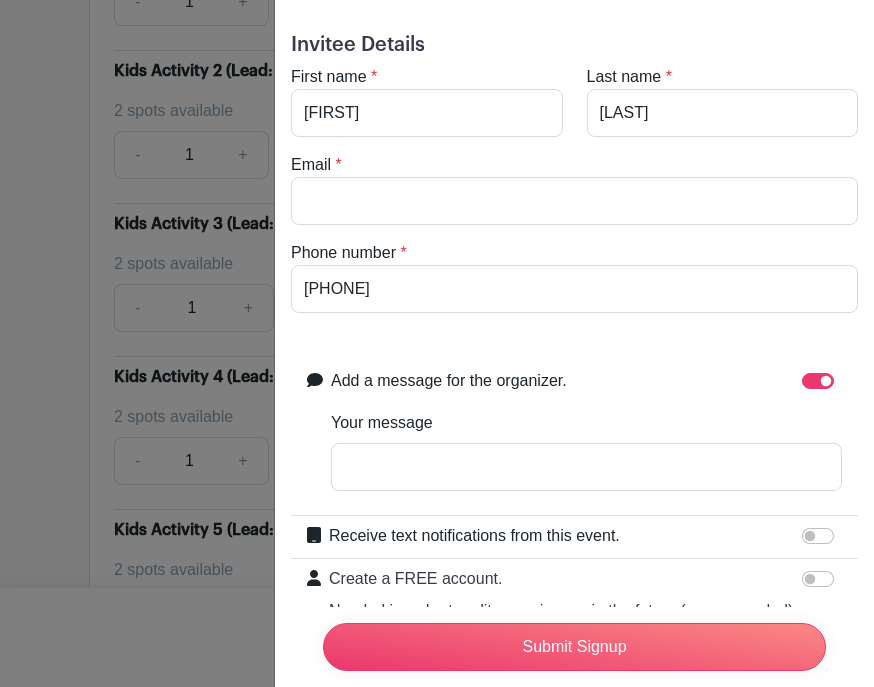 click on "Receive text notifications from this event." at bounding box center [818, 536] 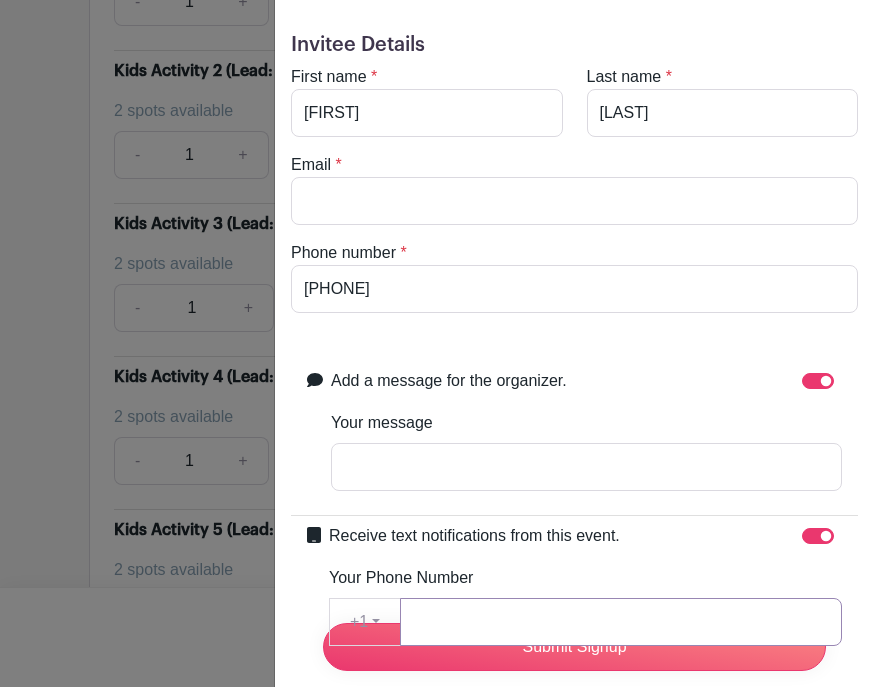 click on "Your Phone Number" at bounding box center [621, 622] 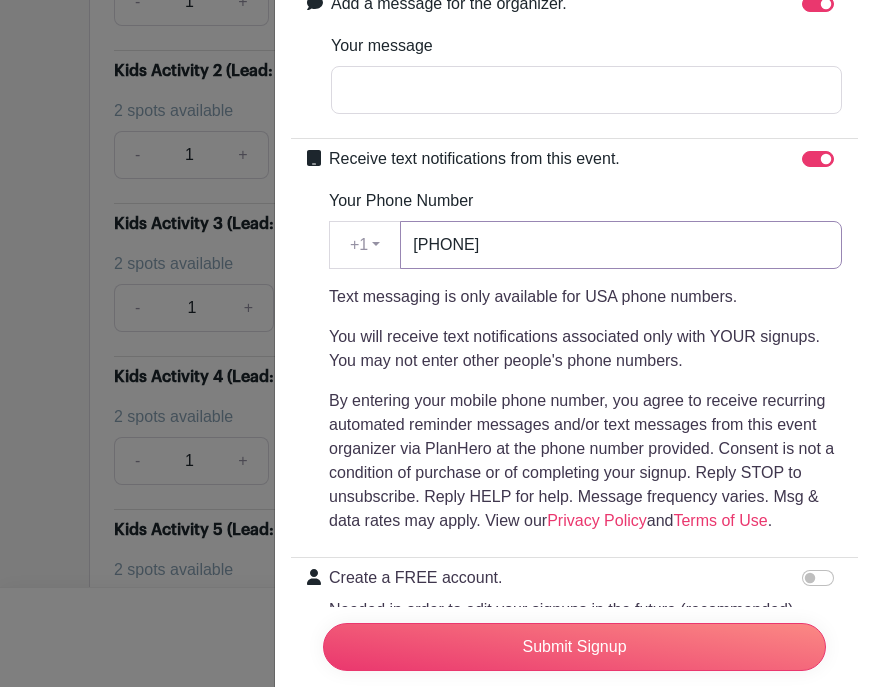 scroll, scrollTop: 421, scrollLeft: 0, axis: vertical 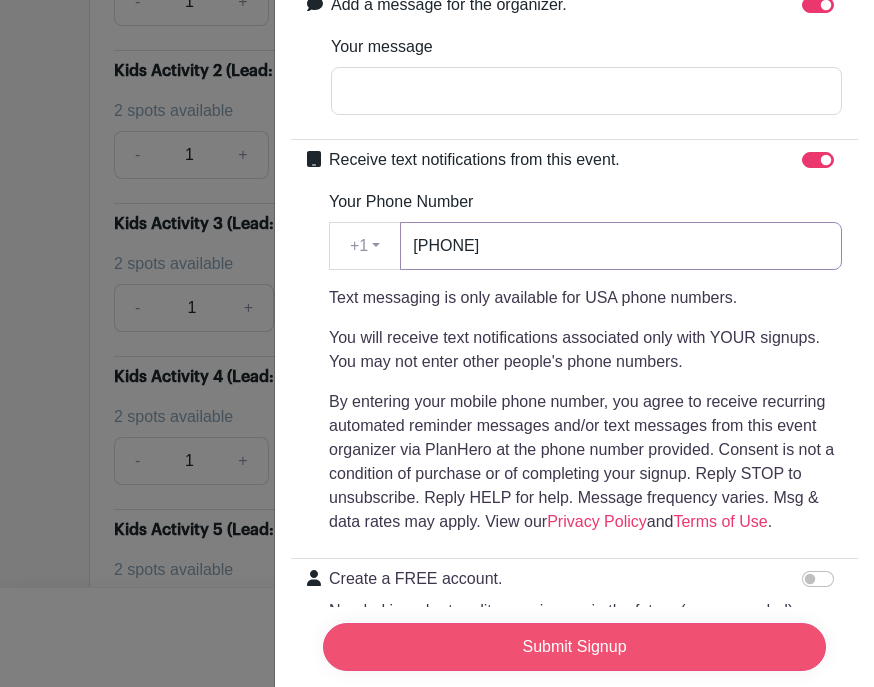 type on "[PHONE]" 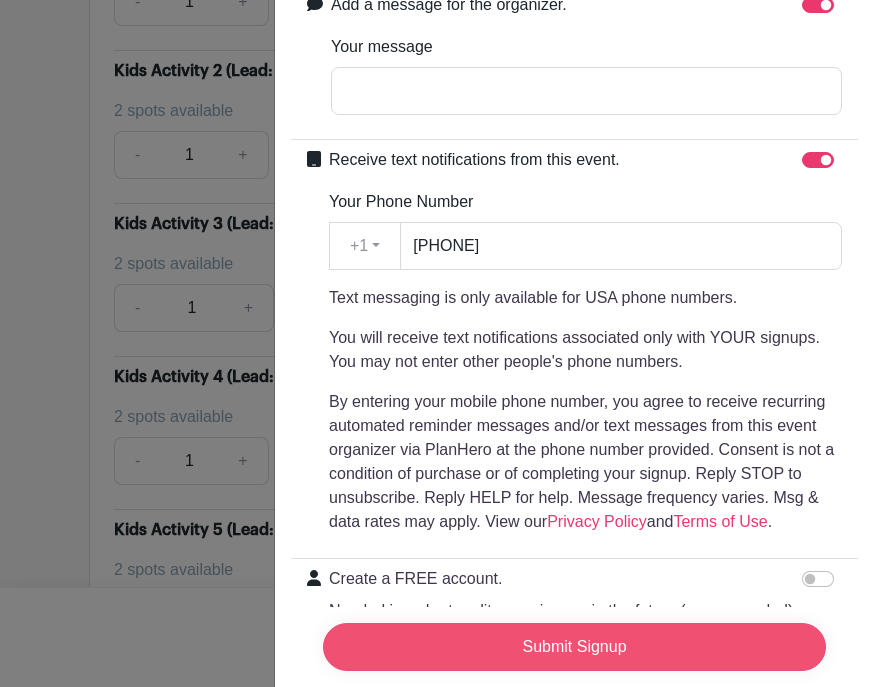 click on "Submit Signup" at bounding box center [574, 647] 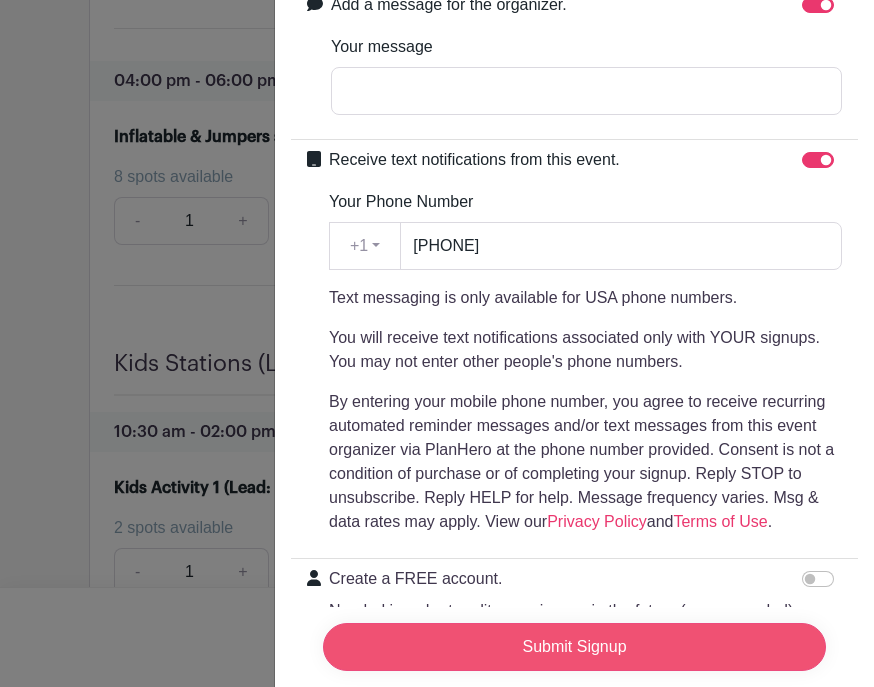 scroll, scrollTop: 0, scrollLeft: 0, axis: both 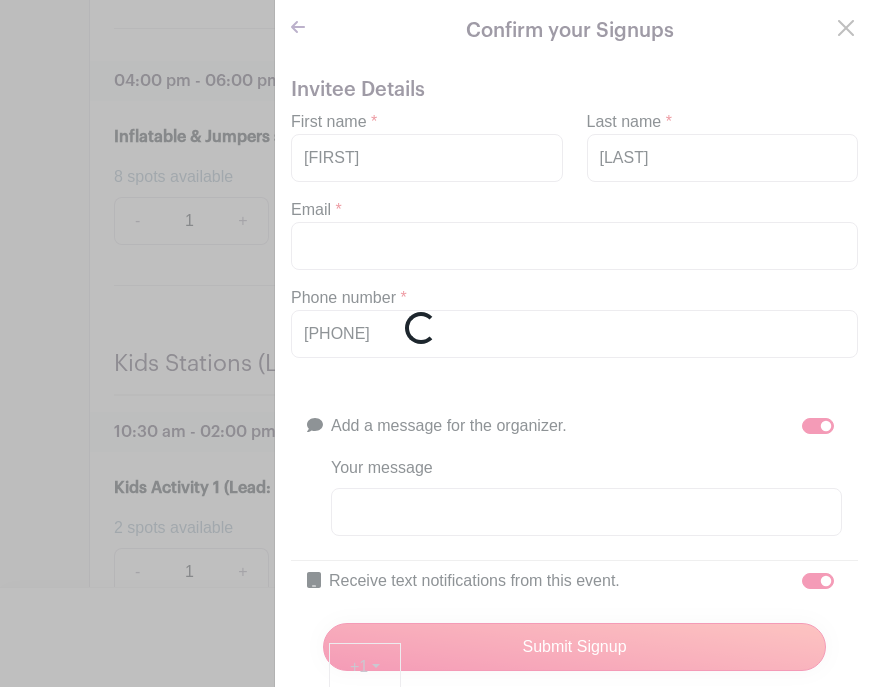 click on "Loading..." at bounding box center [437, 343] 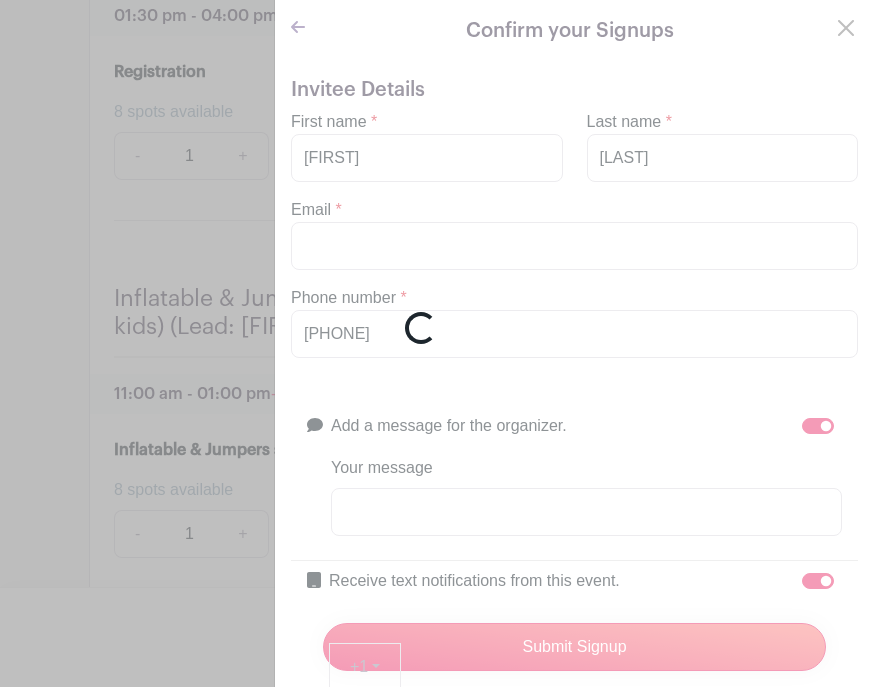 click on "Loading..." at bounding box center (437, 343) 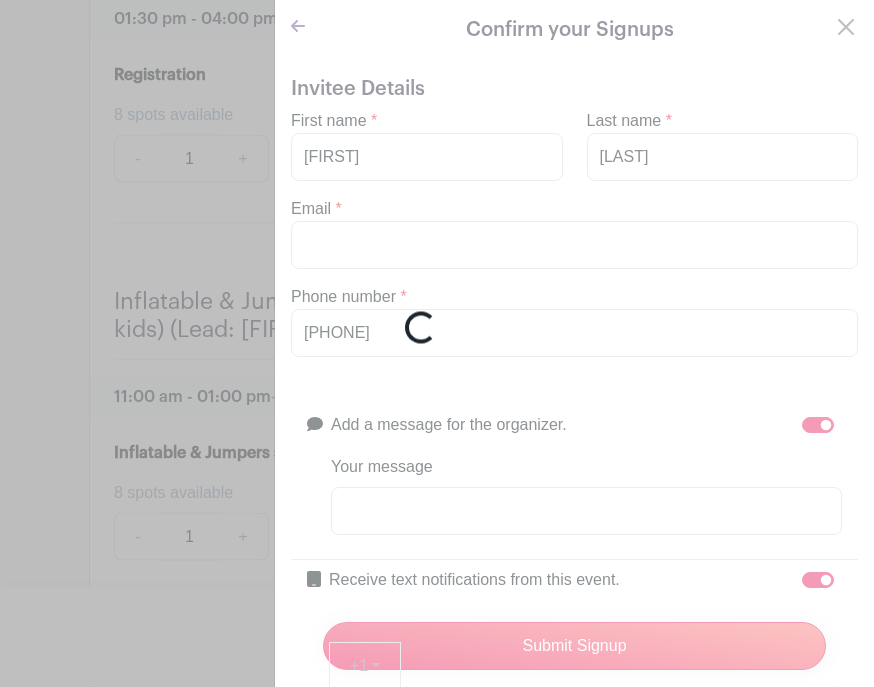 click on "Loading..." at bounding box center [437, 343] 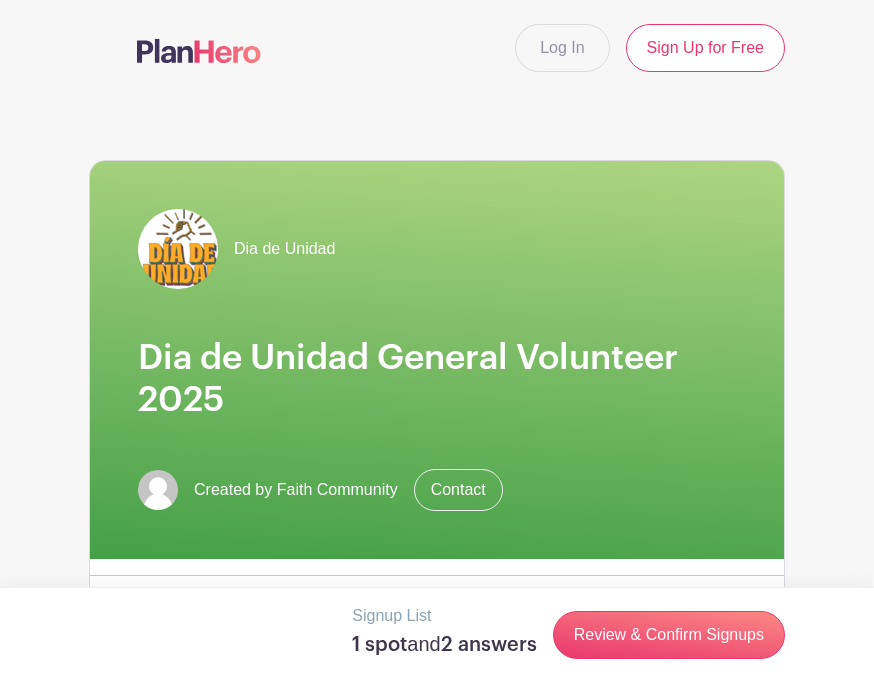scroll, scrollTop: 0, scrollLeft: 0, axis: both 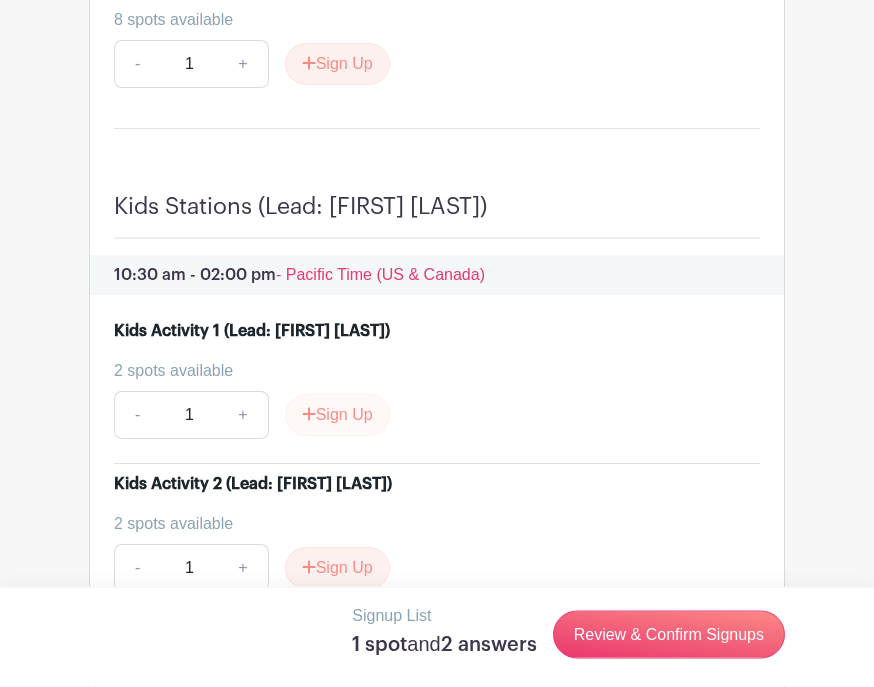 click on "Sign Up" at bounding box center [337, 416] 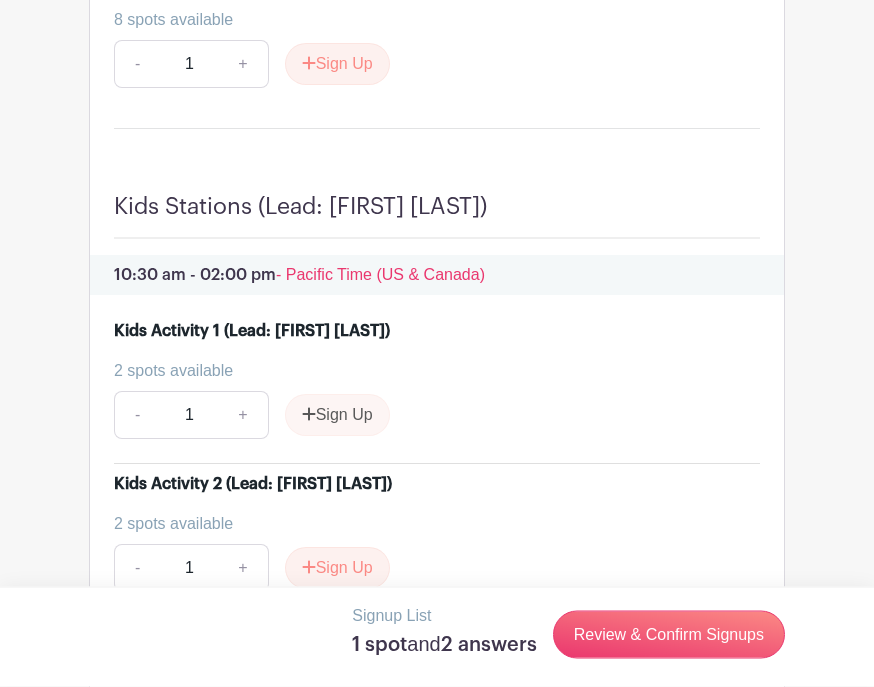scroll, scrollTop: 3883, scrollLeft: 0, axis: vertical 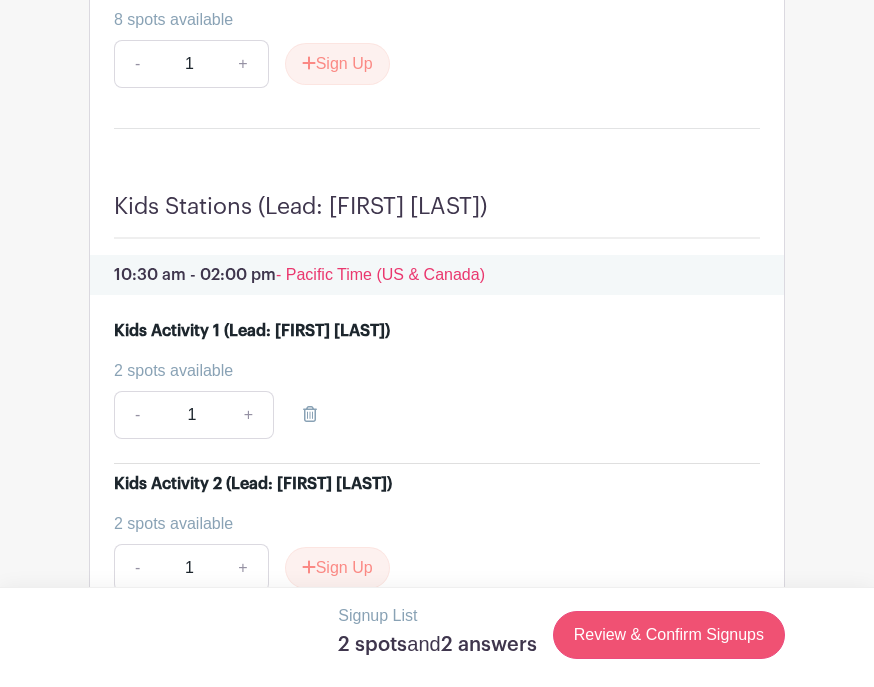 click on "Review & Confirm Signups" at bounding box center (669, 635) 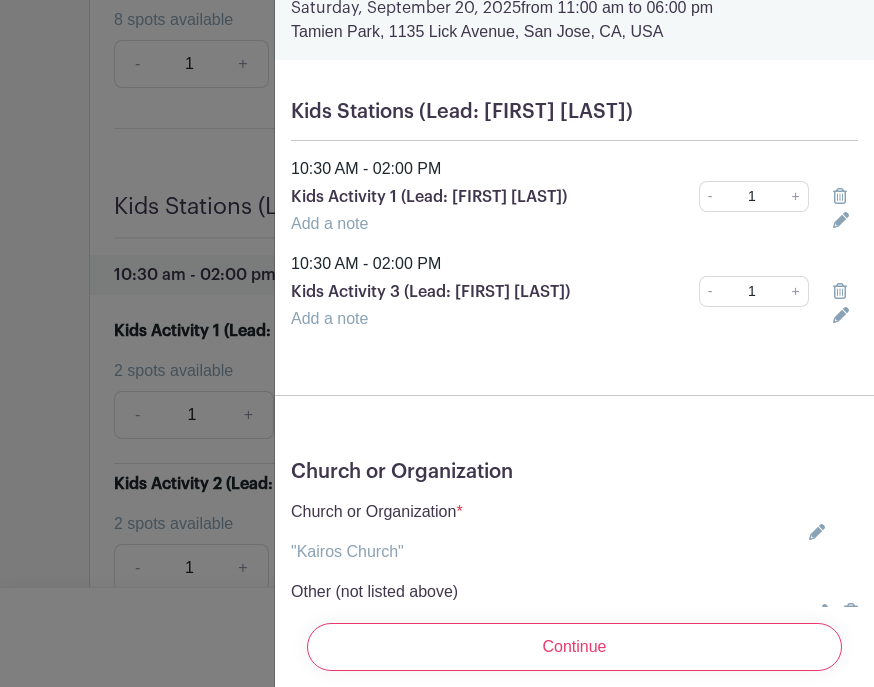scroll, scrollTop: 88, scrollLeft: 0, axis: vertical 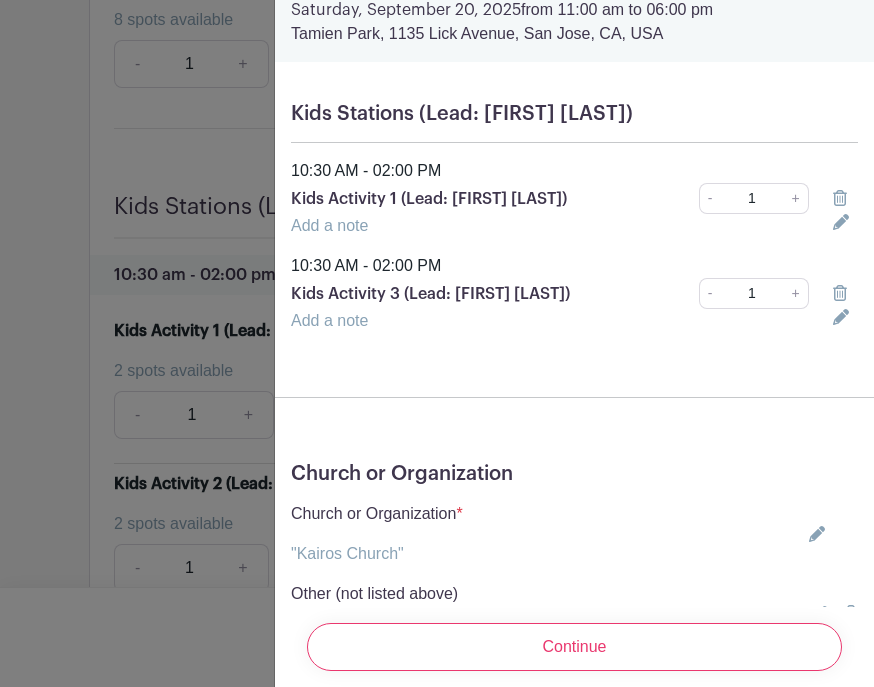click 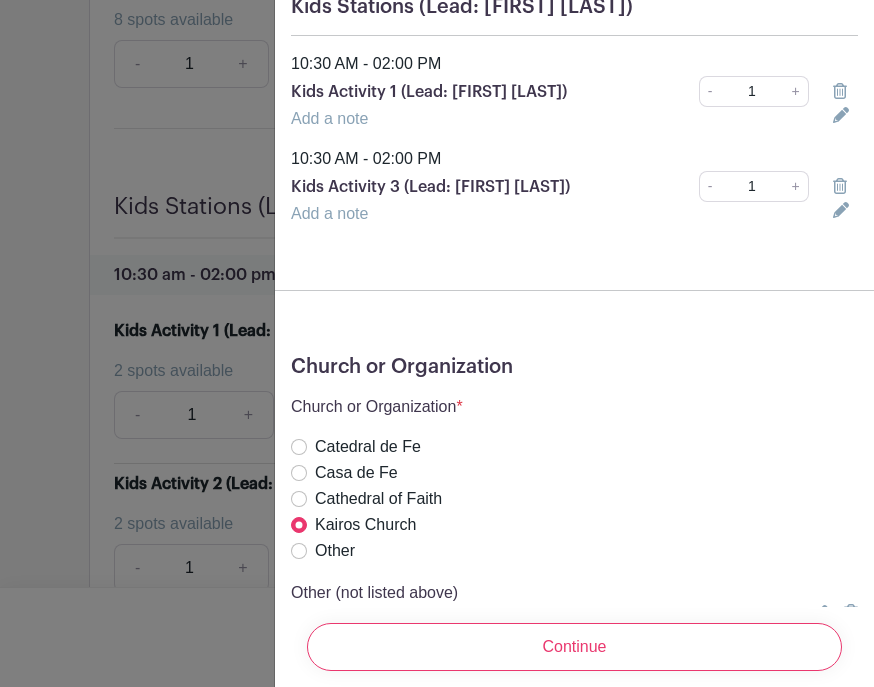 scroll, scrollTop: 194, scrollLeft: 0, axis: vertical 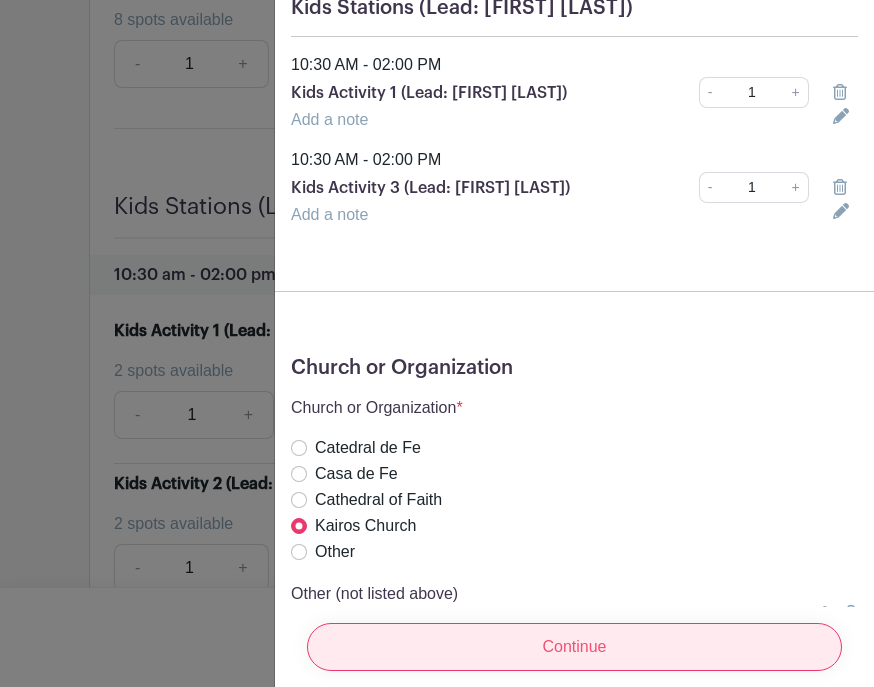 click on "Continue" at bounding box center (574, 647) 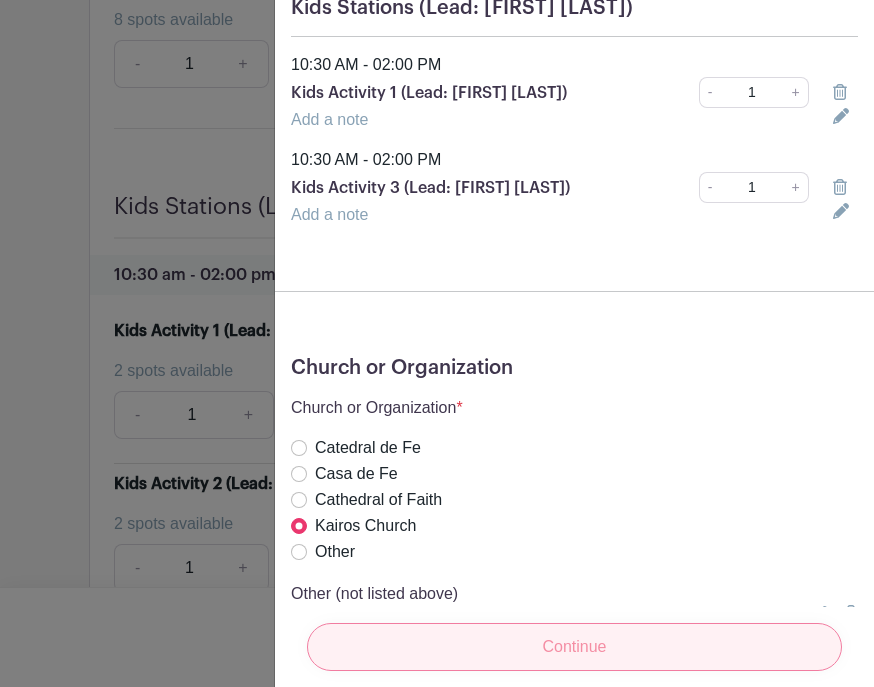 scroll, scrollTop: 0, scrollLeft: 0, axis: both 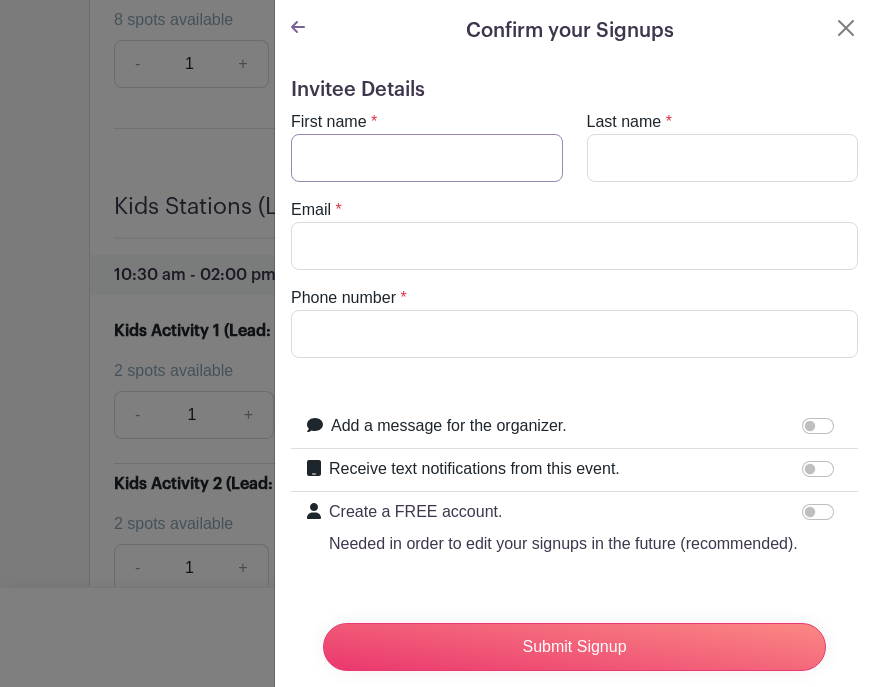click on "First name" at bounding box center [427, 158] 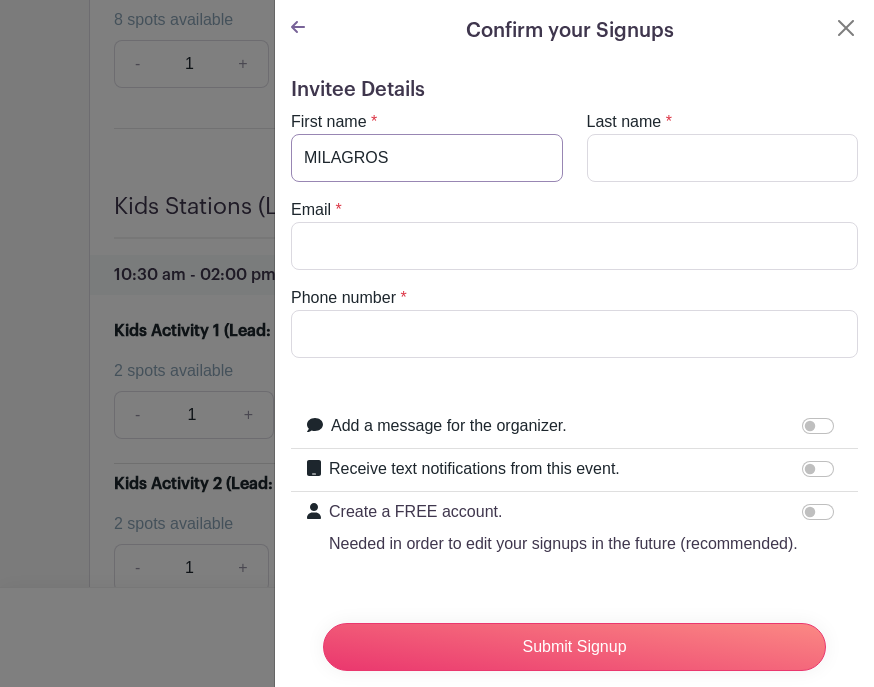 type on "MILAGROS" 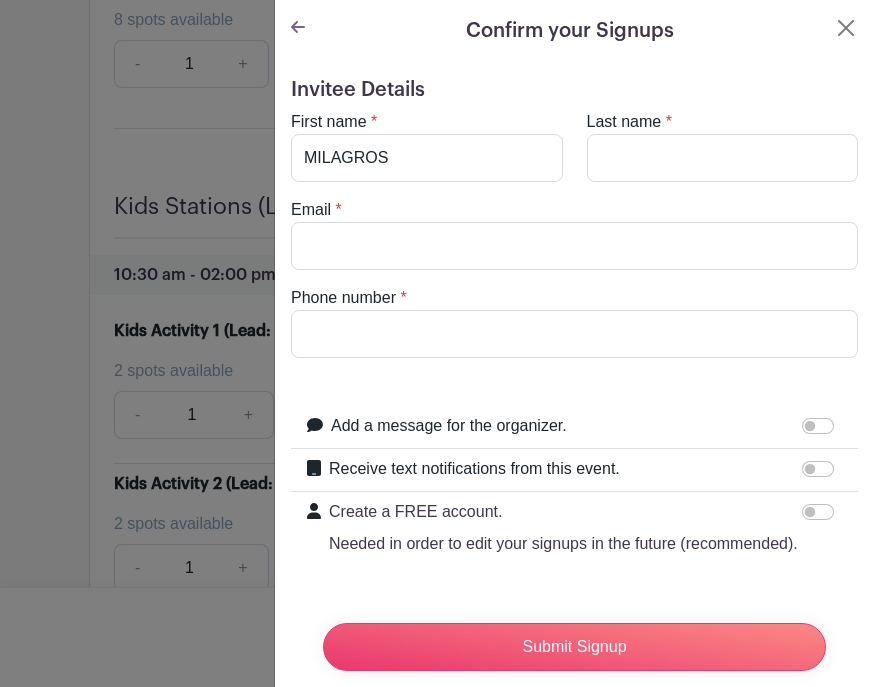 click on "Last name" at bounding box center [723, 158] 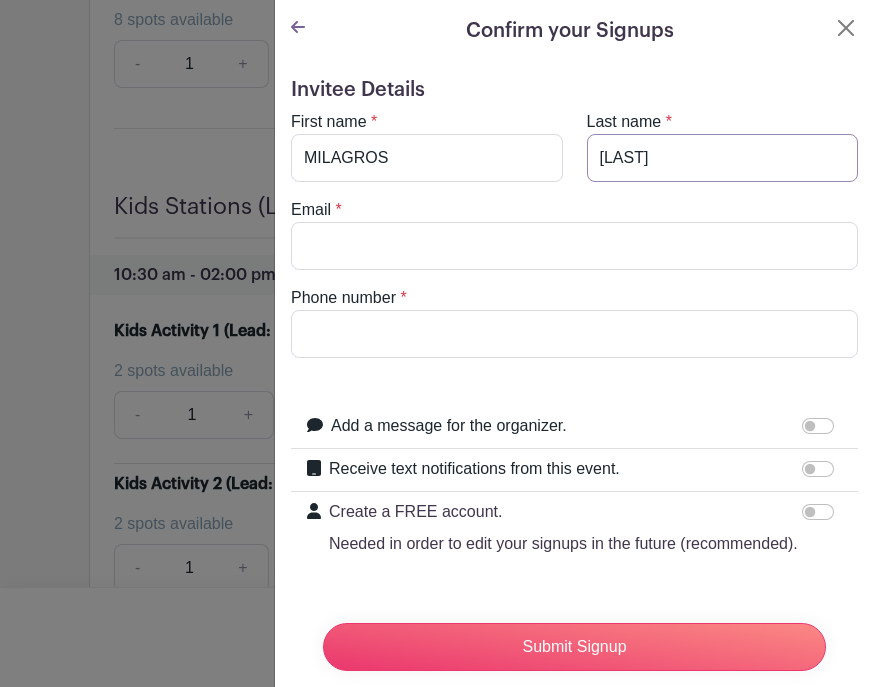 type on "[LAST]" 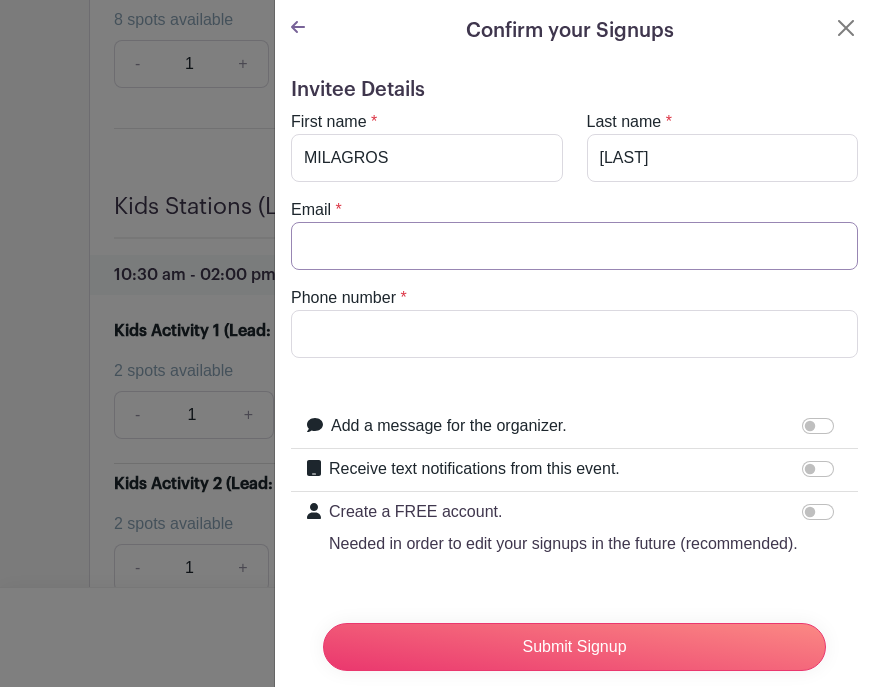 click on "Email" at bounding box center (574, 246) 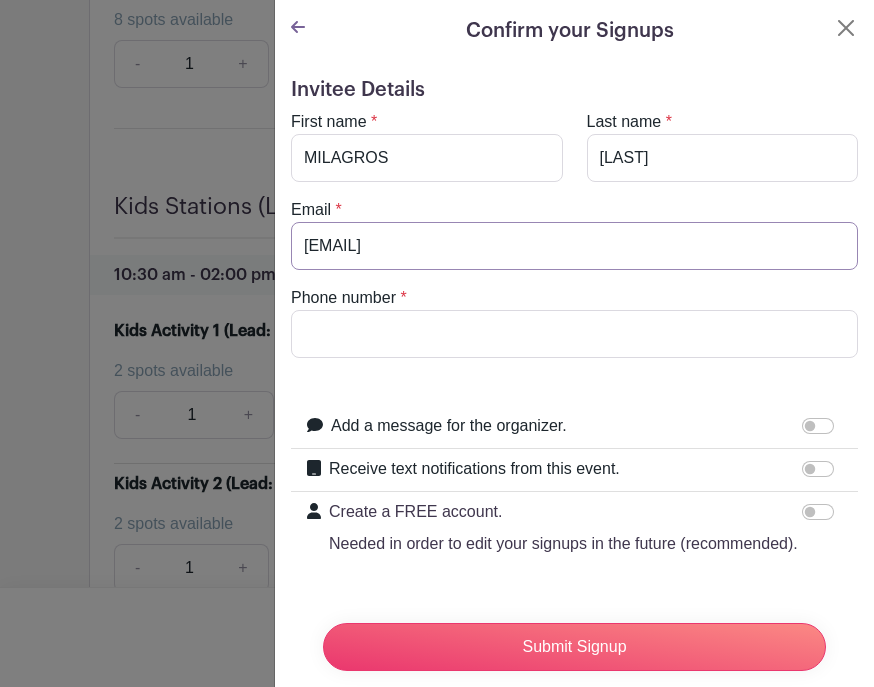type on "[EMAIL]" 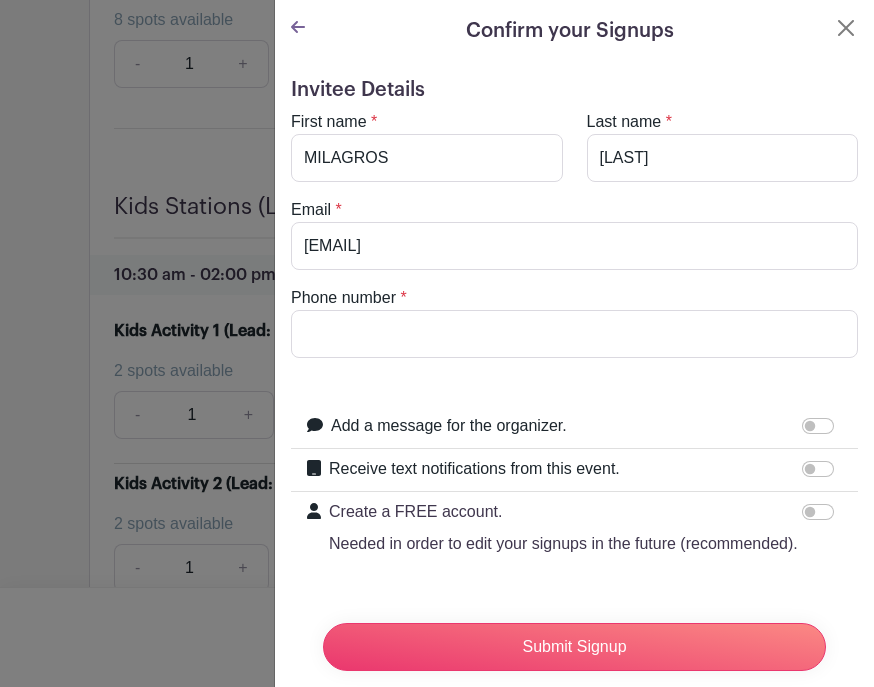 click on "Phone number" at bounding box center [574, 334] 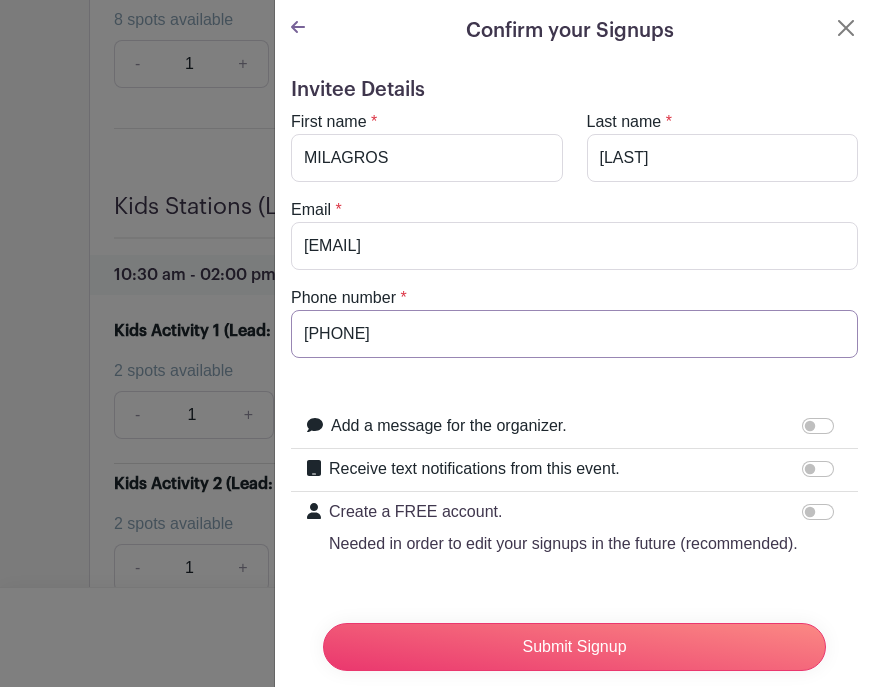 type on "[PHONE]" 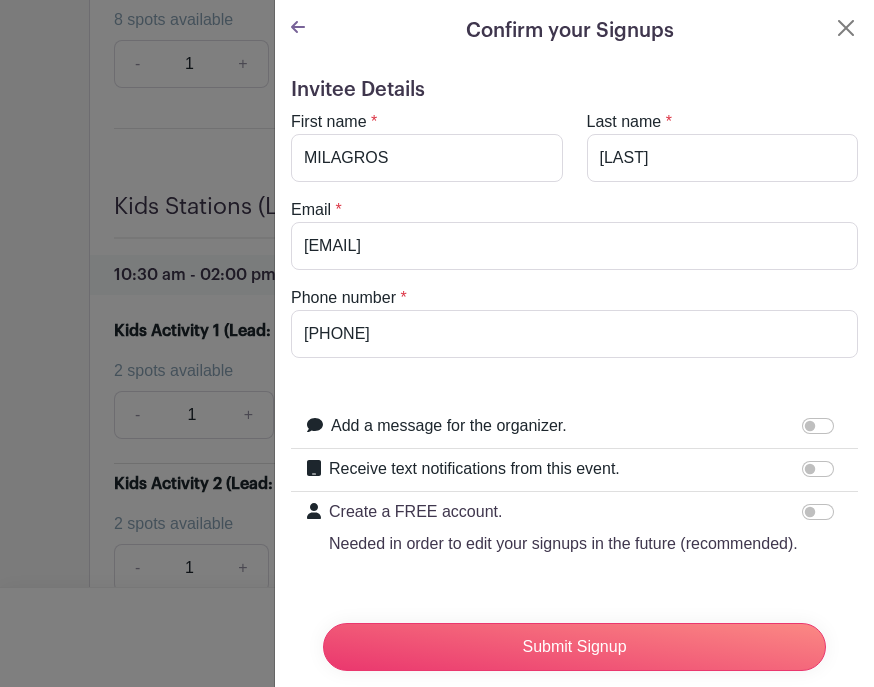 click on "Add a message for the organizer." at bounding box center [818, 426] 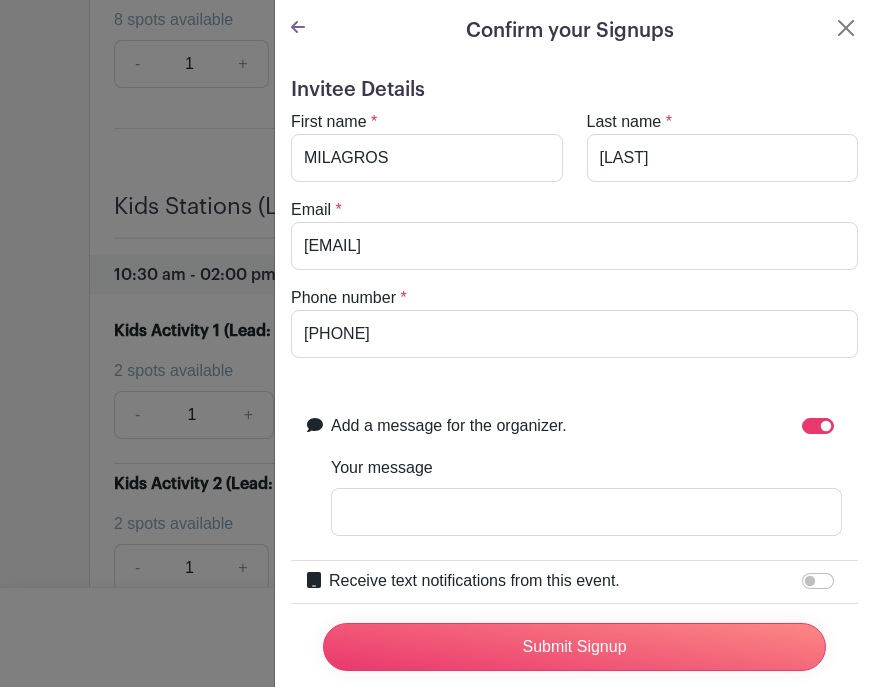 click on "Receive text notifications from this event." at bounding box center (818, 581) 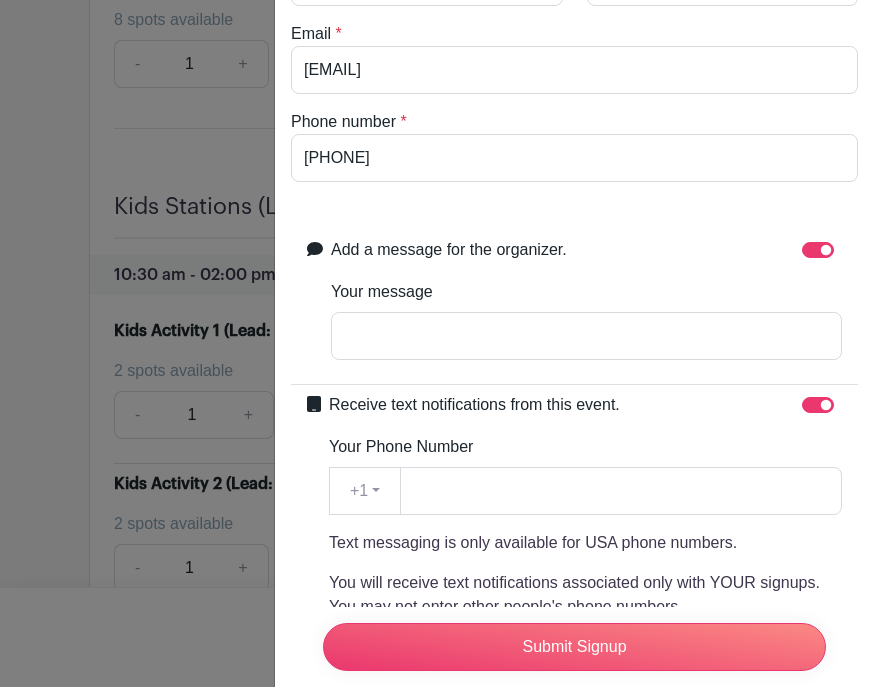 scroll, scrollTop: 194, scrollLeft: 0, axis: vertical 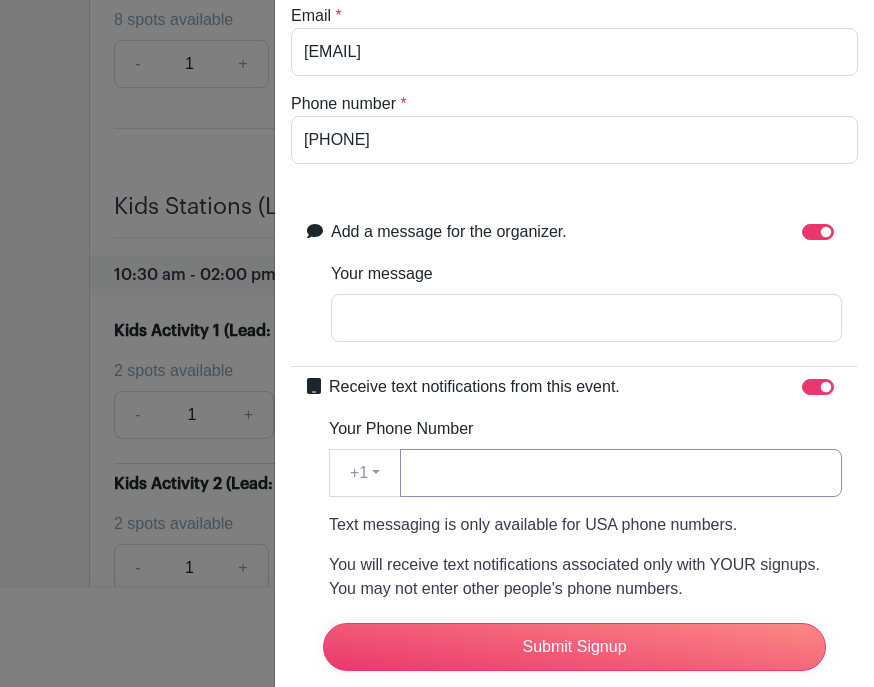 click on "Your Phone Number" at bounding box center [621, 473] 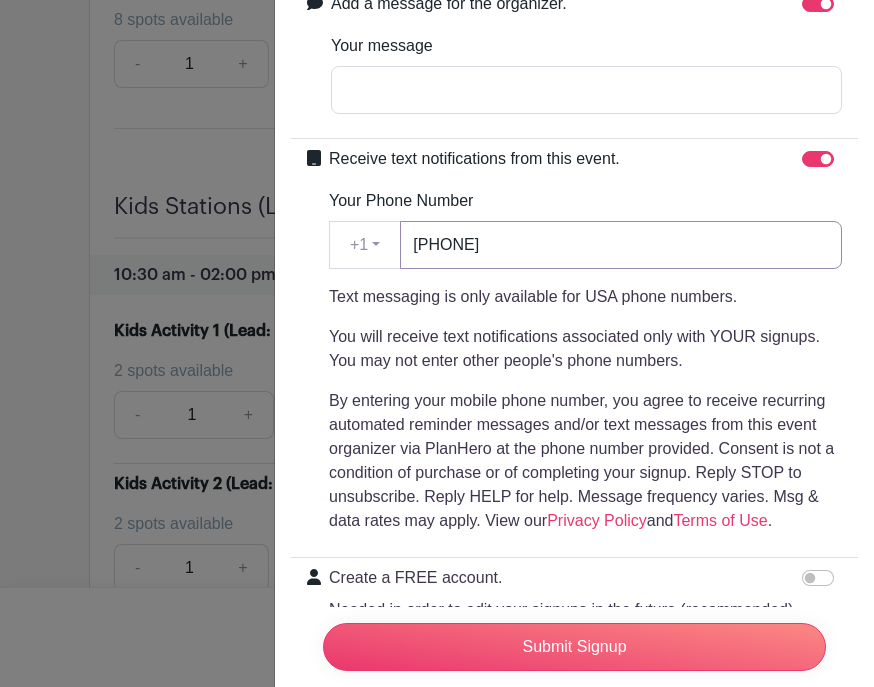 scroll, scrollTop: 421, scrollLeft: 0, axis: vertical 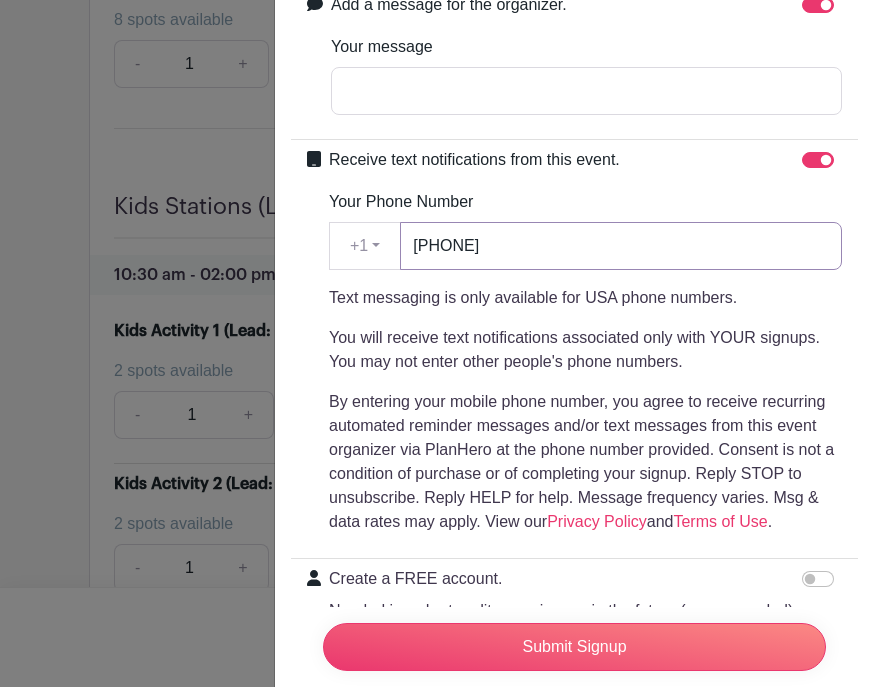 type on "[PHONE]" 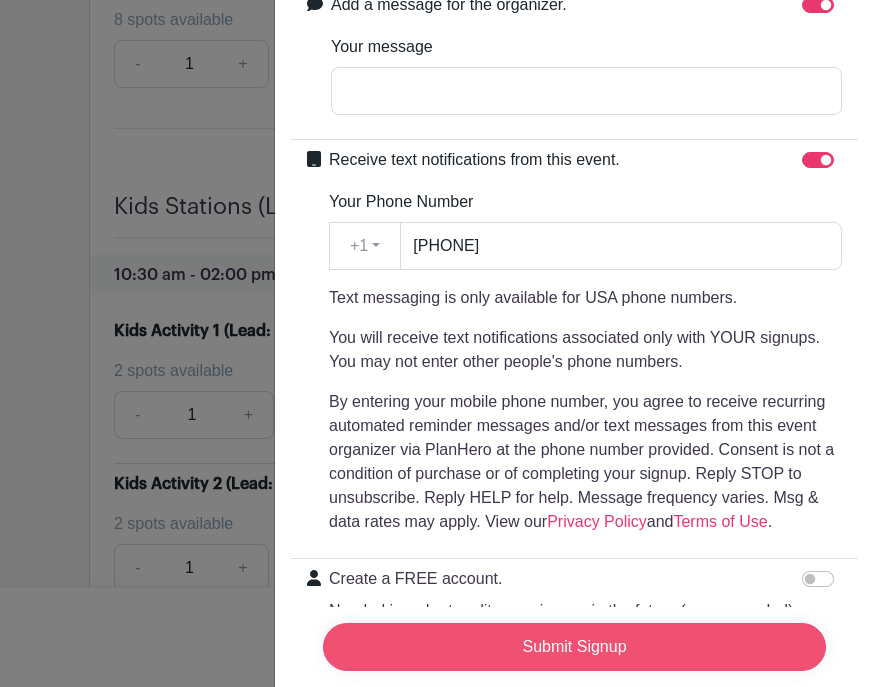 click on "Submit Signup" at bounding box center [574, 647] 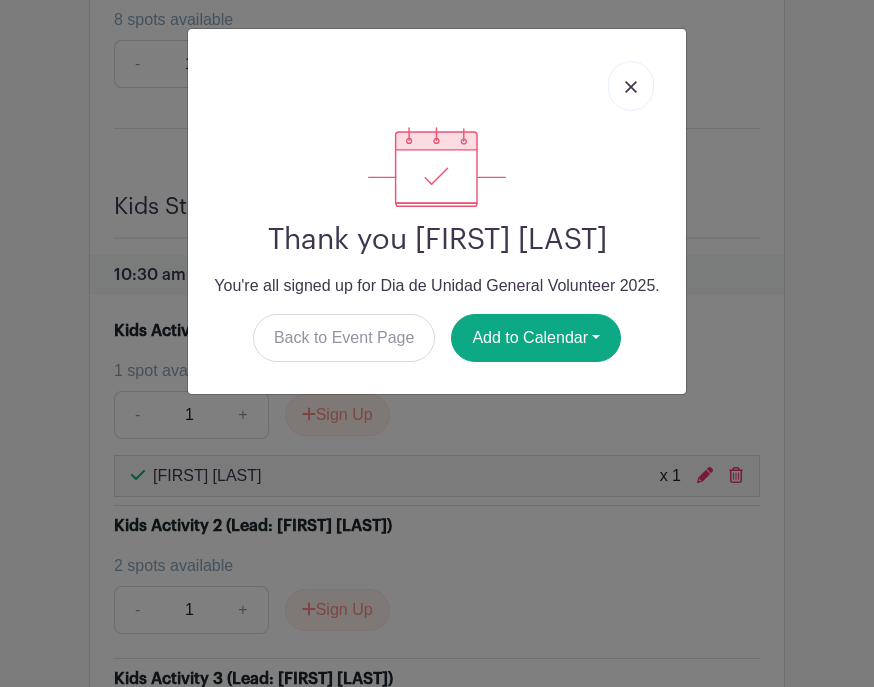 click at bounding box center (631, 87) 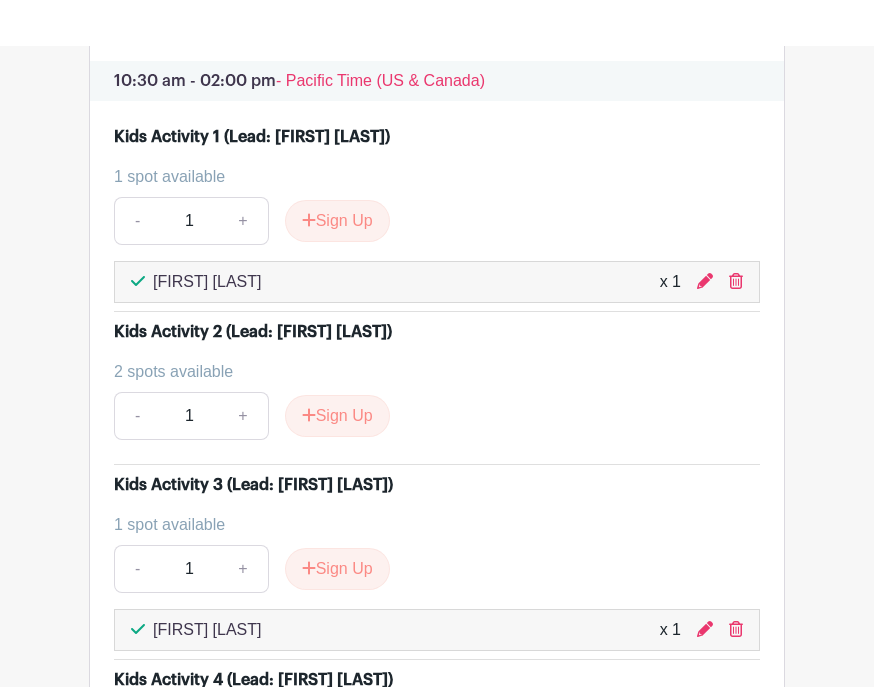 scroll, scrollTop: 4074, scrollLeft: 0, axis: vertical 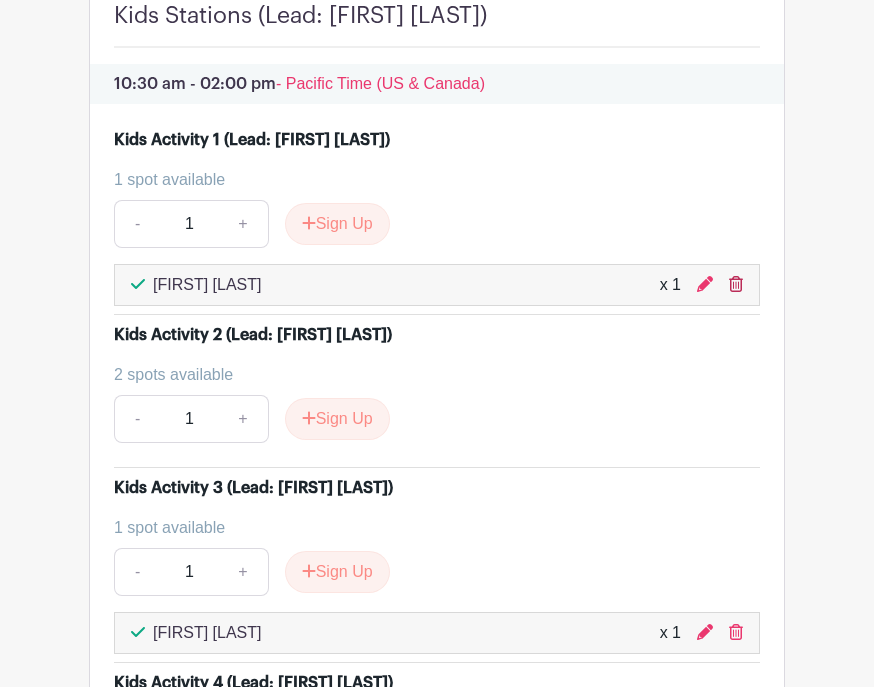 click at bounding box center [736, 284] 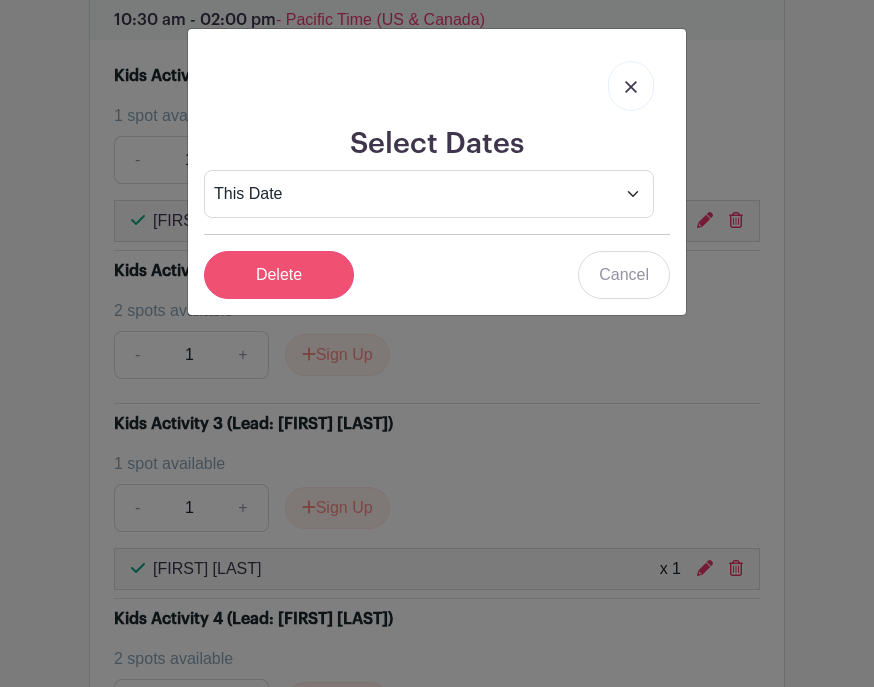 click on "Delete" at bounding box center (279, 275) 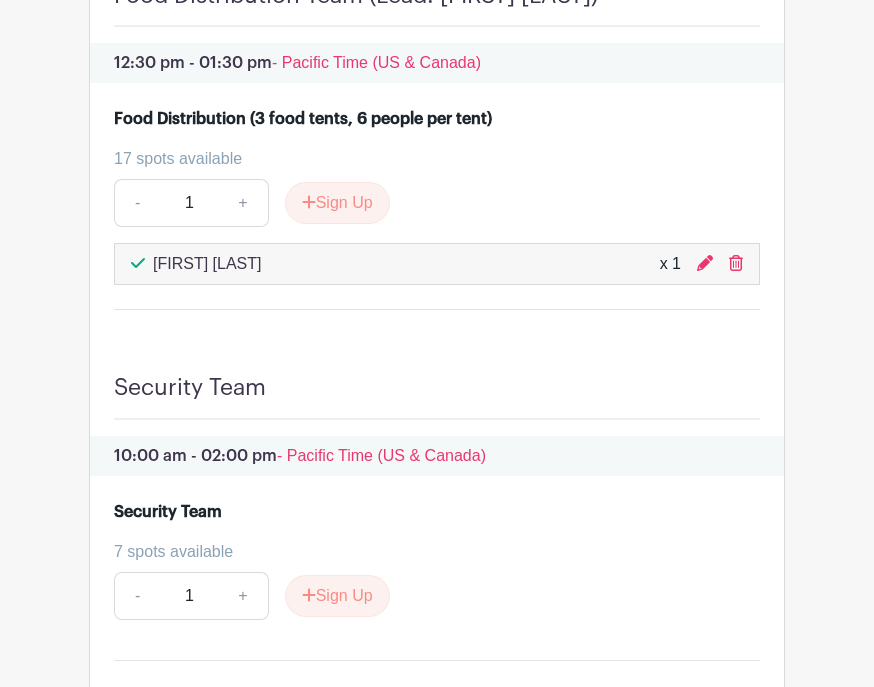 scroll, scrollTop: 9666, scrollLeft: 0, axis: vertical 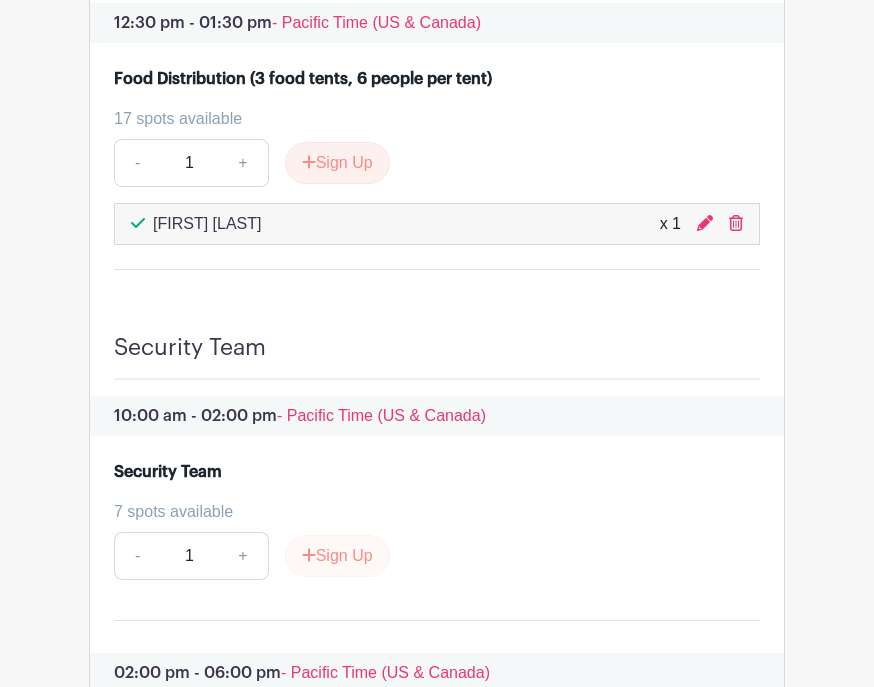 click on "Sign Up" at bounding box center [337, 557] 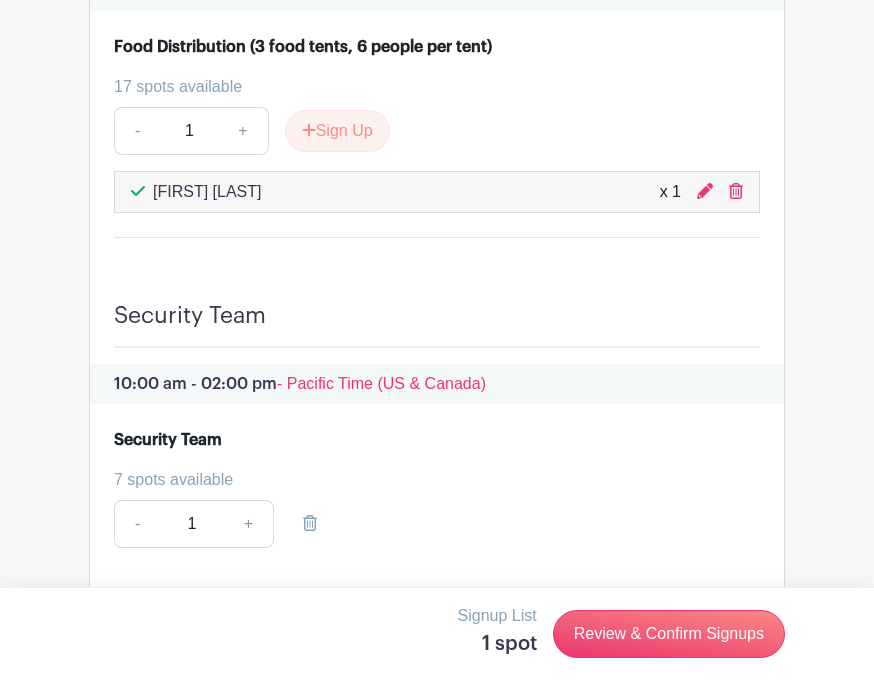 scroll, scrollTop: 9722, scrollLeft: 0, axis: vertical 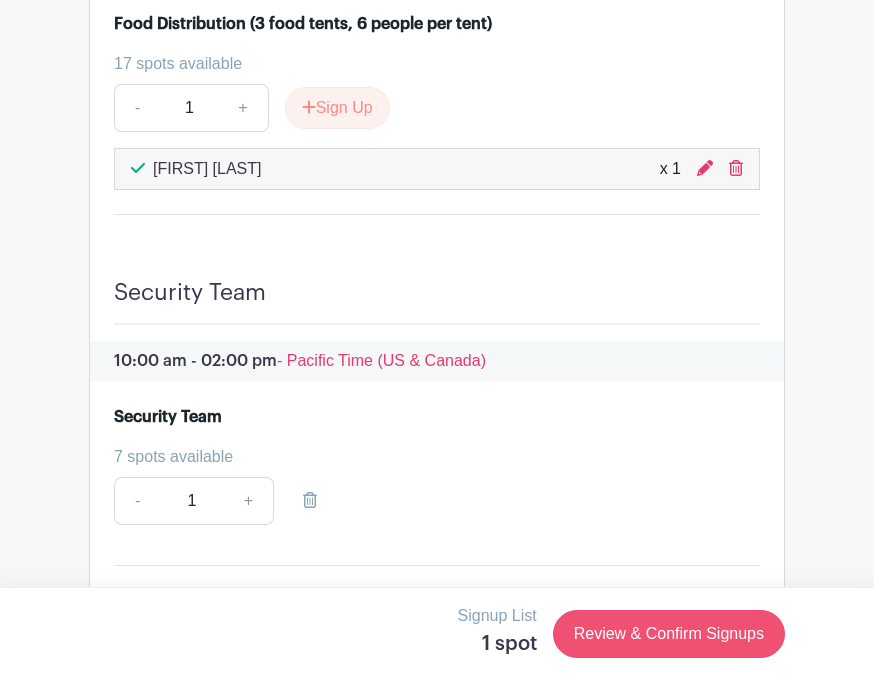 click on "Review & Confirm Signups" at bounding box center [669, 634] 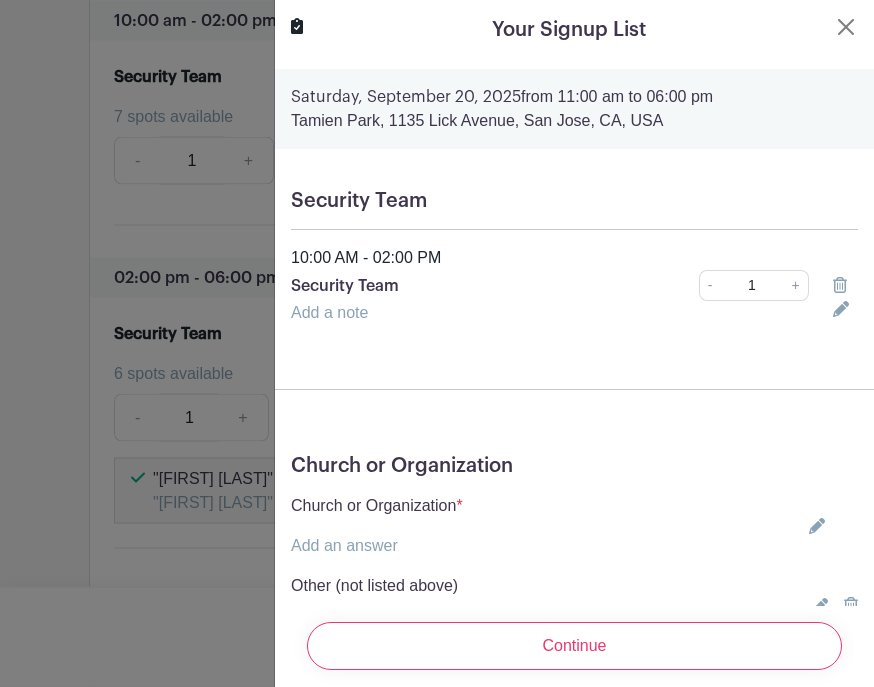 scroll, scrollTop: 10067, scrollLeft: 0, axis: vertical 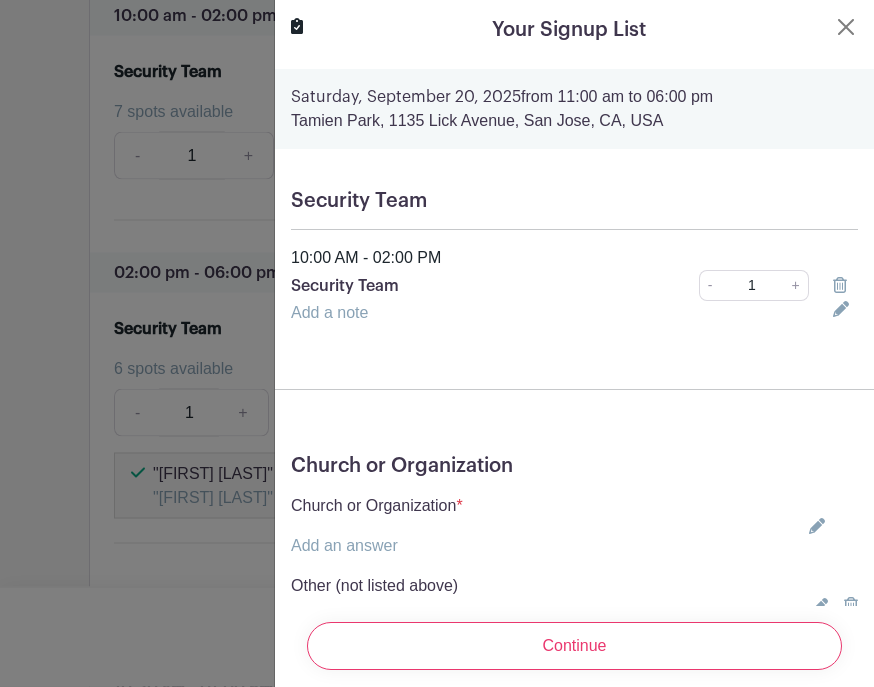 click 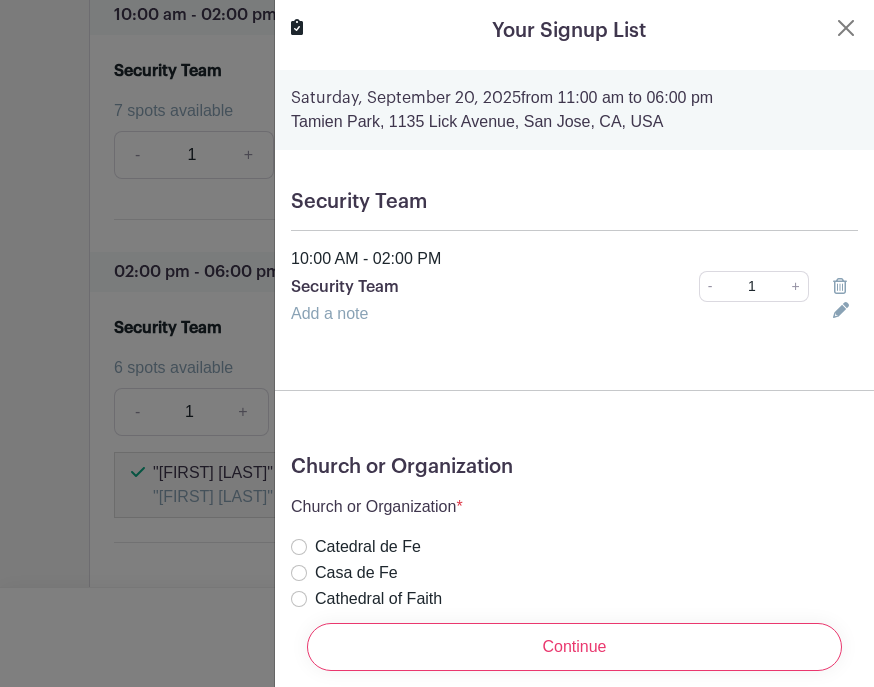 click on "Kairos Church" at bounding box center (299, 625) 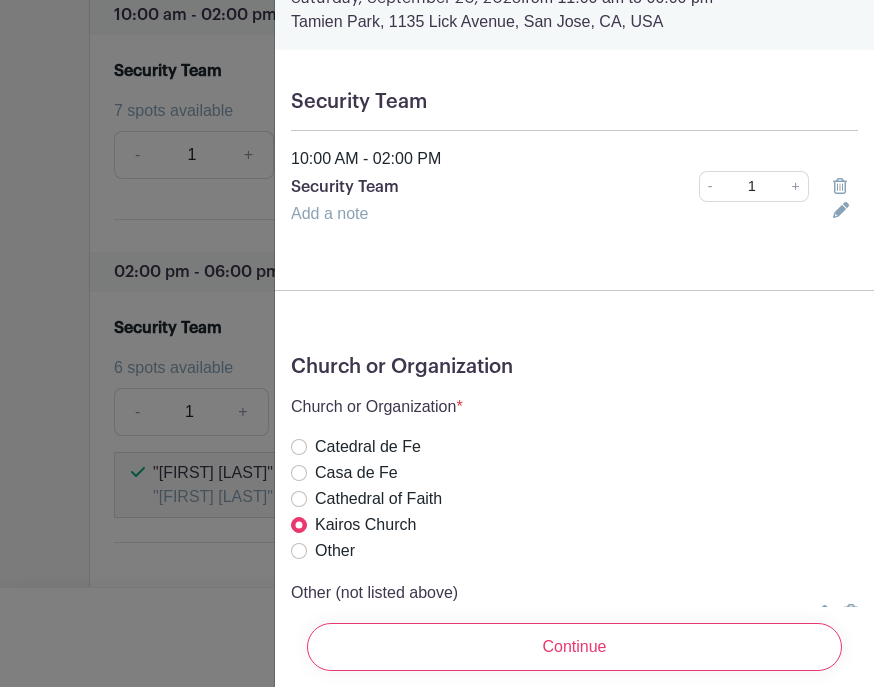 scroll, scrollTop: 99, scrollLeft: 0, axis: vertical 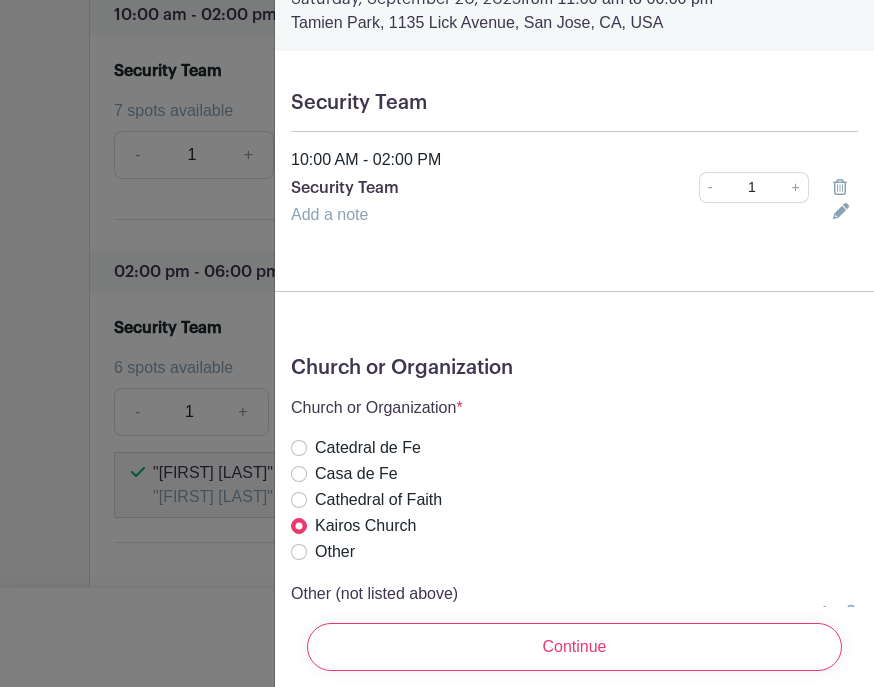click on "Continue" at bounding box center (574, 647) 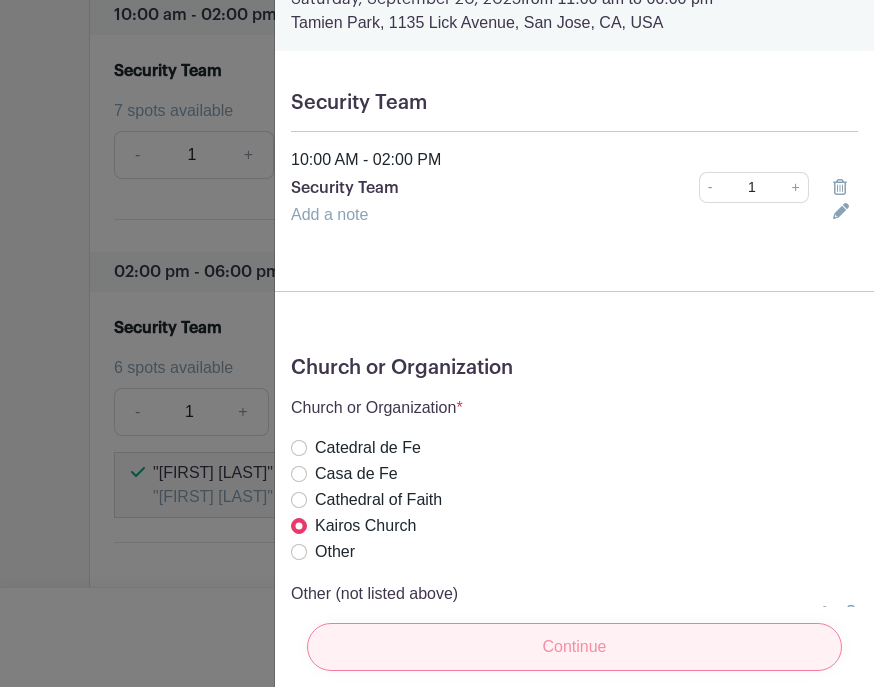 scroll, scrollTop: 0, scrollLeft: 0, axis: both 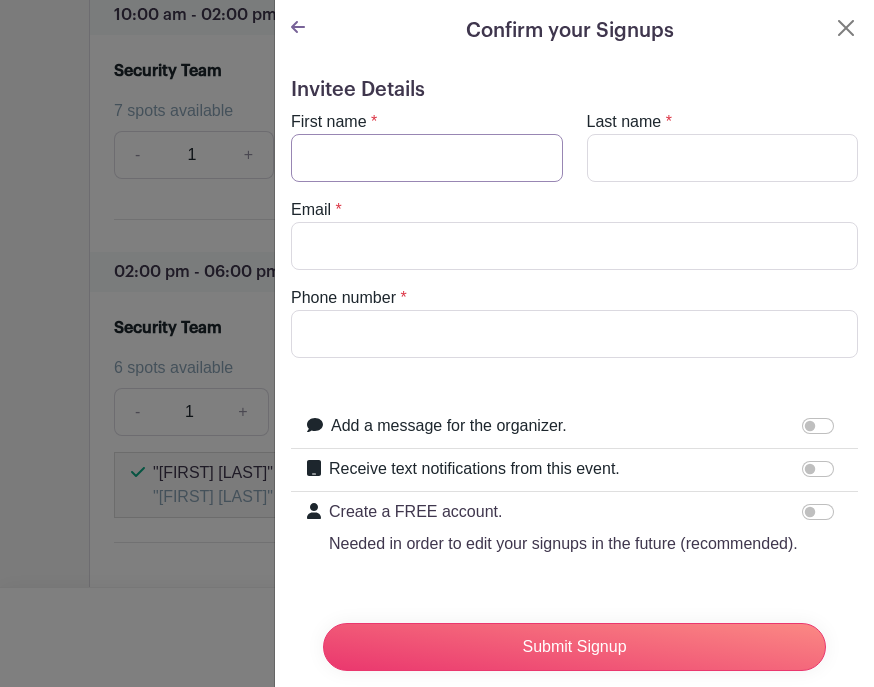 click on "First name" at bounding box center (427, 158) 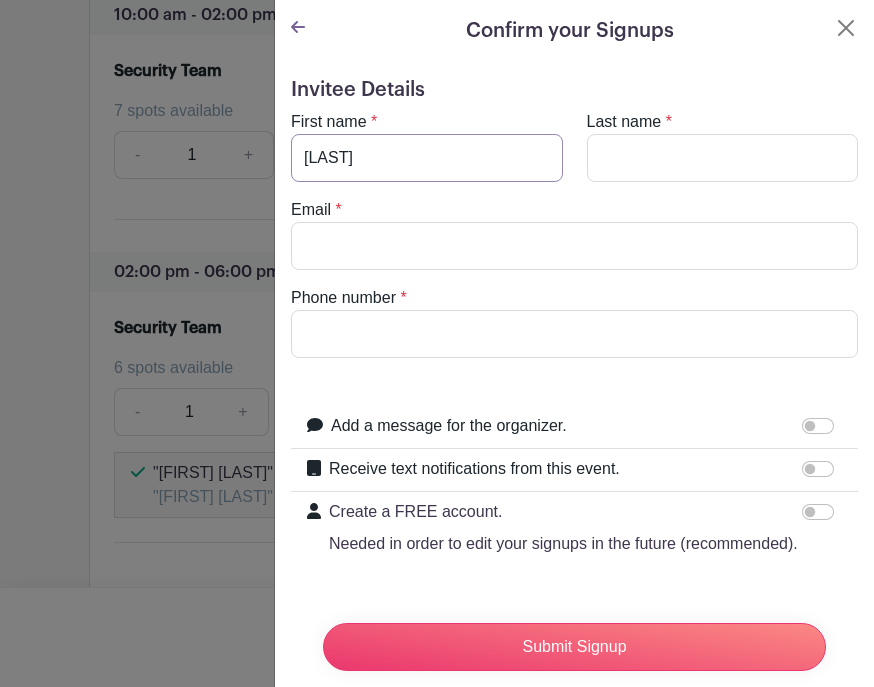 type on "[LAST]" 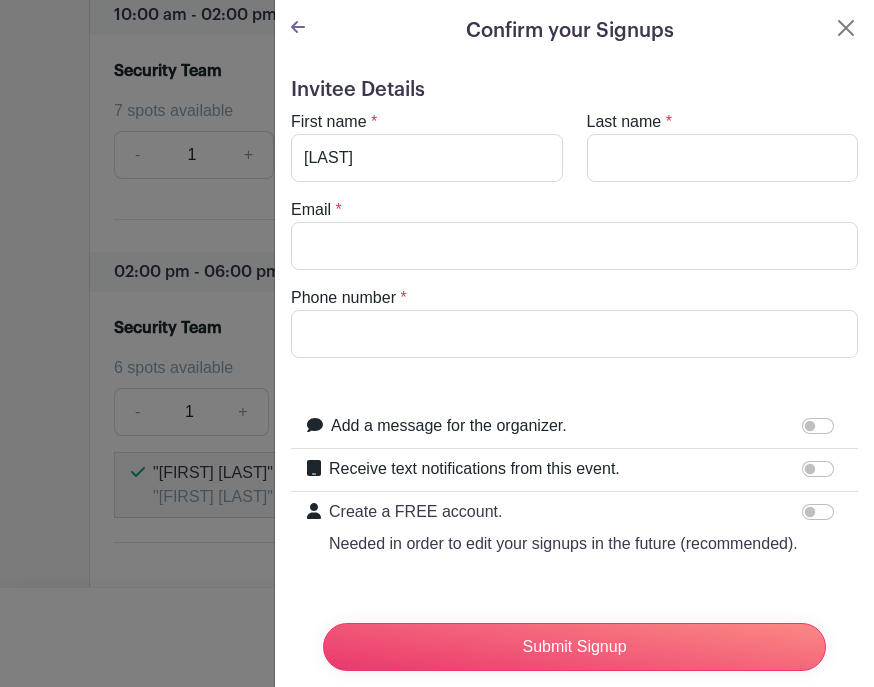 click on "Last name" at bounding box center [723, 158] 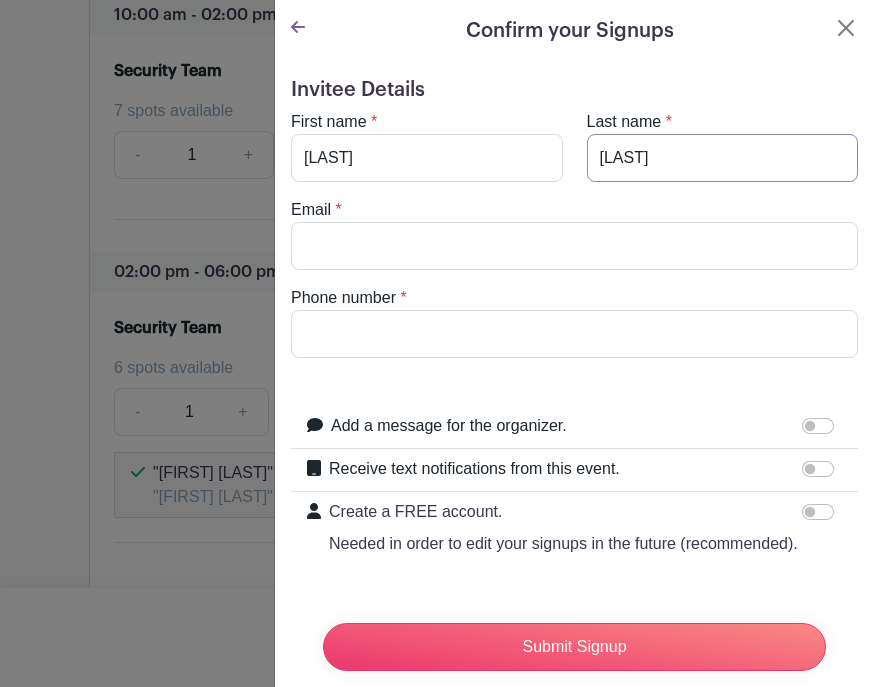 type on "[LAST]" 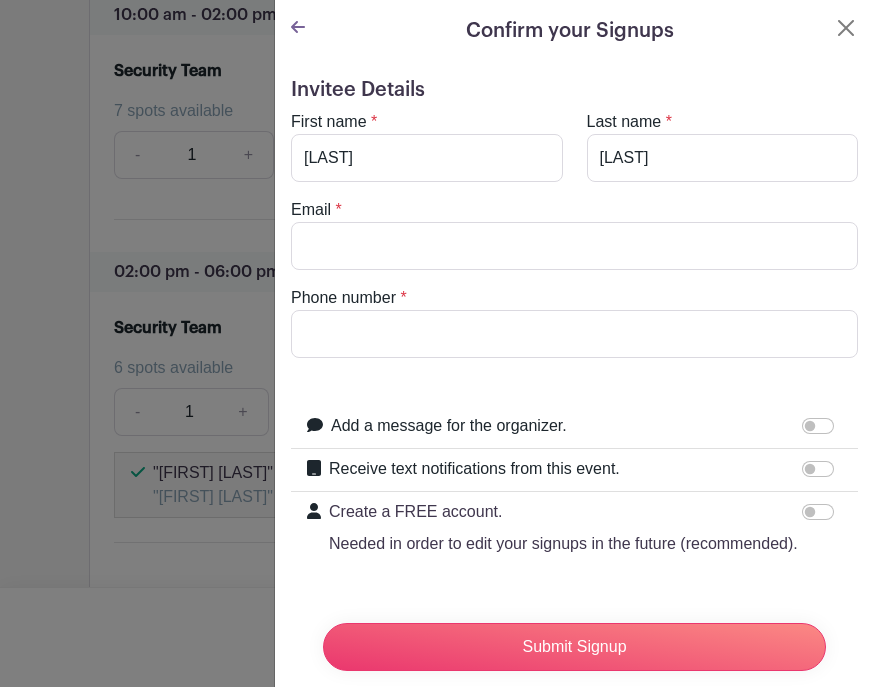 click on "Email" at bounding box center [574, 246] 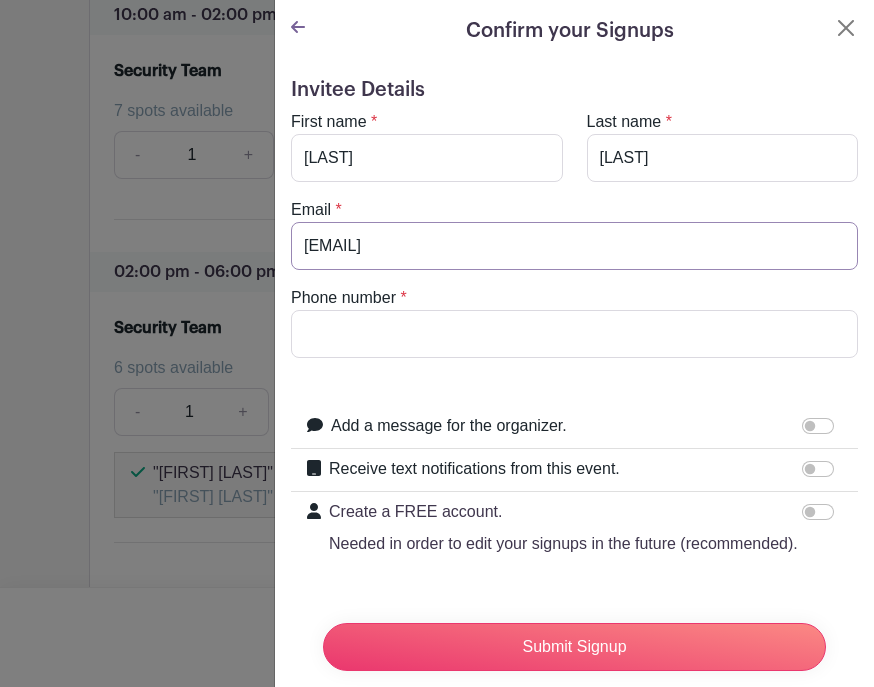 type on "[EMAIL]" 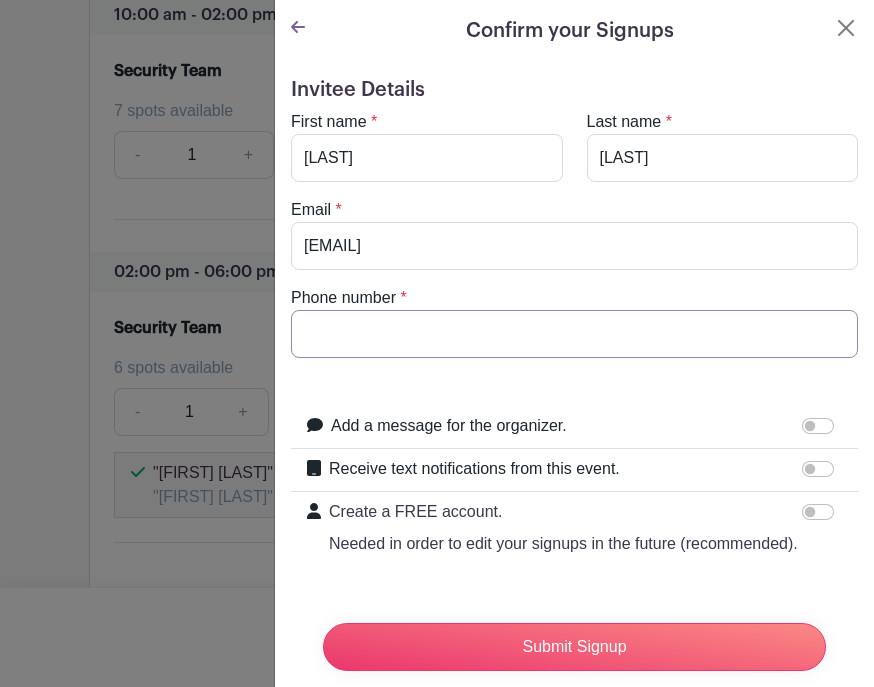click on "Phone number" at bounding box center (574, 334) 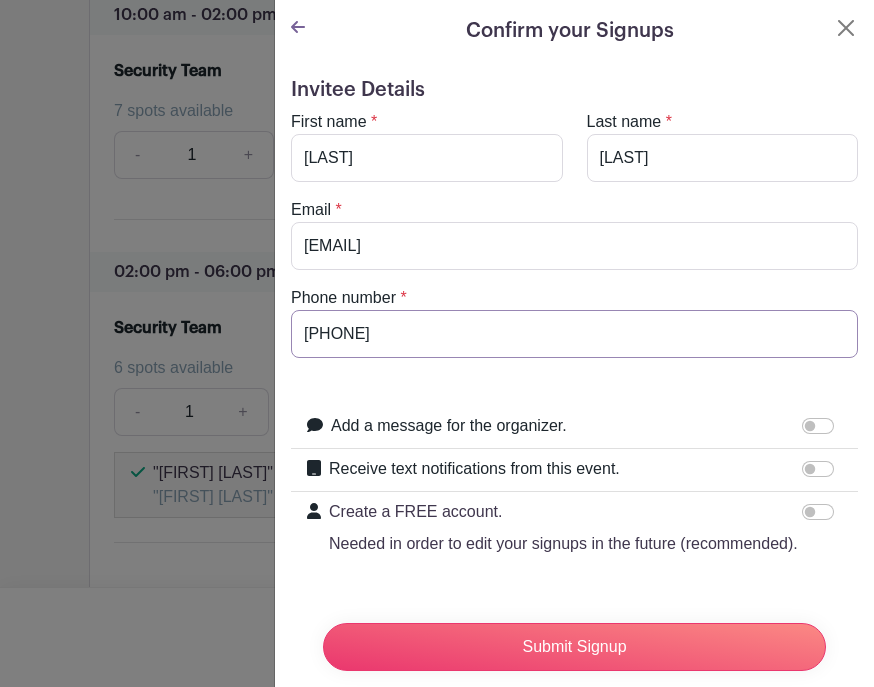 type on "[PHONE]" 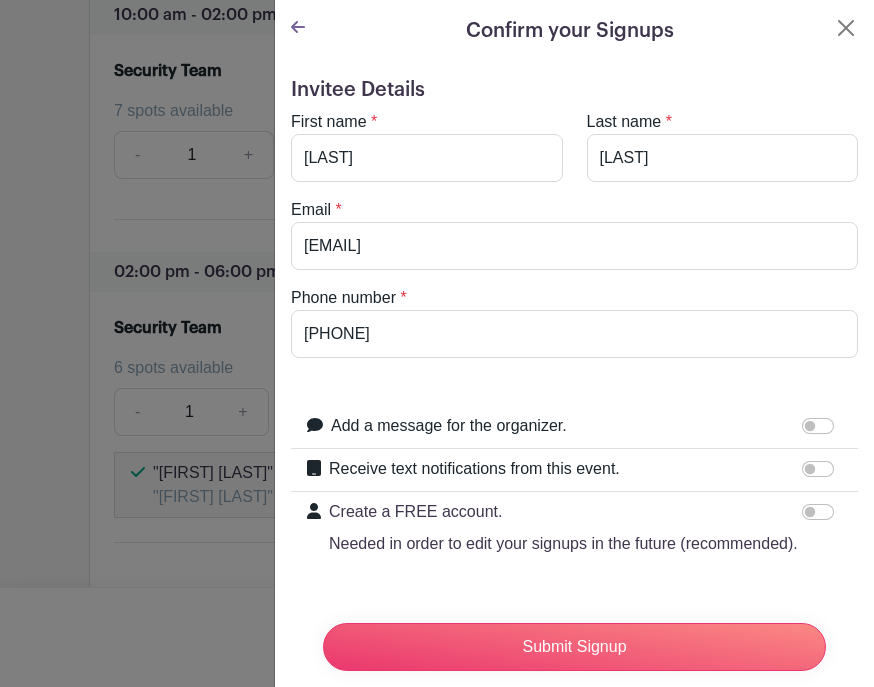 checkbox on "true" 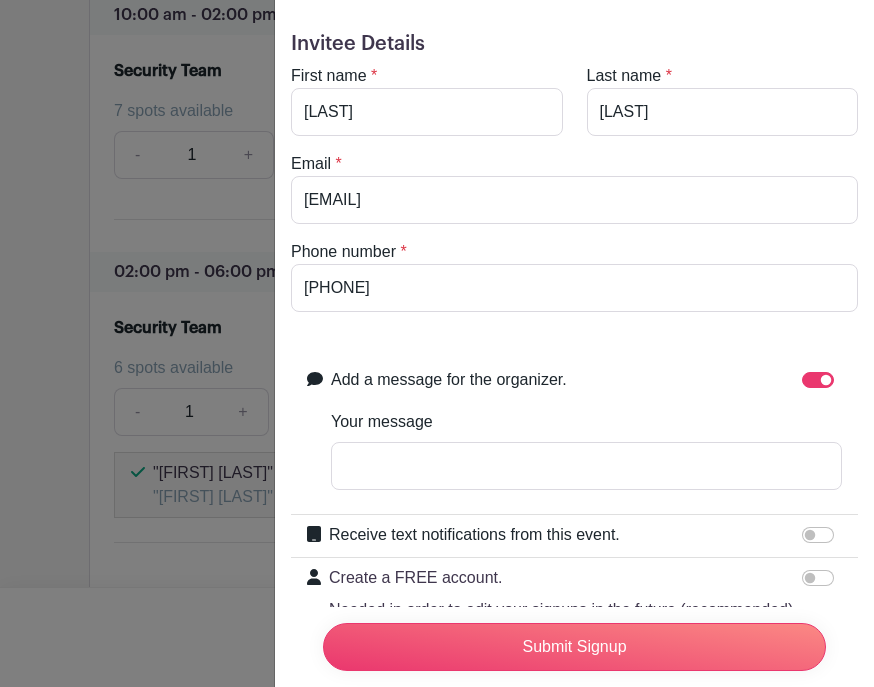scroll, scrollTop: 45, scrollLeft: 0, axis: vertical 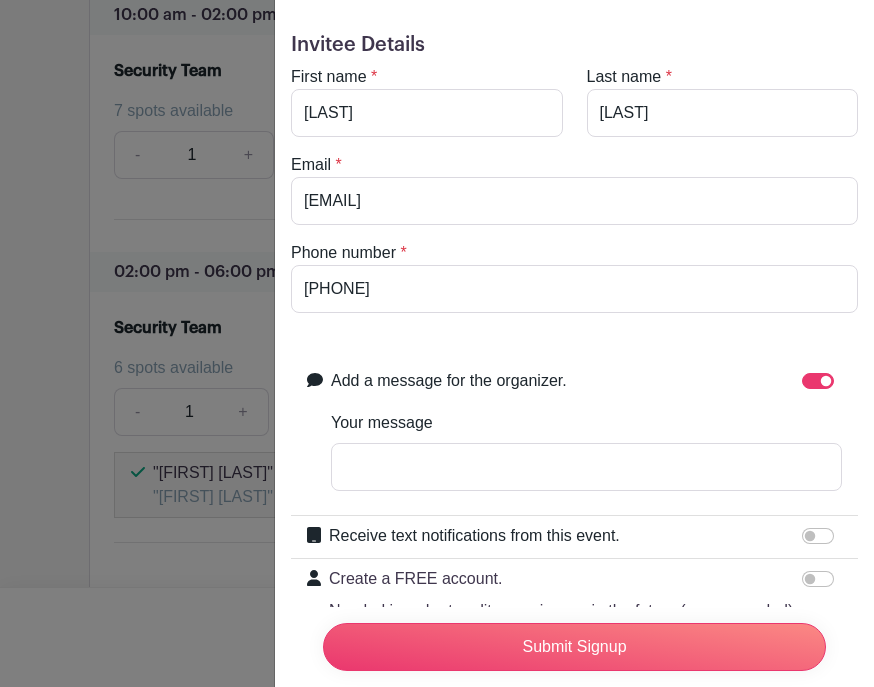 click on "Receive text notifications from this event." at bounding box center [818, 536] 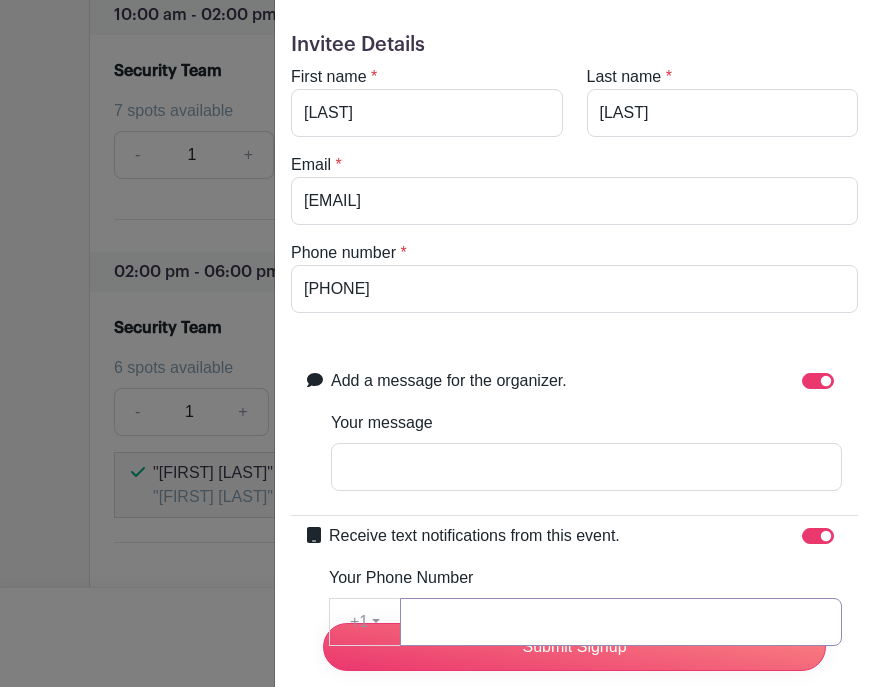 click on "Your Phone Number" at bounding box center (621, 622) 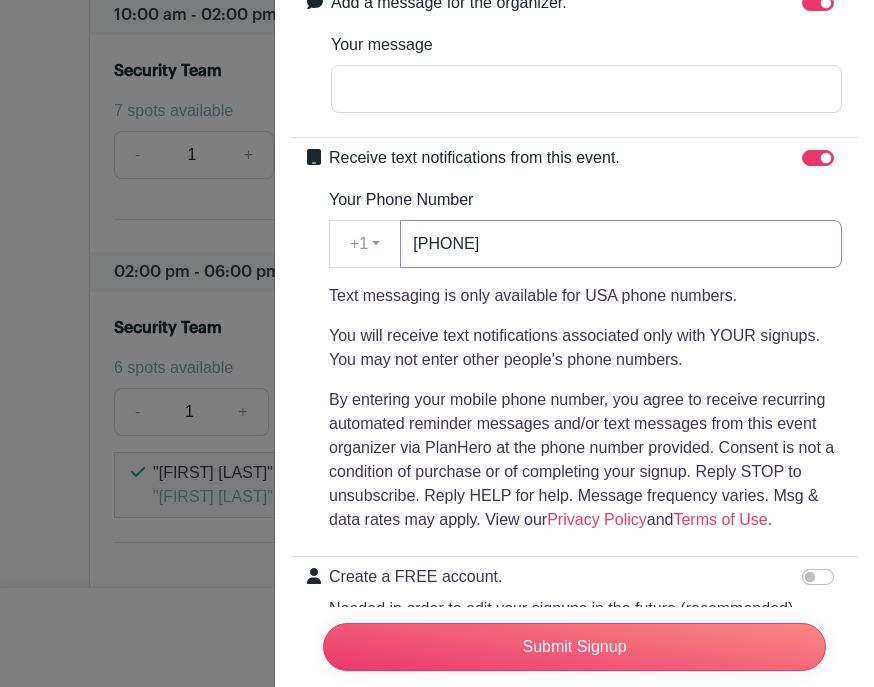 scroll, scrollTop: 421, scrollLeft: 0, axis: vertical 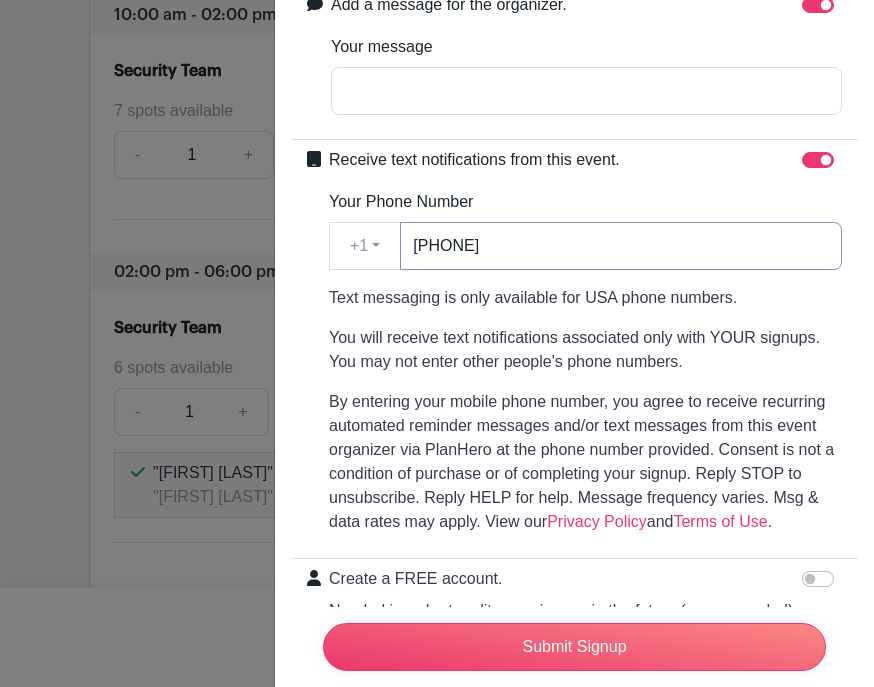 type on "[PHONE]" 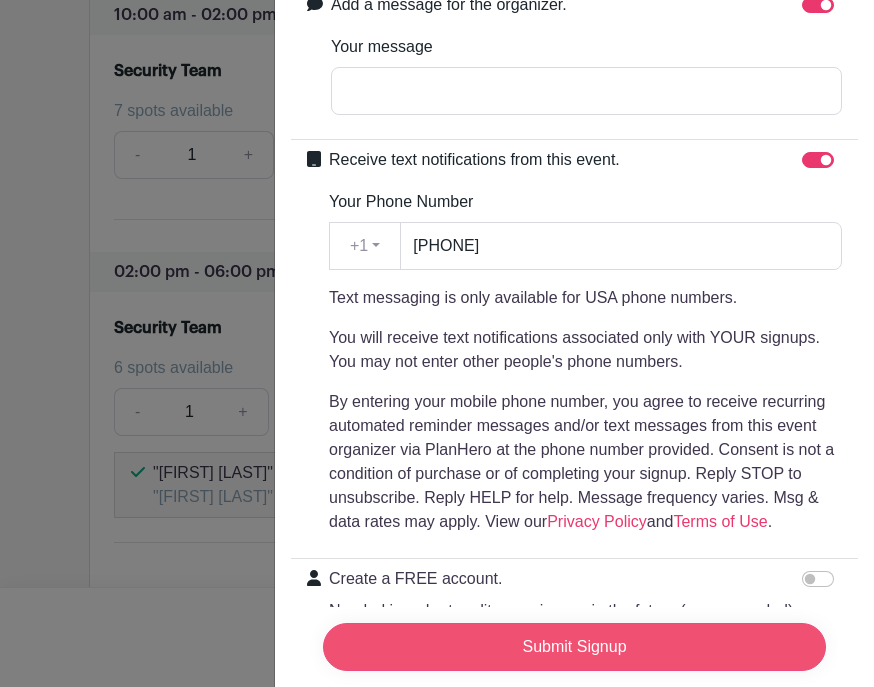 click on "Submit Signup" at bounding box center [574, 647] 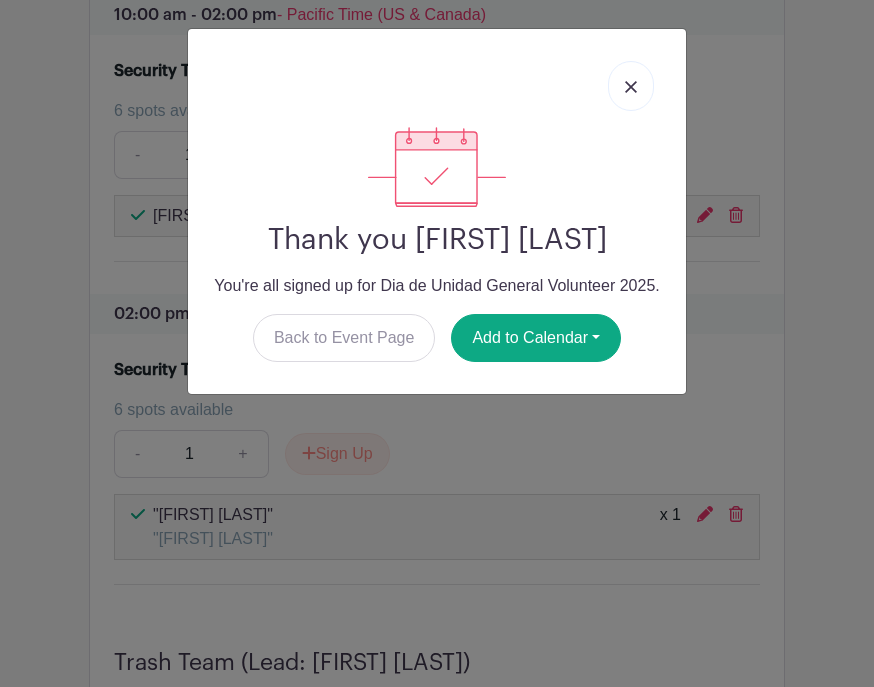 click at bounding box center [631, 86] 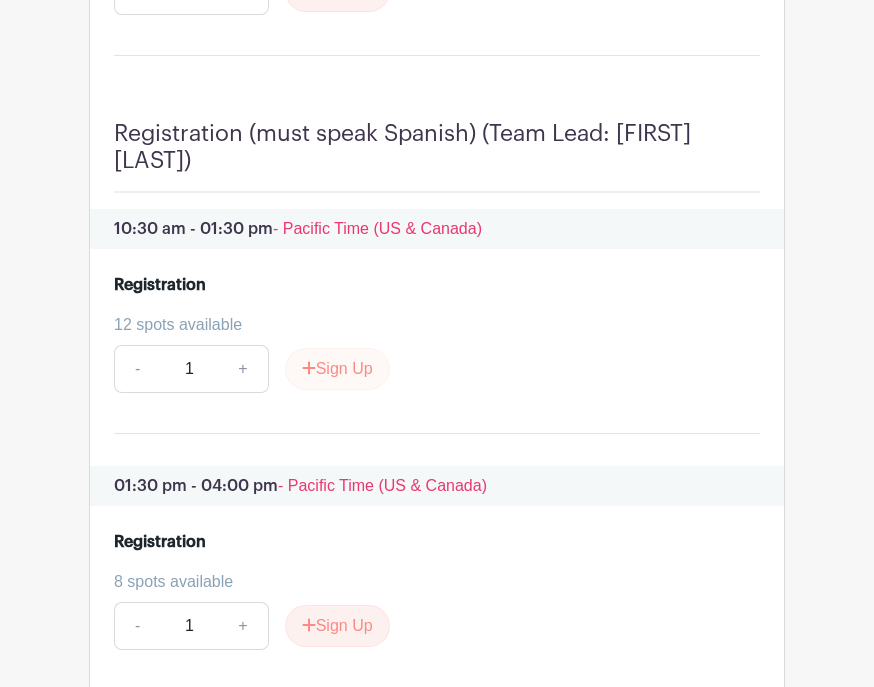 click on "Sign Up" at bounding box center [337, 370] 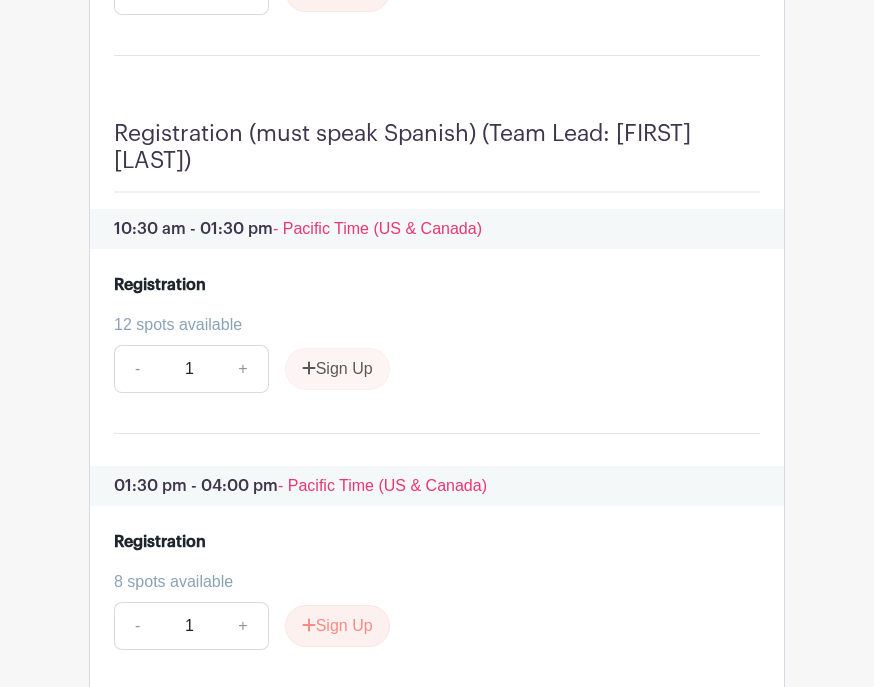 scroll, scrollTop: 2429, scrollLeft: 0, axis: vertical 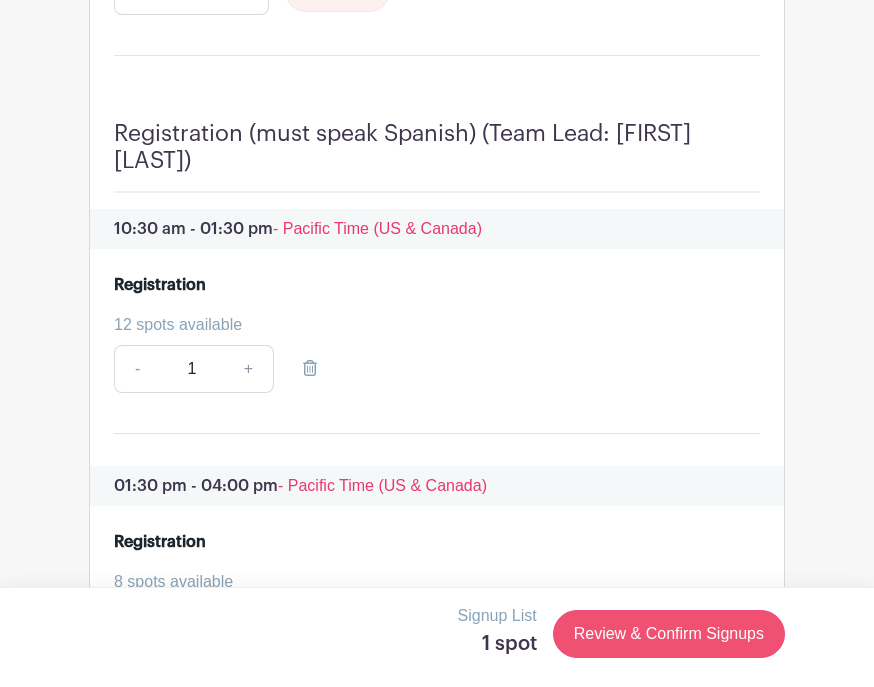 click on "Review & Confirm Signups" at bounding box center (669, 634) 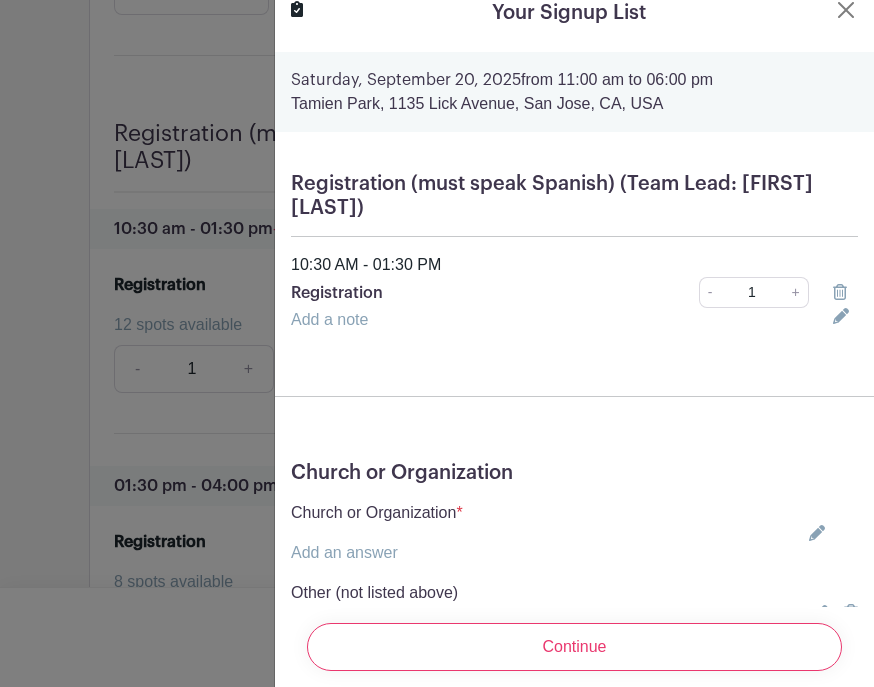 scroll, scrollTop: 17, scrollLeft: 0, axis: vertical 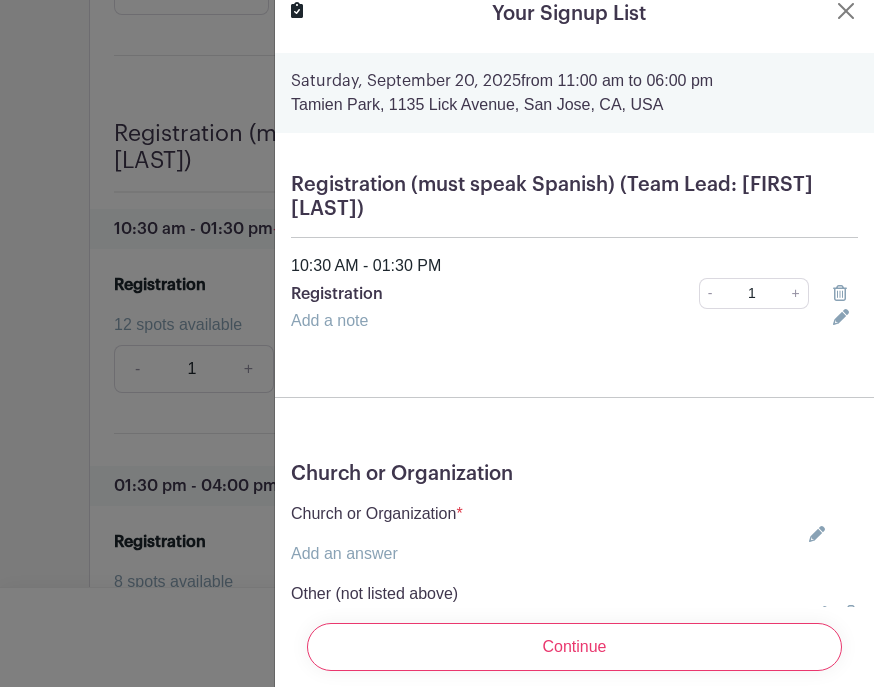 click 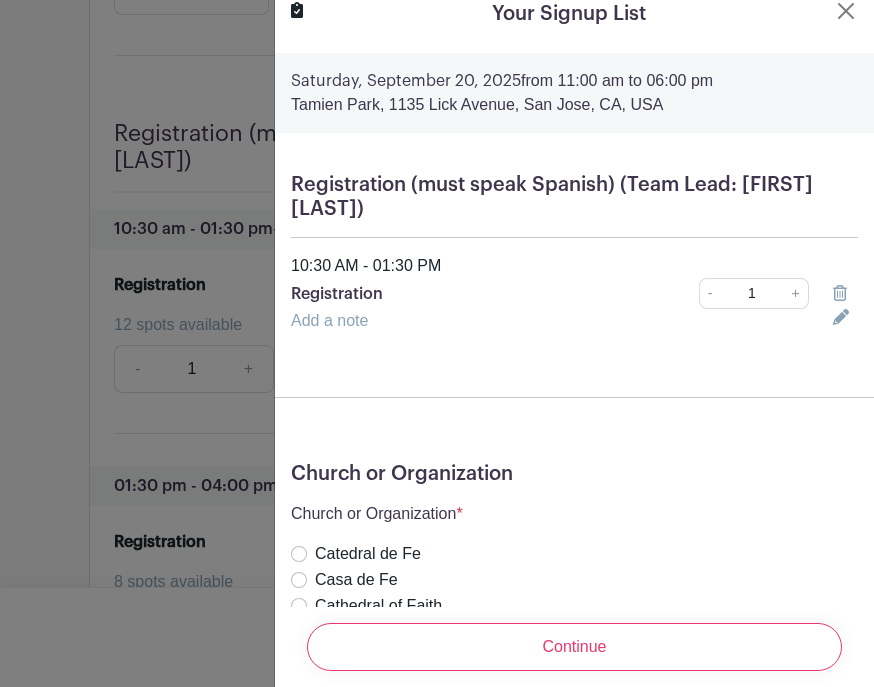 click on "Kairos Church" at bounding box center [299, 632] 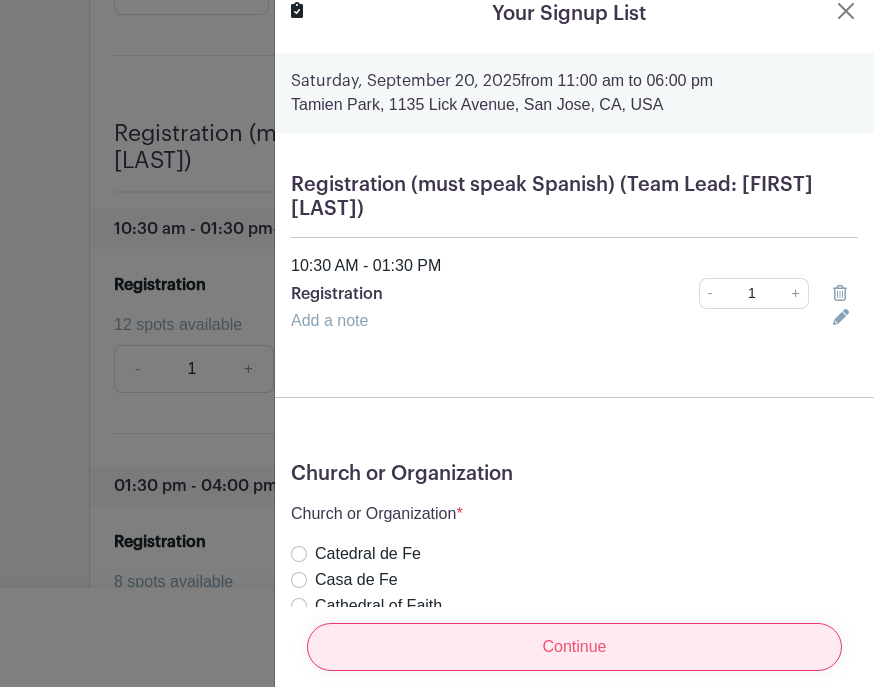 click on "Continue" at bounding box center [574, 647] 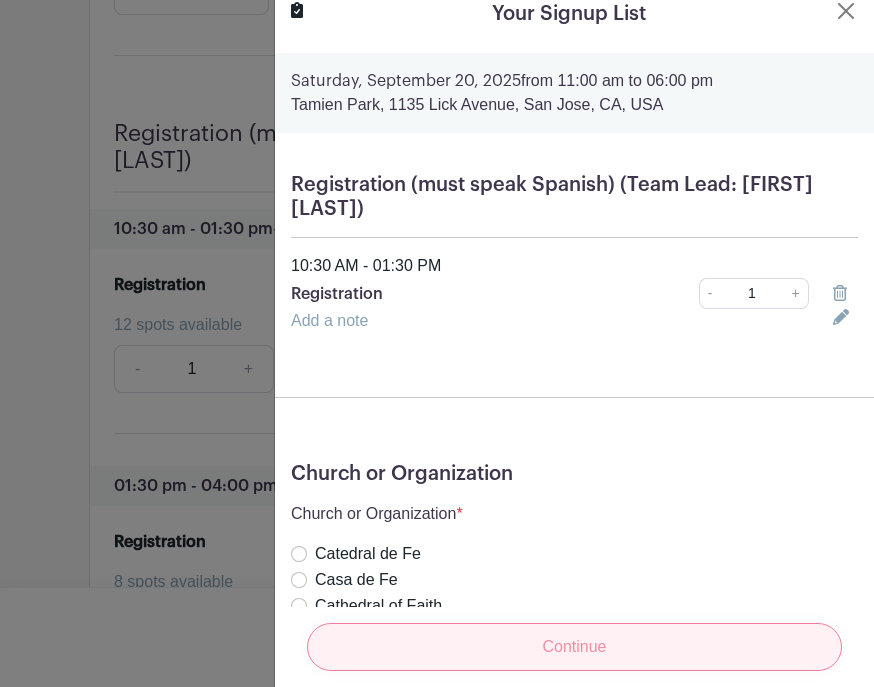 scroll, scrollTop: 0, scrollLeft: 0, axis: both 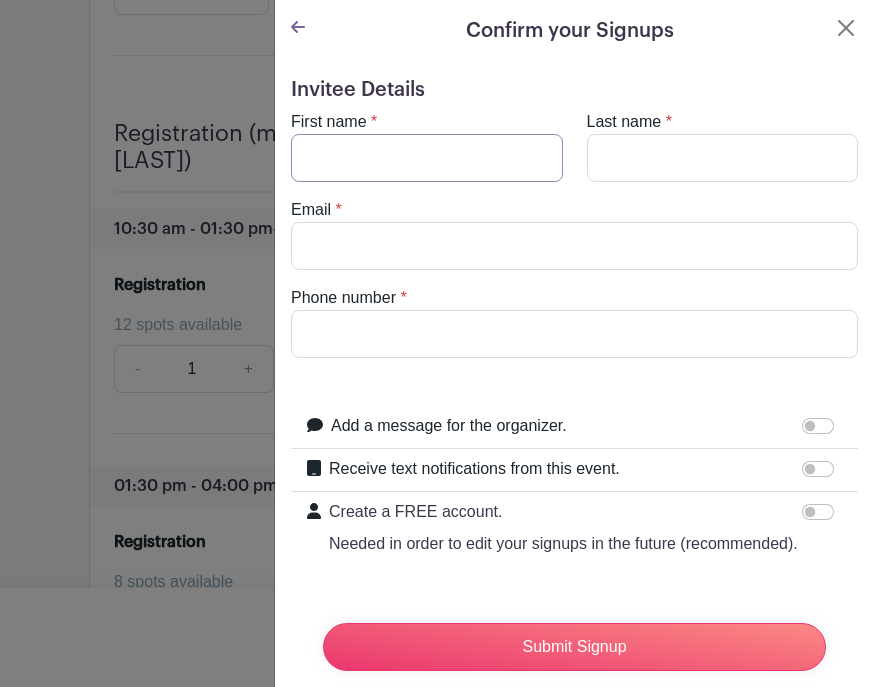 click on "First name" at bounding box center [427, 158] 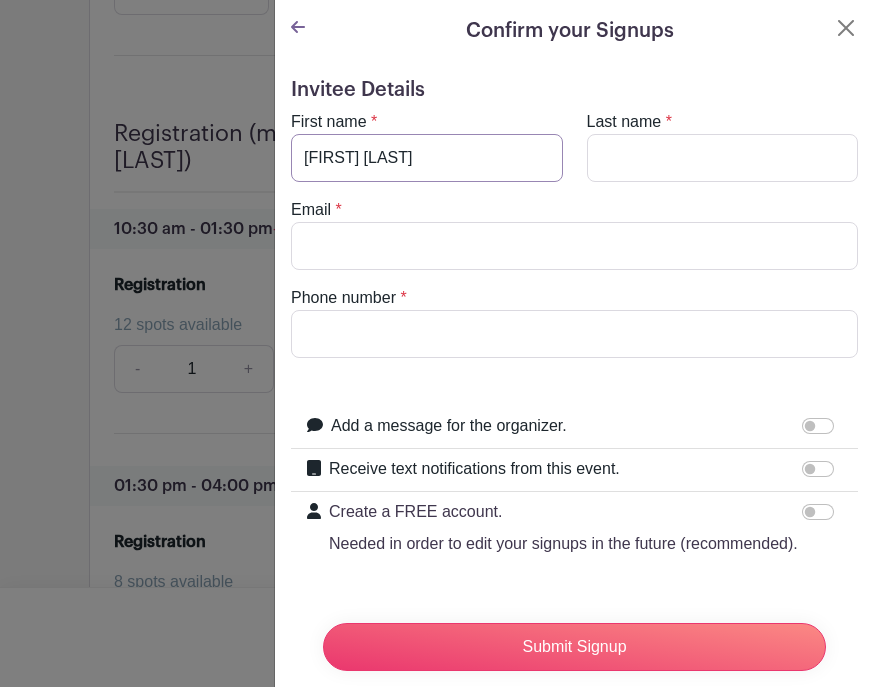 type on "[FIRST] [LAST]" 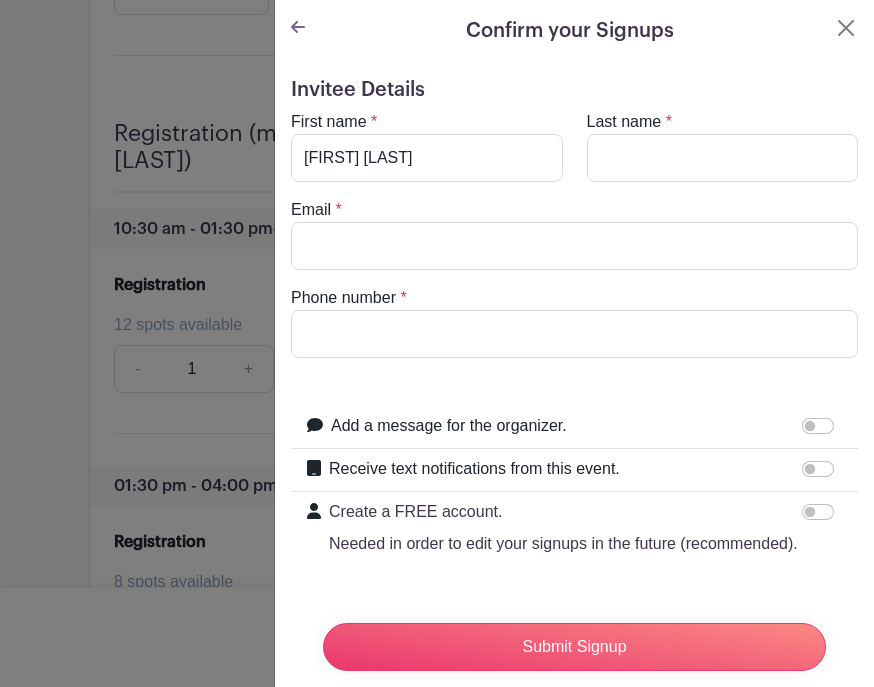 click on "Last name" at bounding box center (723, 158) 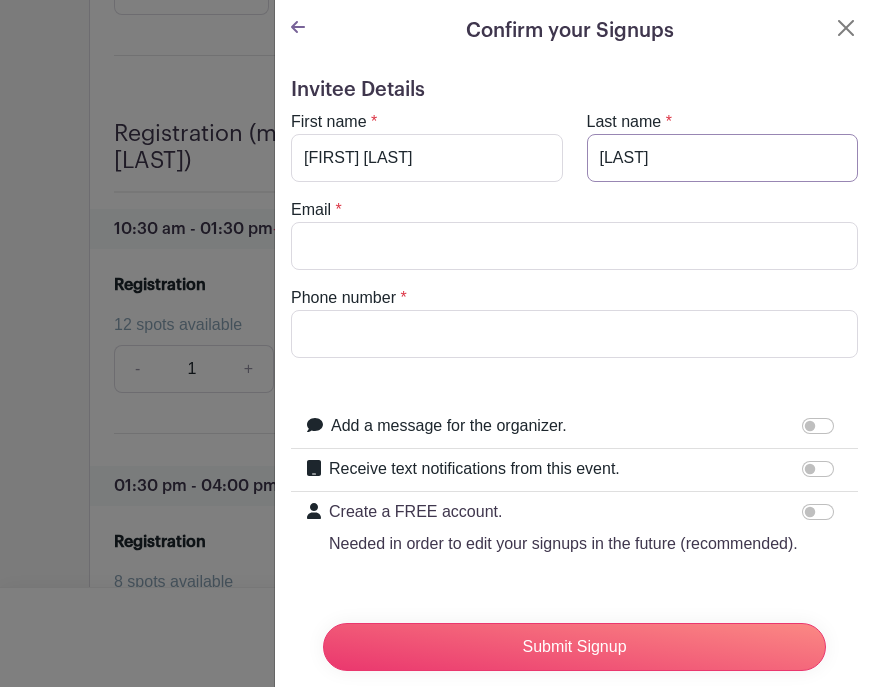 type on "[LAST]" 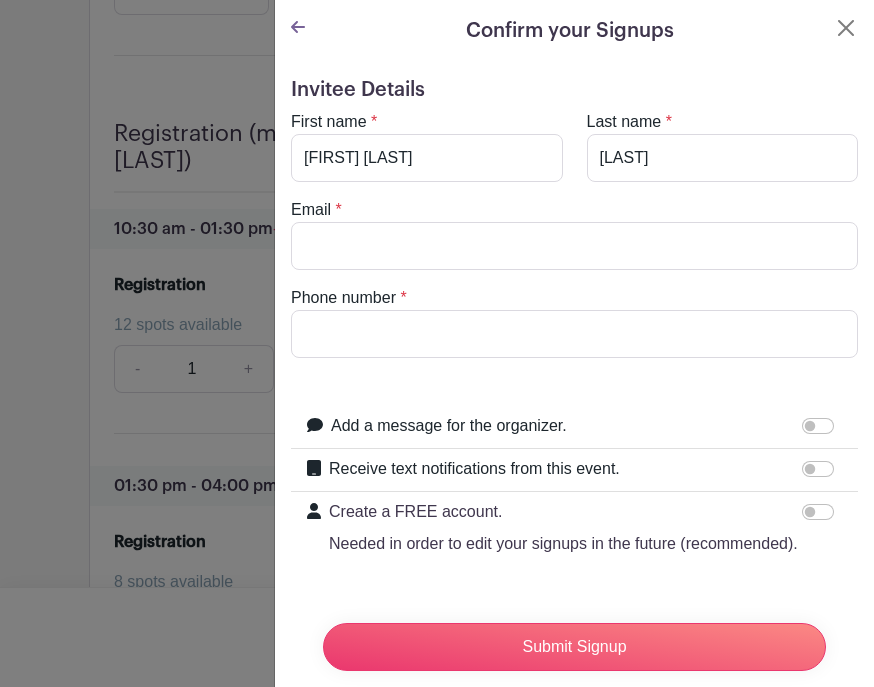 click on "Email" at bounding box center [574, 246] 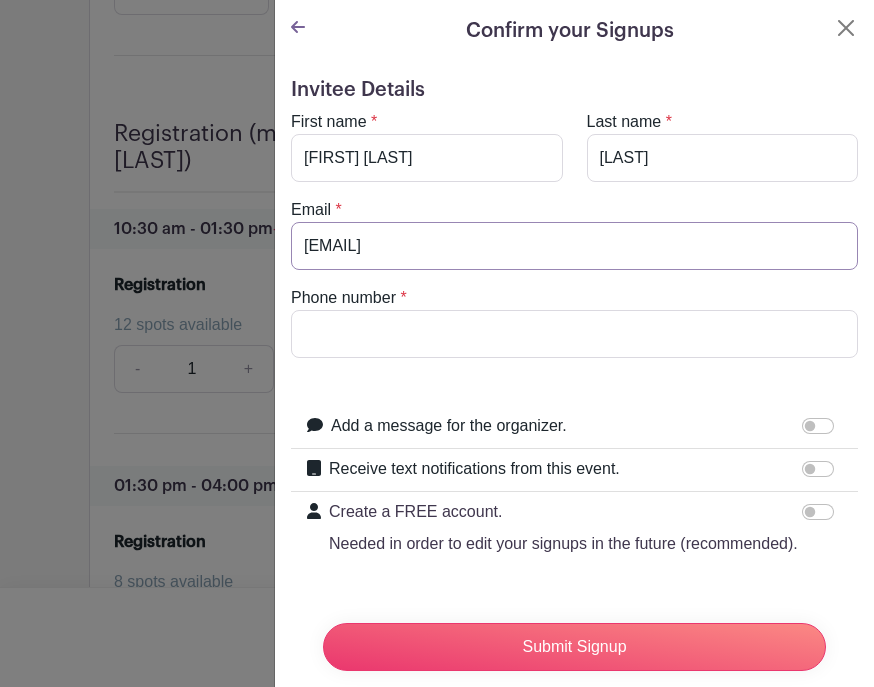 type on "[EMAIL]" 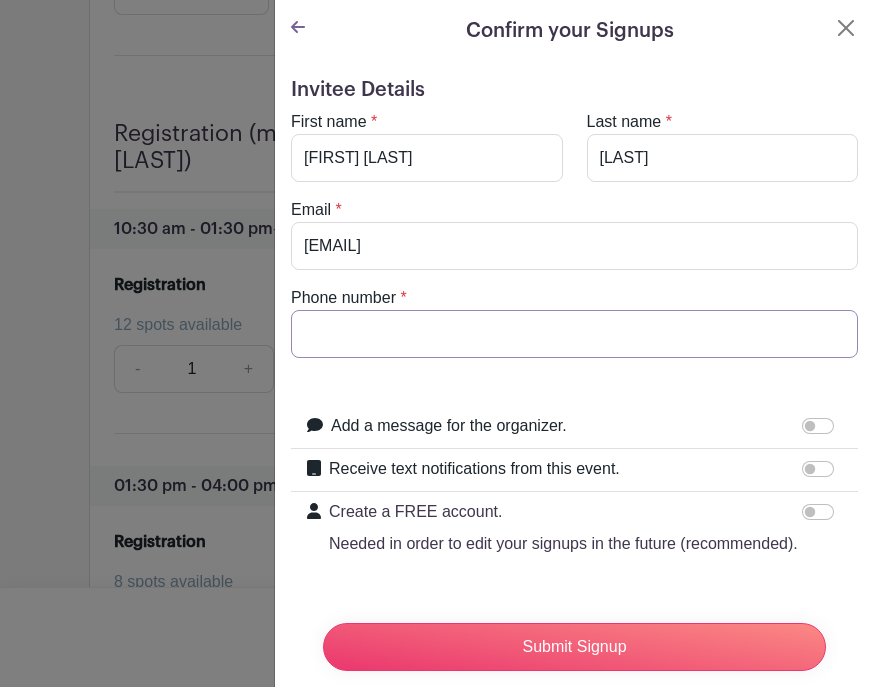 click on "Phone number" at bounding box center [574, 334] 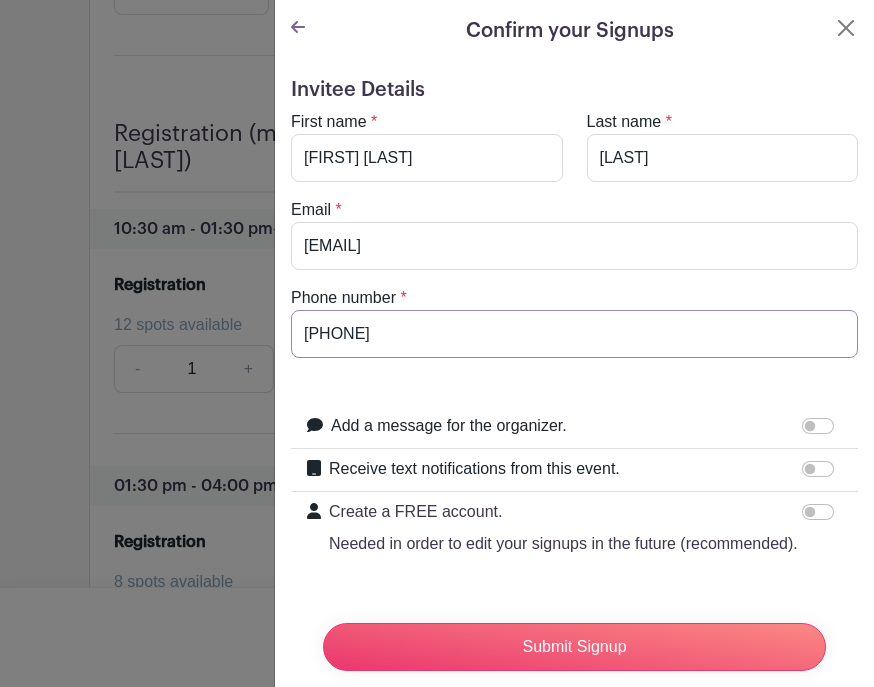 type on "[PHONE]" 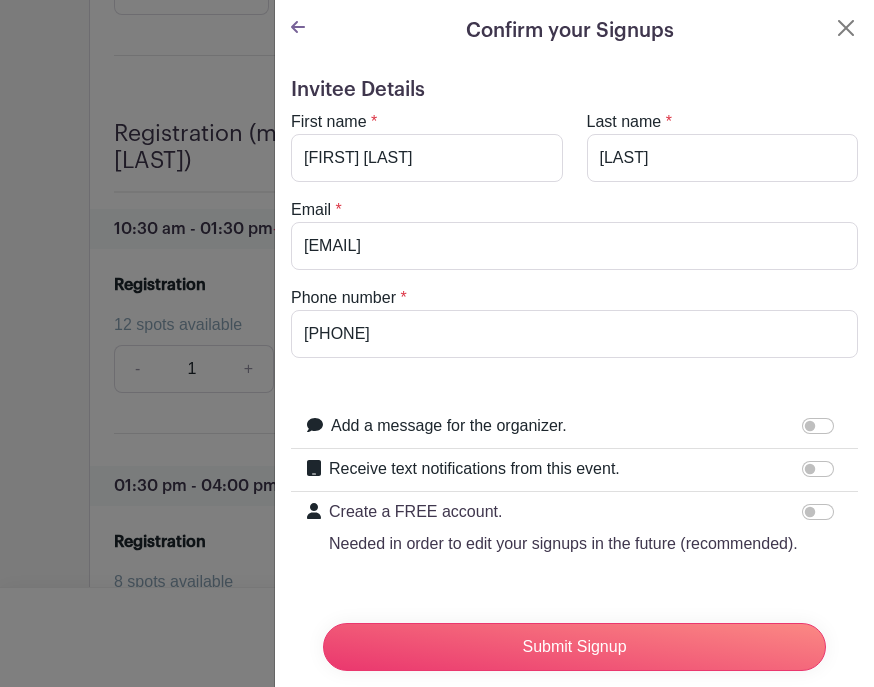 click on "Add a message for the organizer." at bounding box center (818, 426) 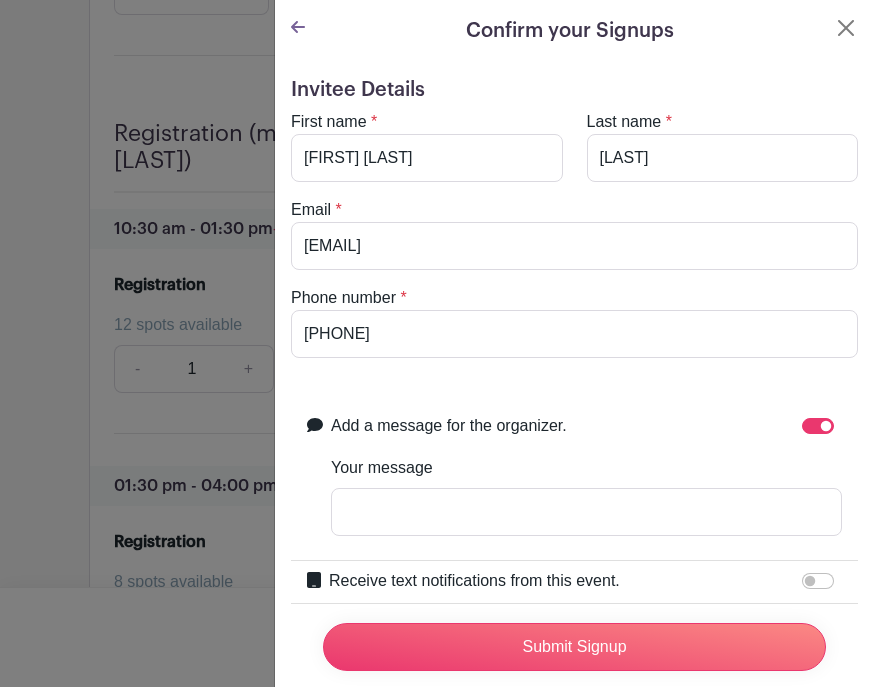 click on "Receive text notifications from this event.
Your Phone Number
+1
+1
Text messaging is only available for USA phone numbers.
You will receive text notifications associated only with YOUR signups.
You may not enter other people's phone numbers.
Privacy Policy  and
Terms of Use" at bounding box center (574, 582) 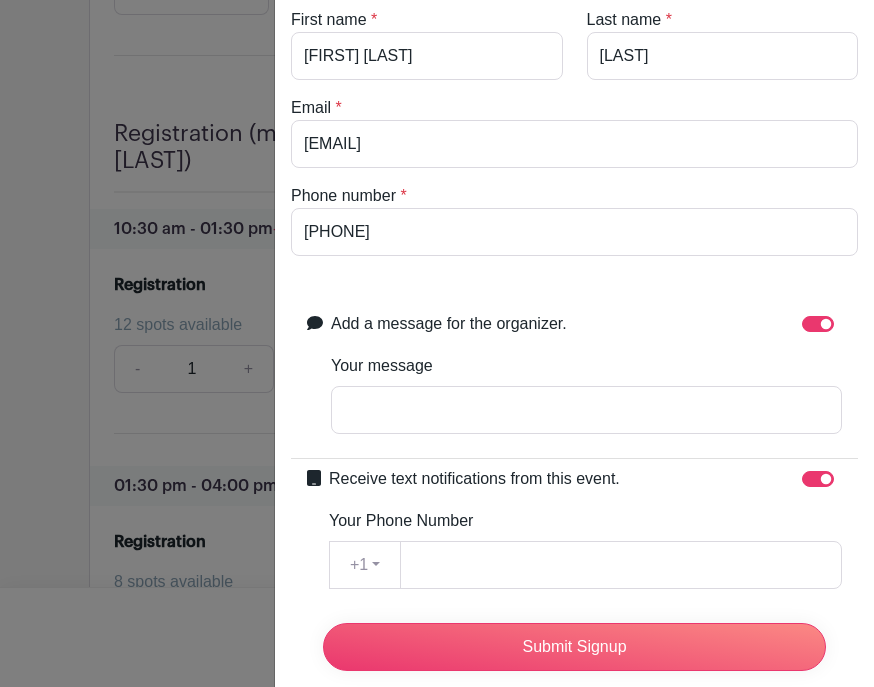 scroll, scrollTop: 105, scrollLeft: 0, axis: vertical 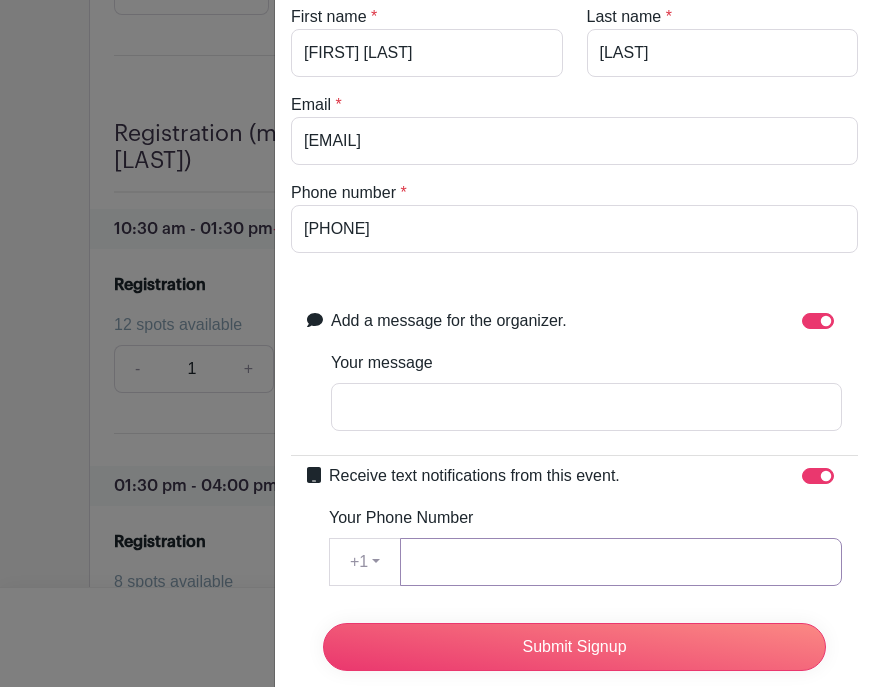 click on "Your Phone Number" at bounding box center [621, 562] 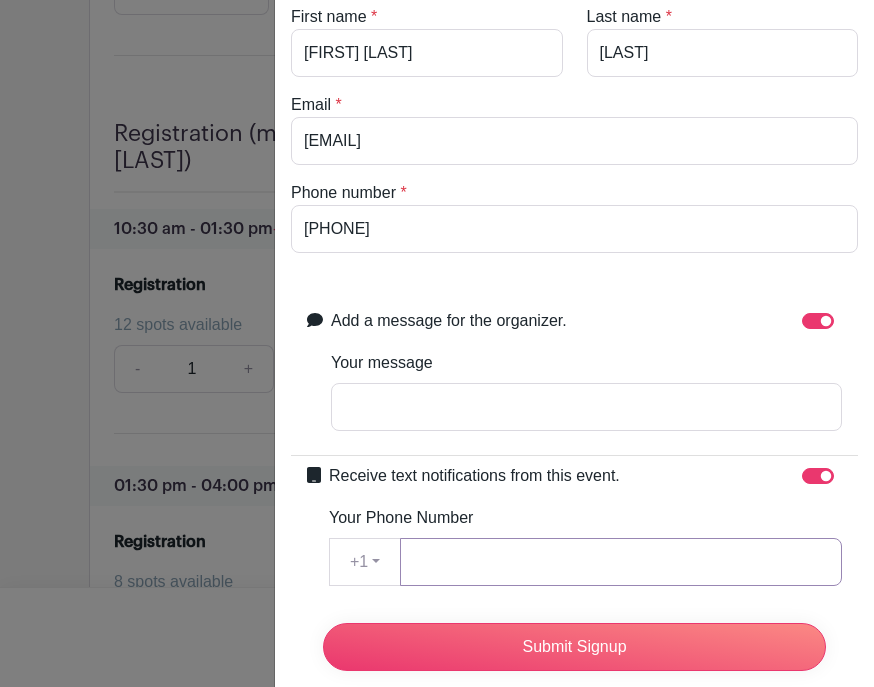 type on "5" 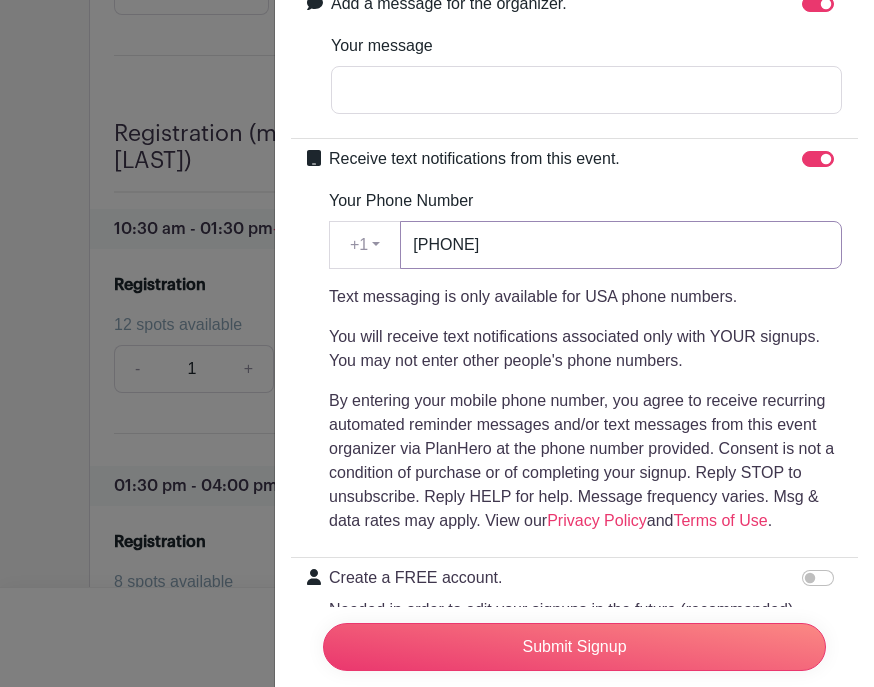 scroll, scrollTop: 421, scrollLeft: 0, axis: vertical 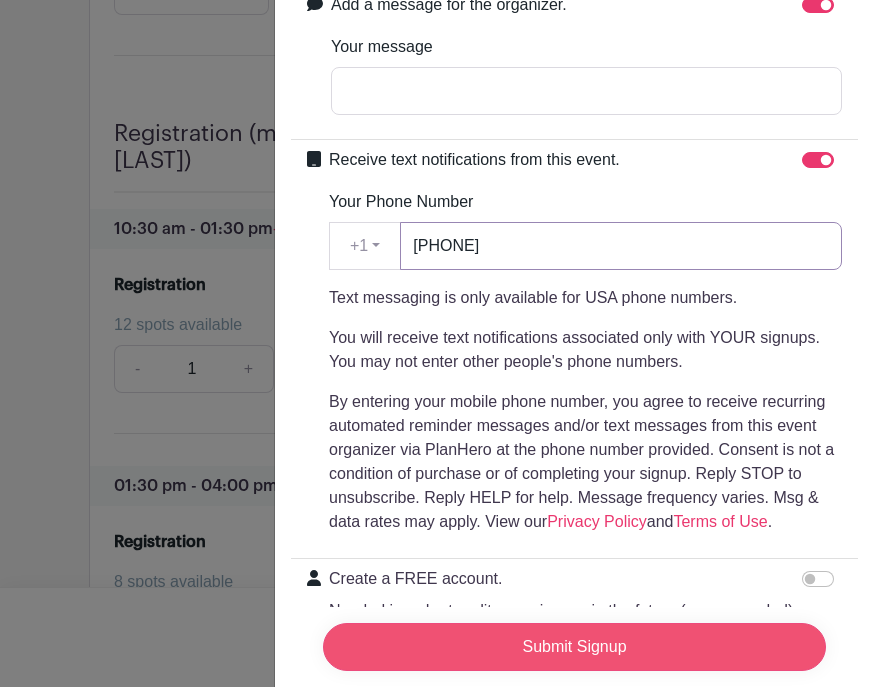 type on "[PHONE]" 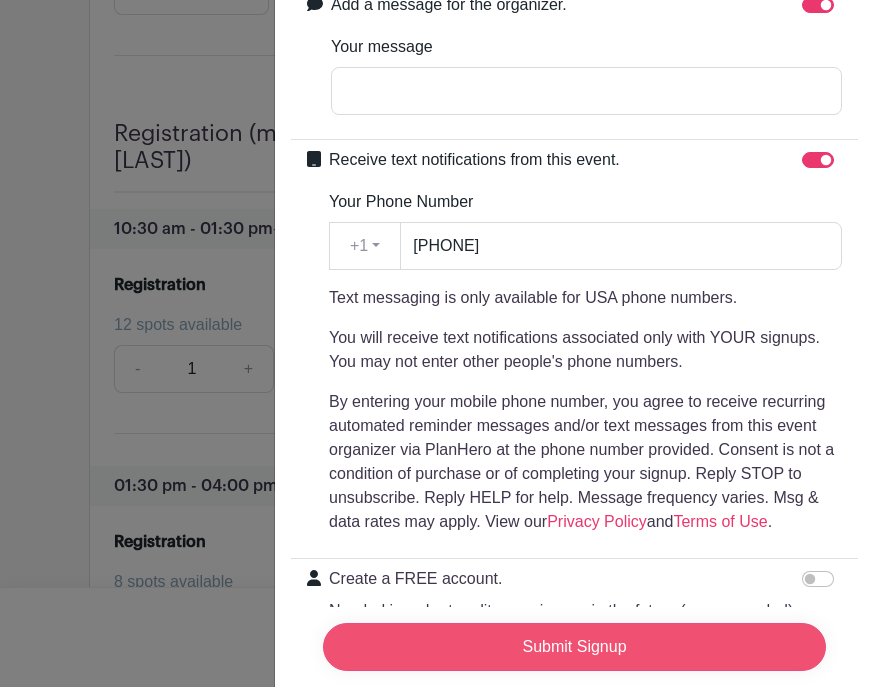 click on "Submit Signup" at bounding box center (574, 647) 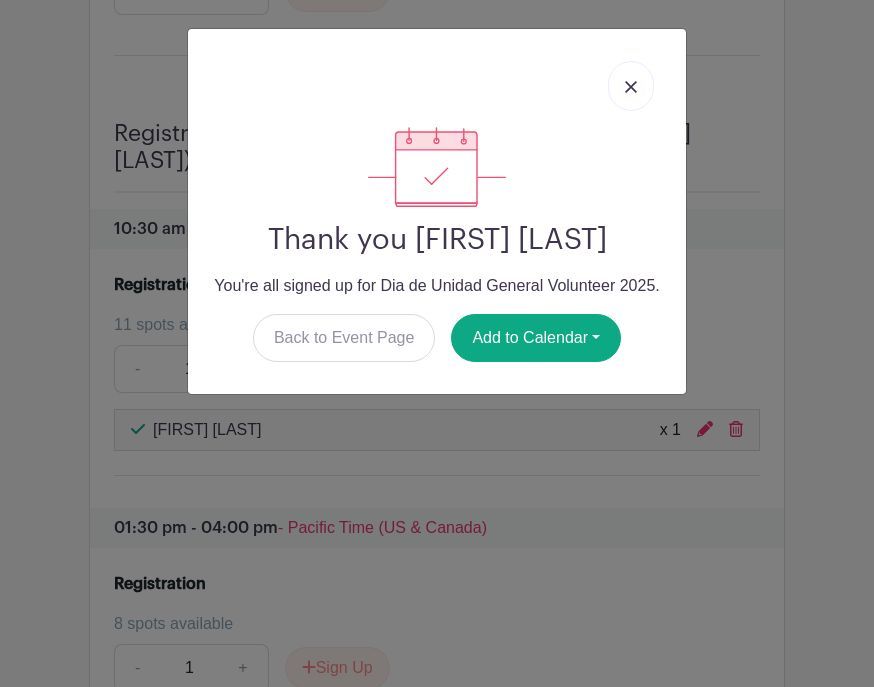 click at bounding box center (631, 87) 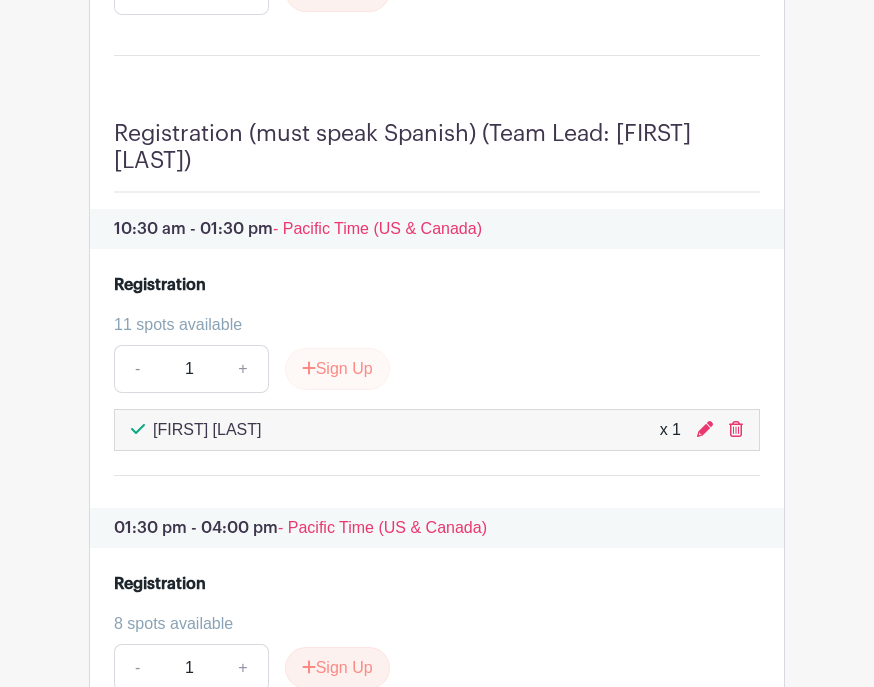 click on "Sign Up" at bounding box center (337, 369) 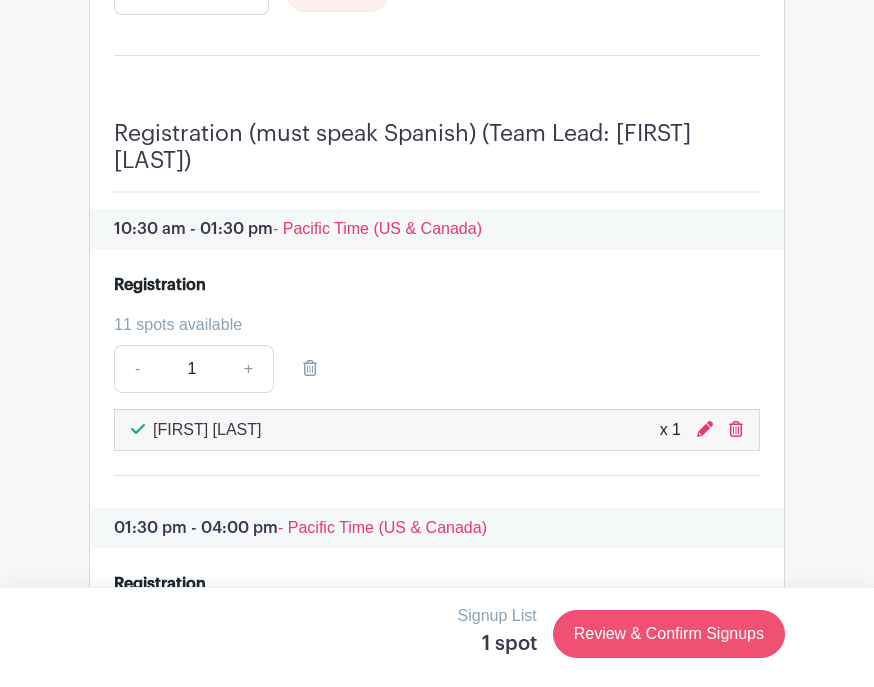 click on "Review & Confirm Signups" at bounding box center [669, 634] 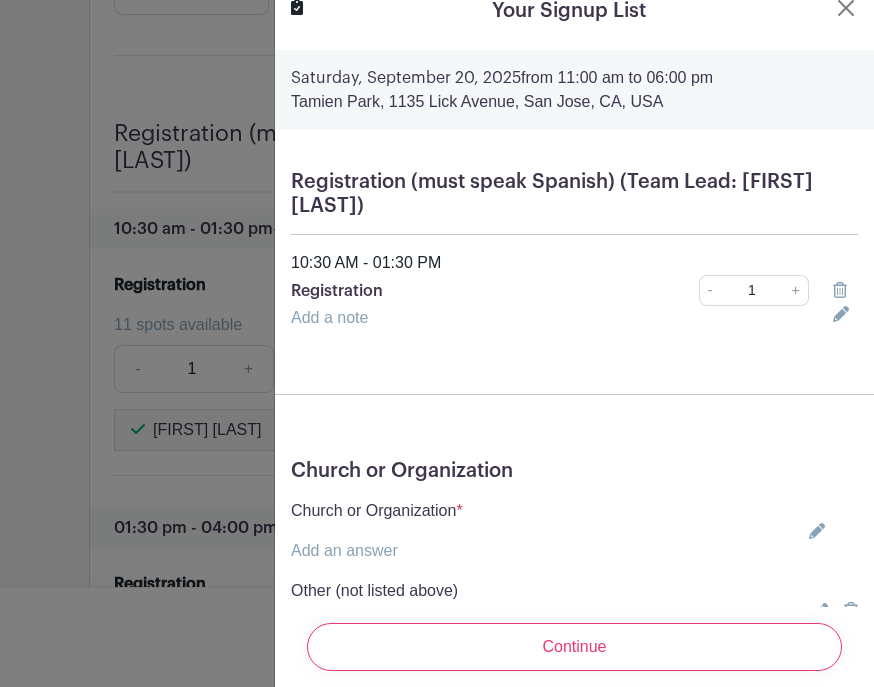 scroll, scrollTop: 17, scrollLeft: 0, axis: vertical 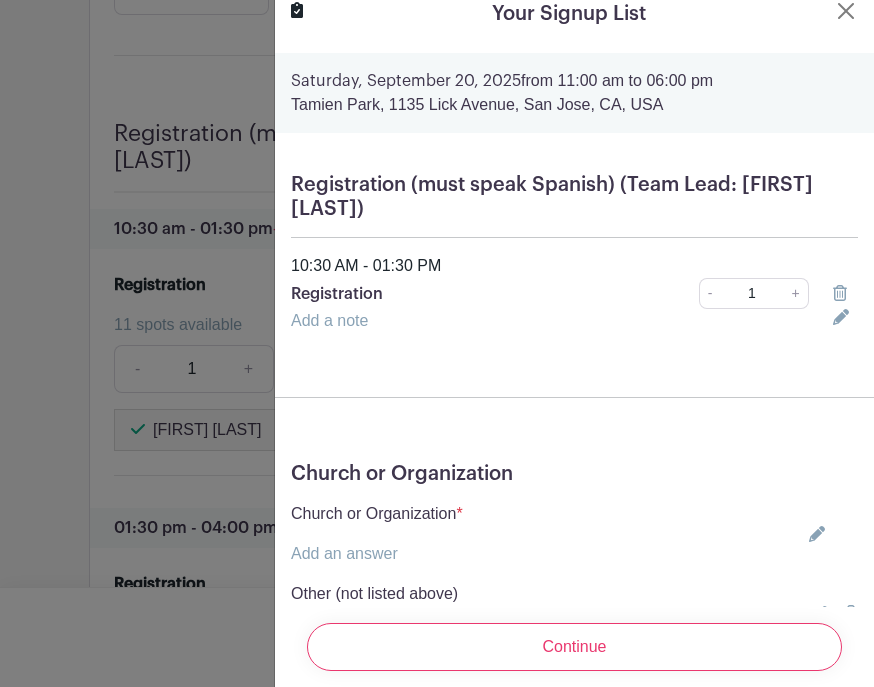click 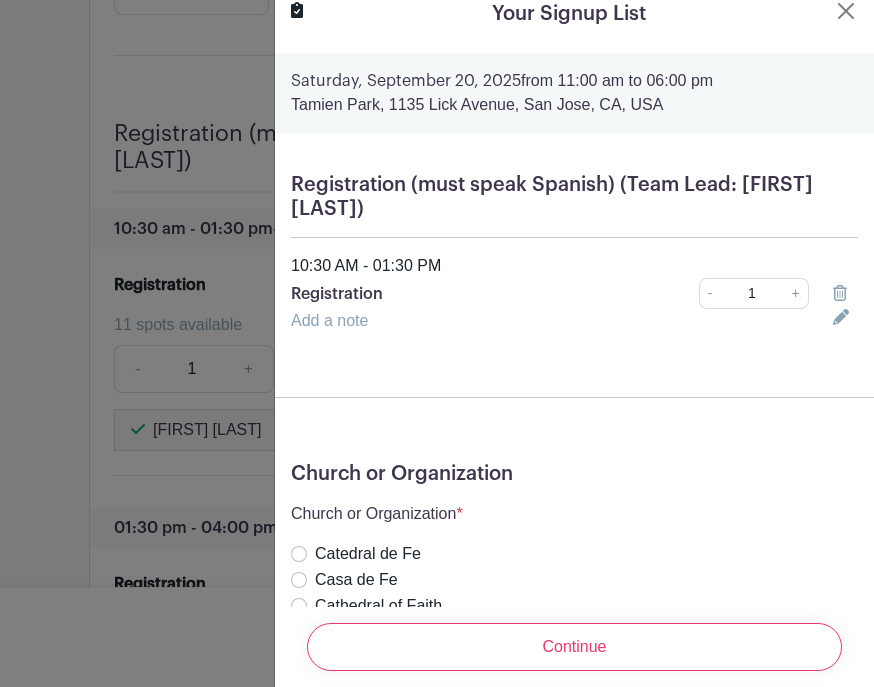click on "Kairos Church" at bounding box center [299, 632] 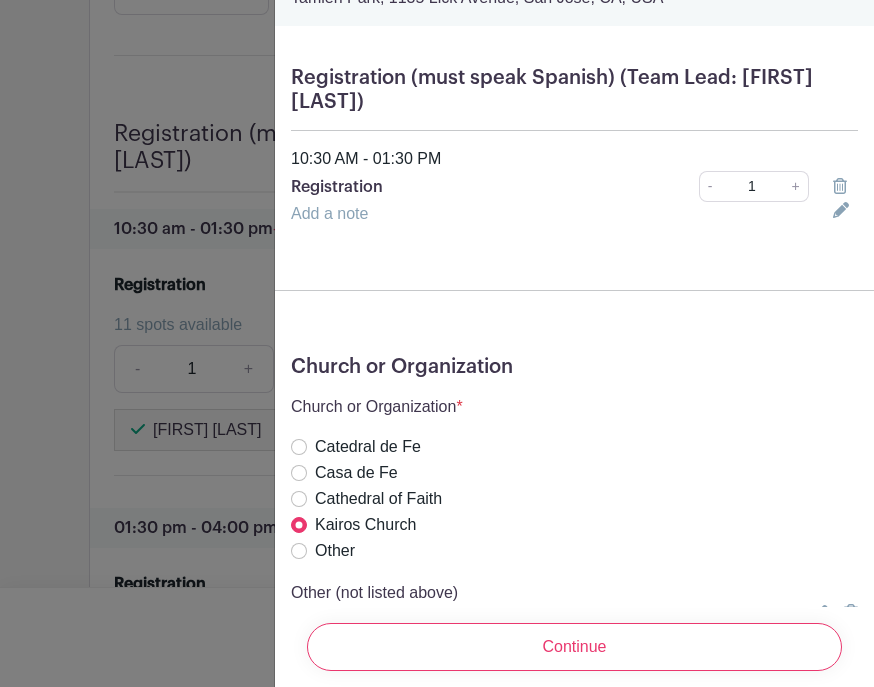 scroll, scrollTop: 123, scrollLeft: 0, axis: vertical 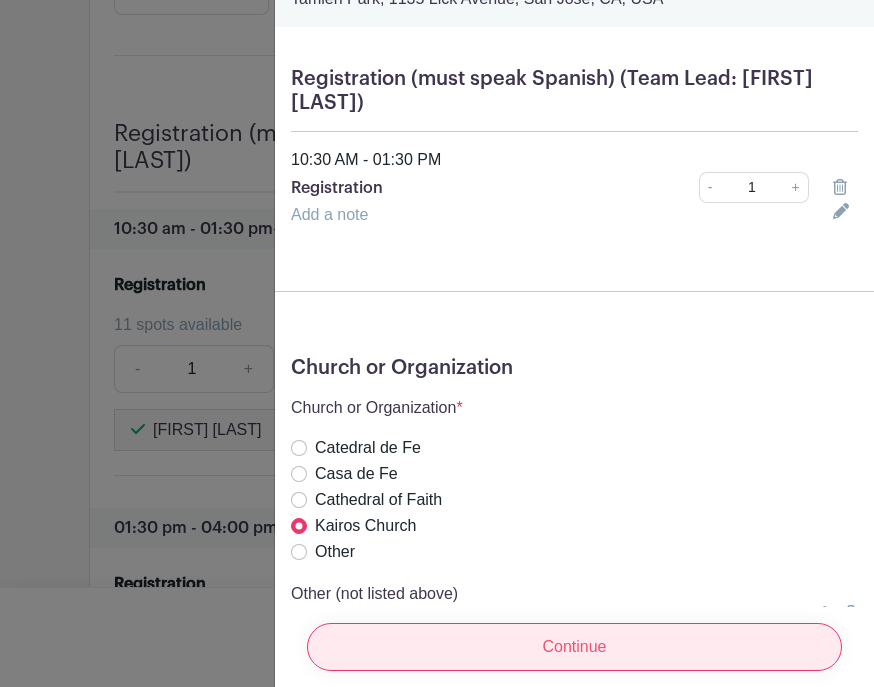 click on "Continue" at bounding box center [574, 647] 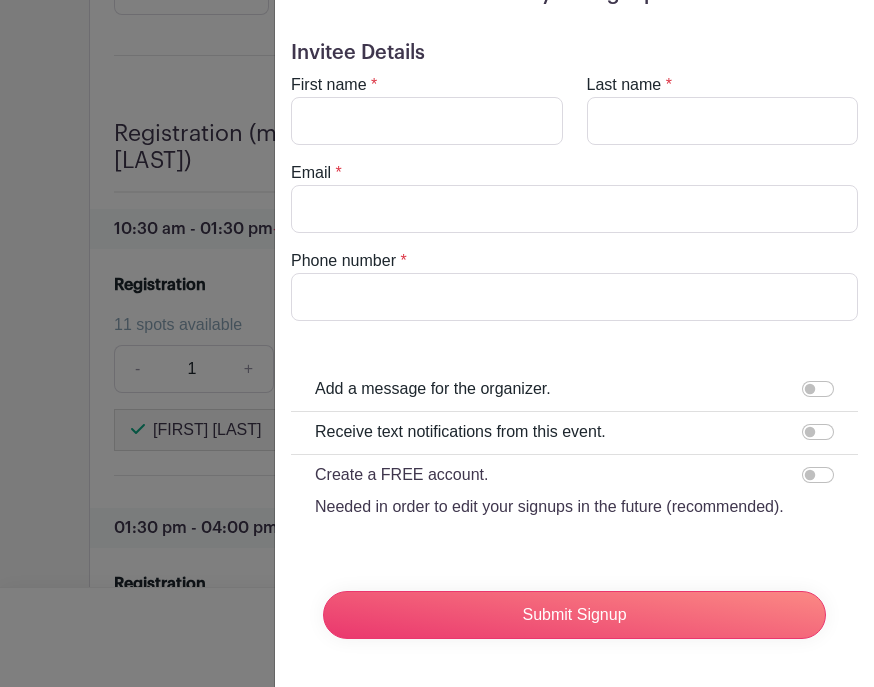 scroll, scrollTop: 0, scrollLeft: 0, axis: both 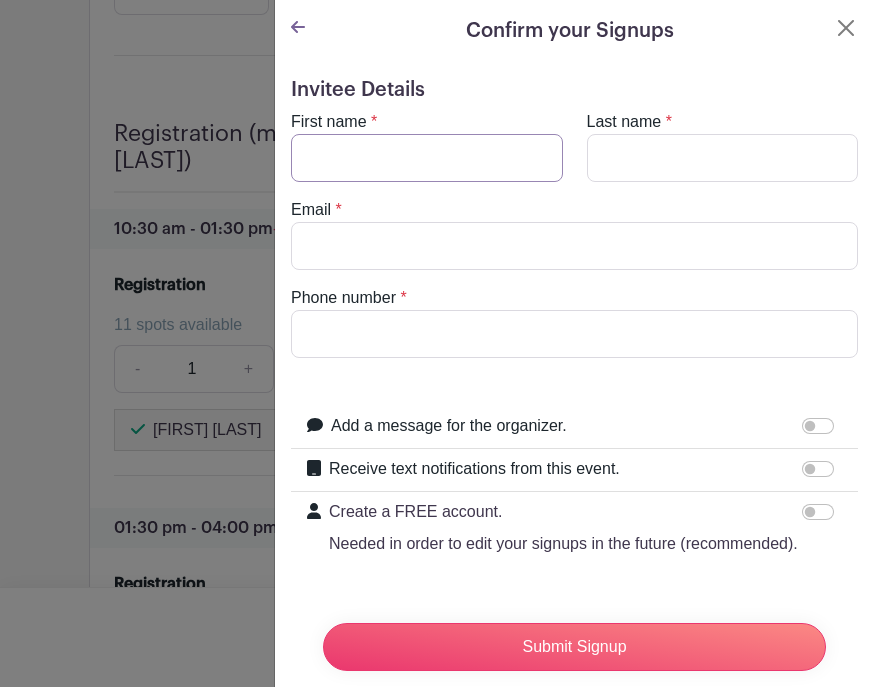 click on "First name" at bounding box center [427, 158] 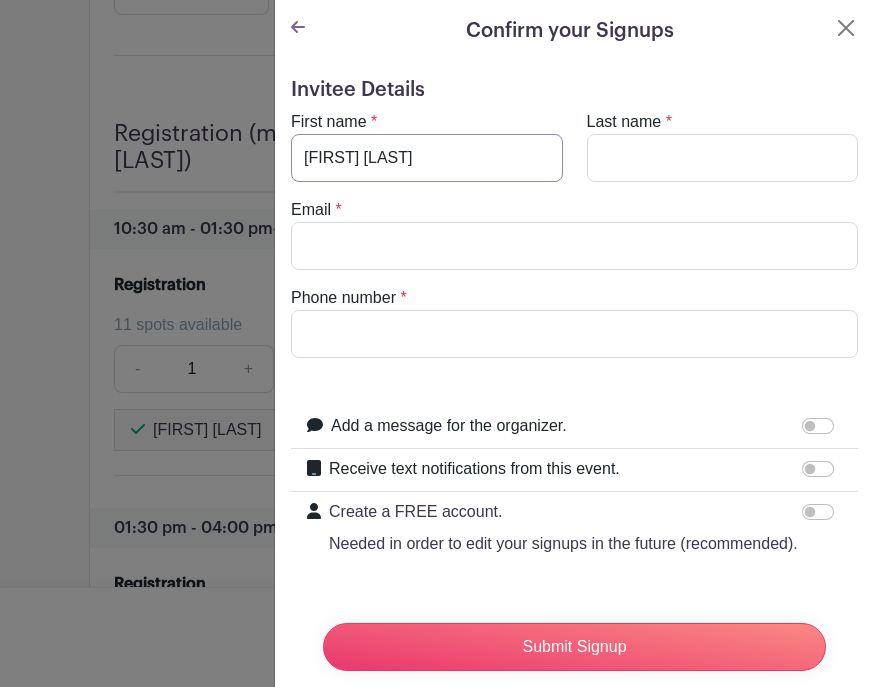 type on "[FIRST] [LAST]" 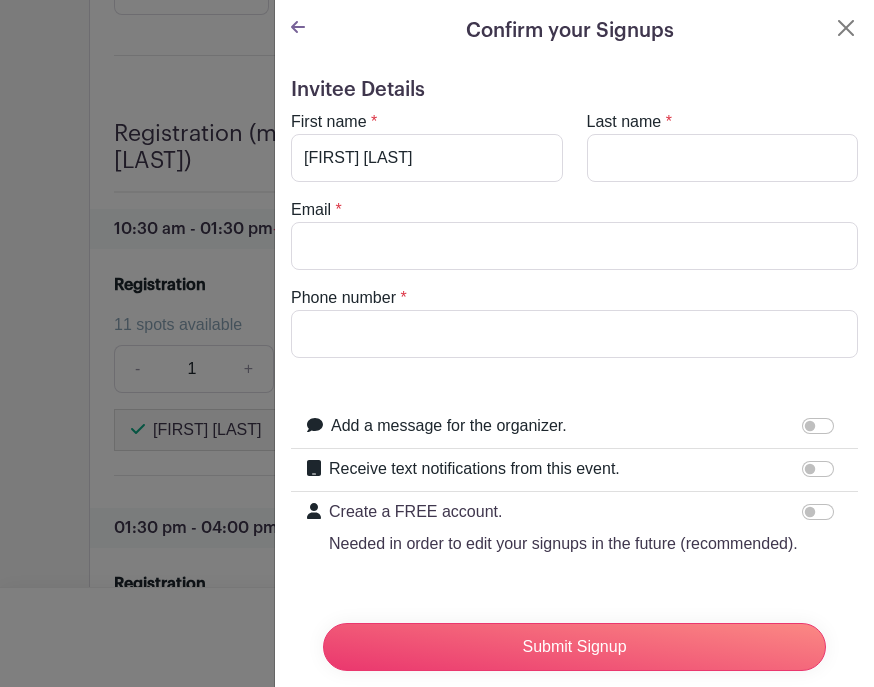 click on "Confirm your Signups
Invitee Details
First name   *
[FIRST] [LAST]
Last name   *
Email   *
Phone number   *
Add a message for the organizer.
Your message
+1" at bounding box center [574, 343] 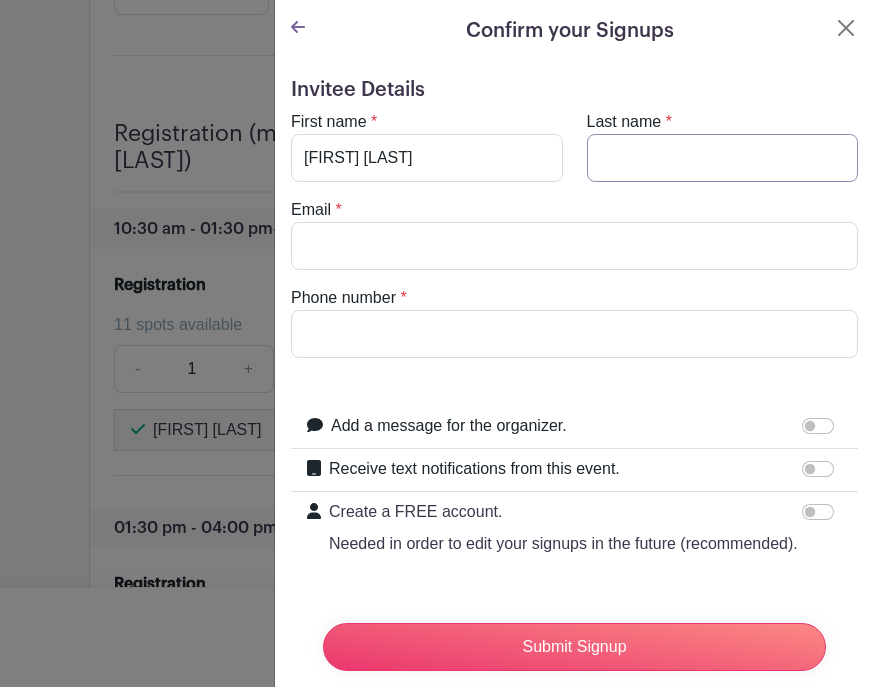 click on "Last name" at bounding box center [723, 158] 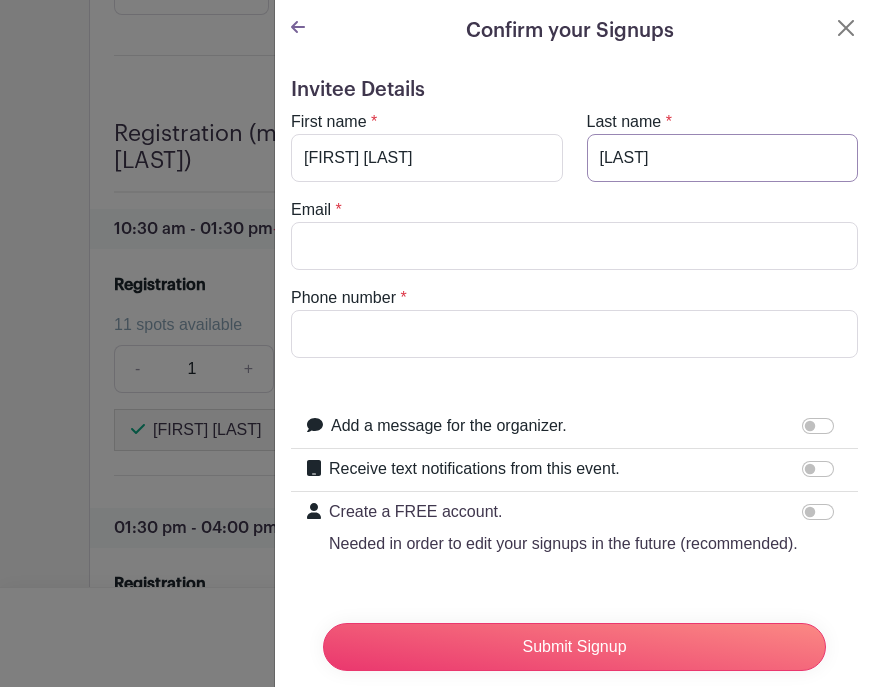 type on "[LAST]" 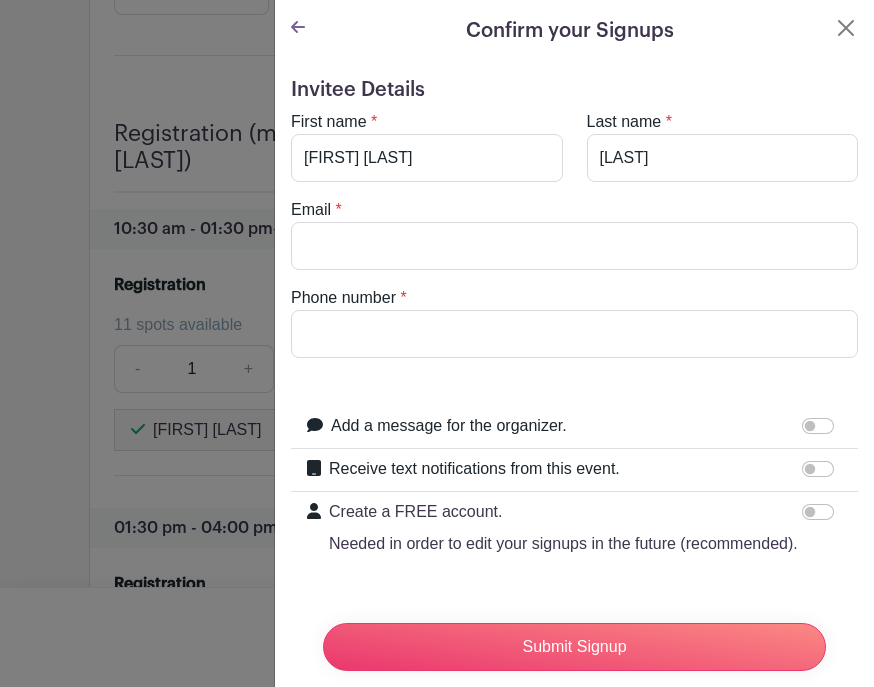 click on "Email" at bounding box center (574, 246) 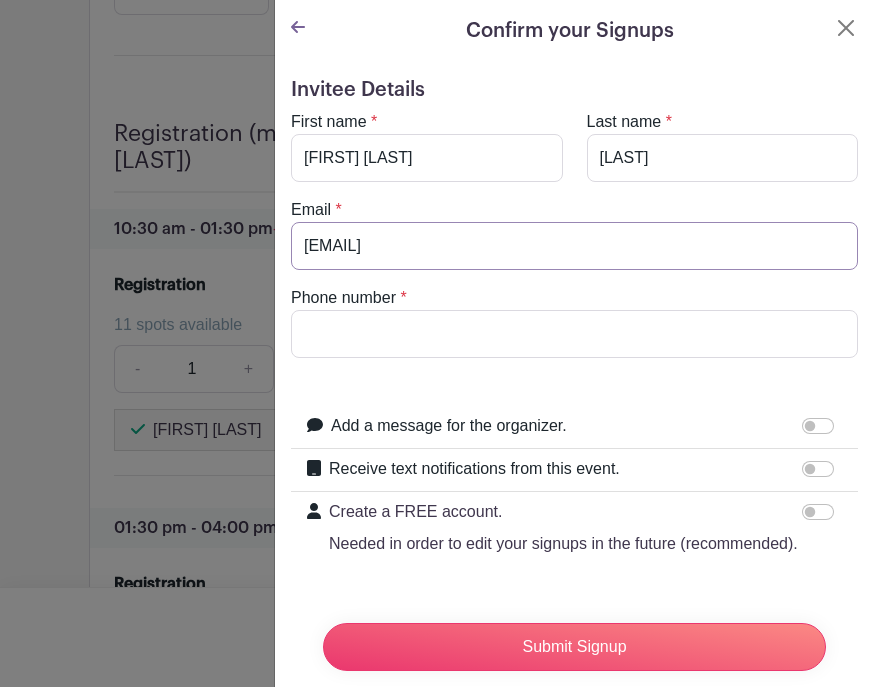 type on "[EMAIL]" 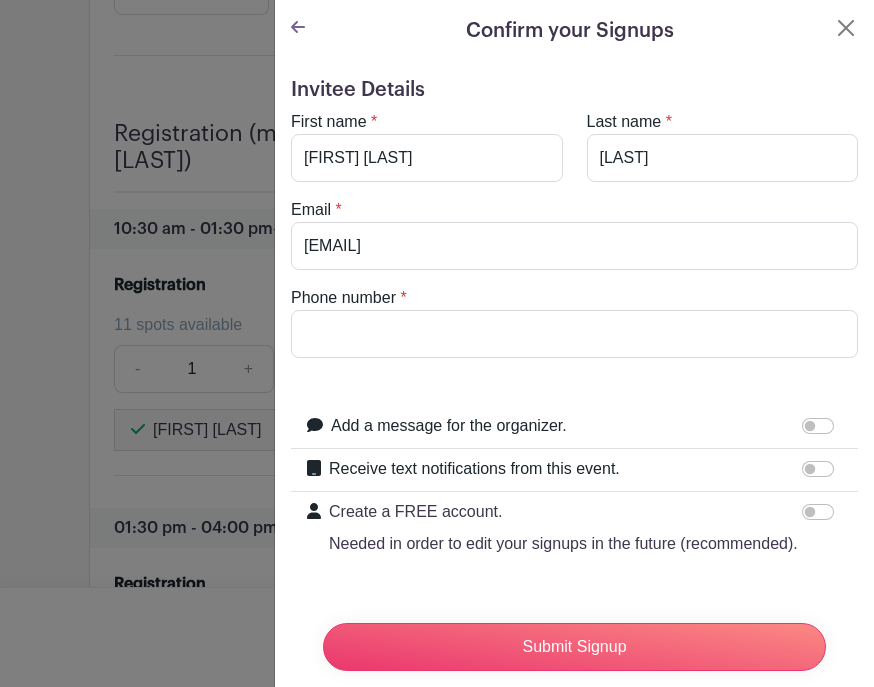 click on "Phone number" at bounding box center [574, 334] 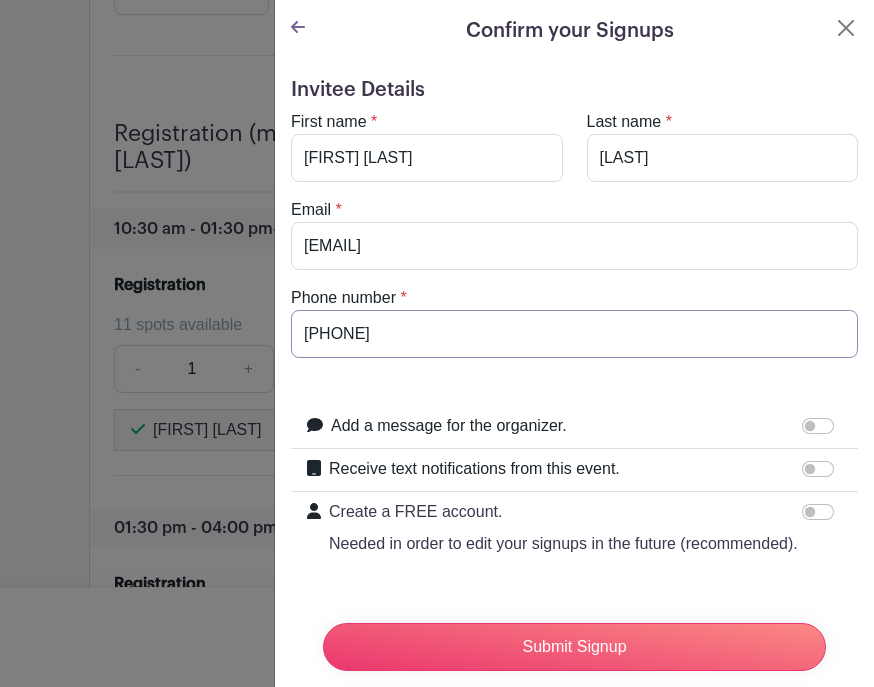 type on "[PHONE]" 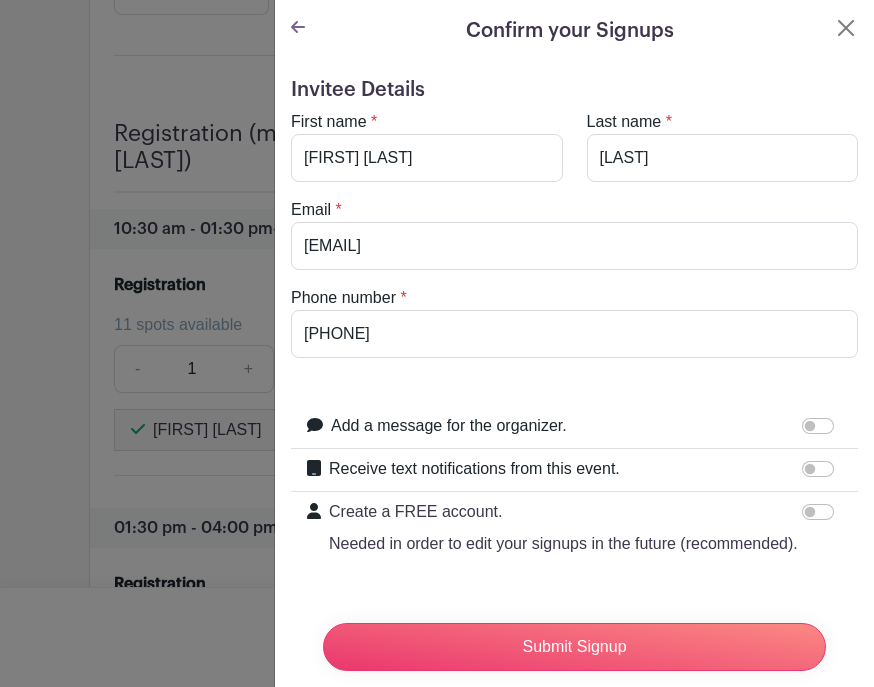 click on "Add a message for the organizer." at bounding box center (586, 427) 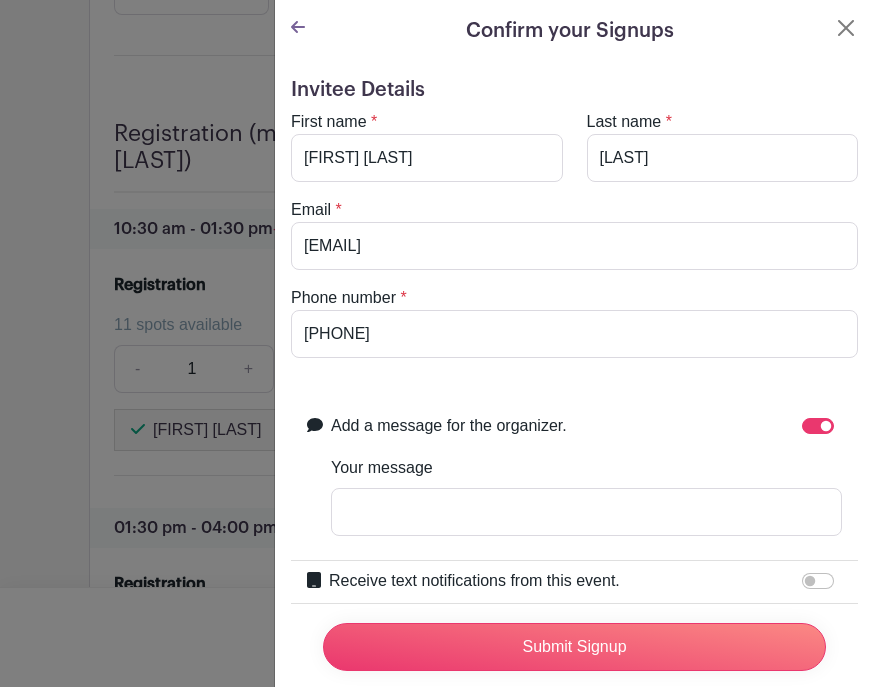 click on "Receive text notifications from this event." at bounding box center [818, 581] 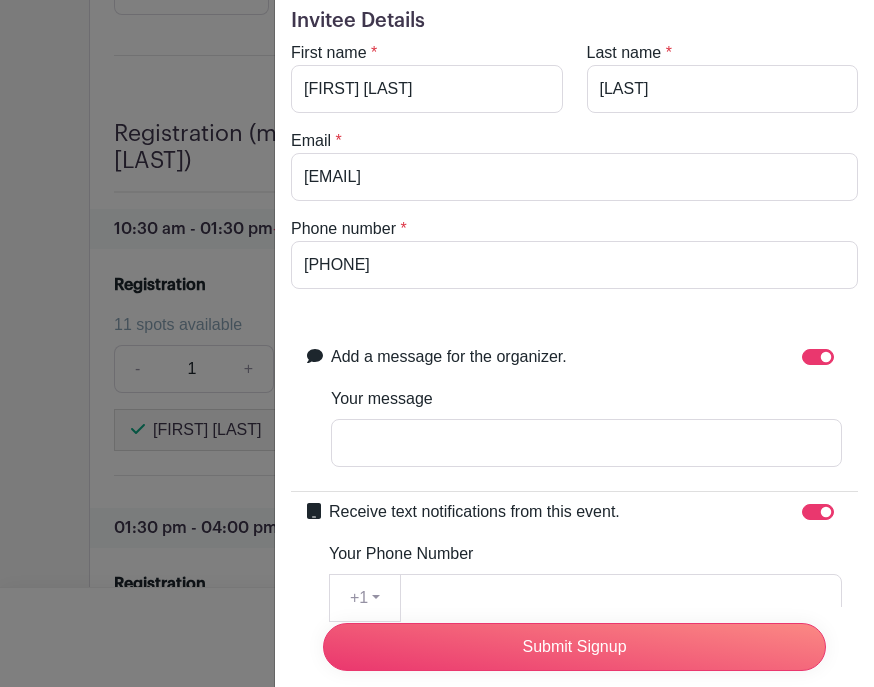 scroll, scrollTop: 76, scrollLeft: 0, axis: vertical 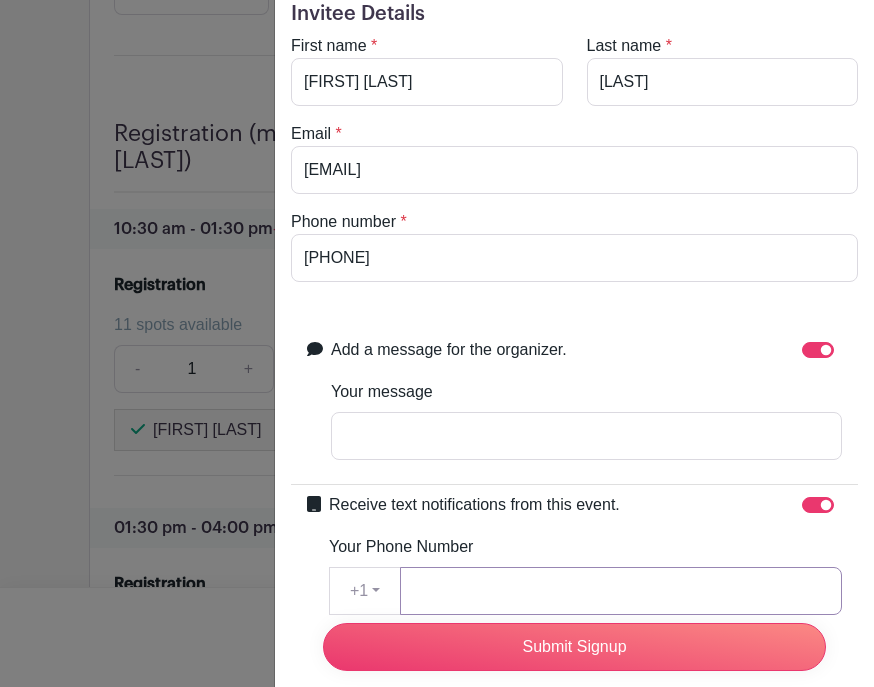 click on "Your Phone Number" at bounding box center [621, 591] 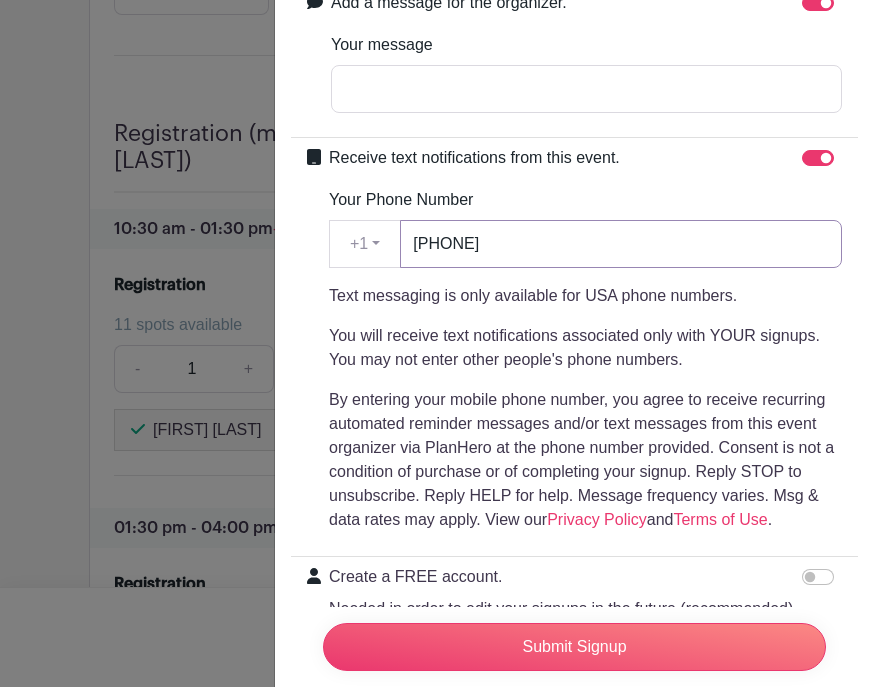 scroll, scrollTop: 421, scrollLeft: 0, axis: vertical 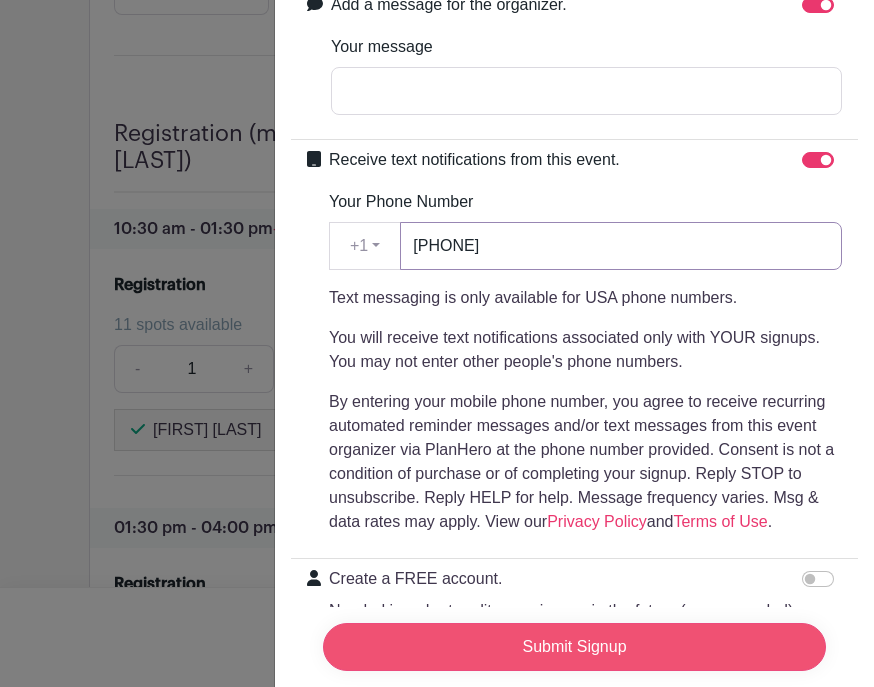 type on "[PHONE]" 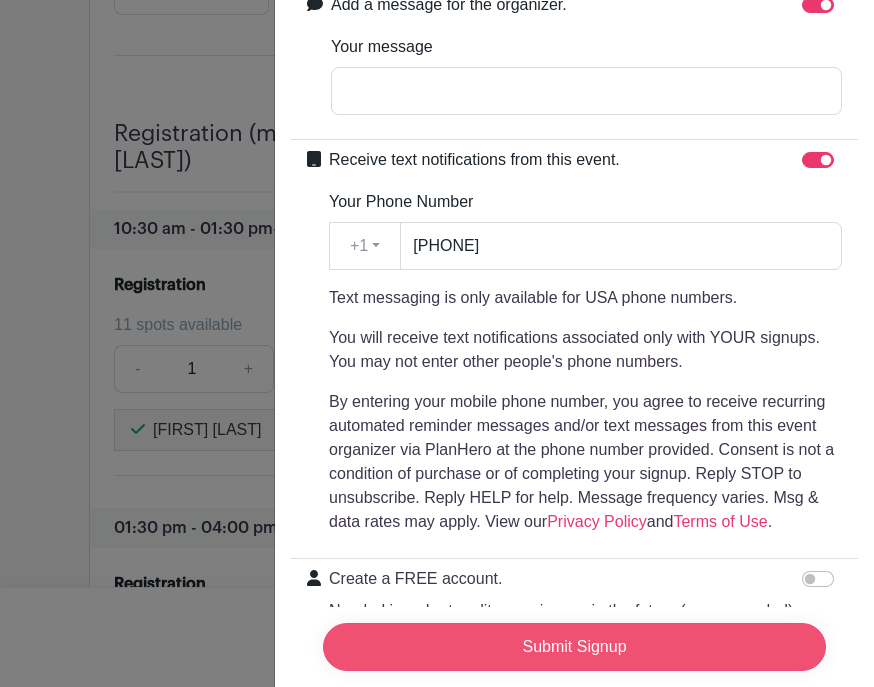 click on "Submit Signup" at bounding box center [574, 647] 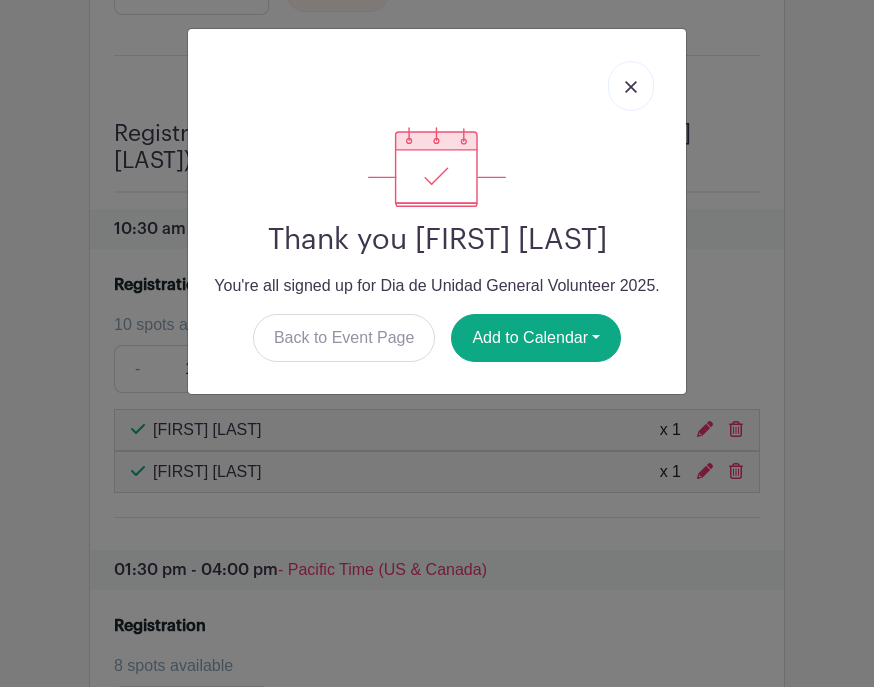 click at bounding box center (631, 87) 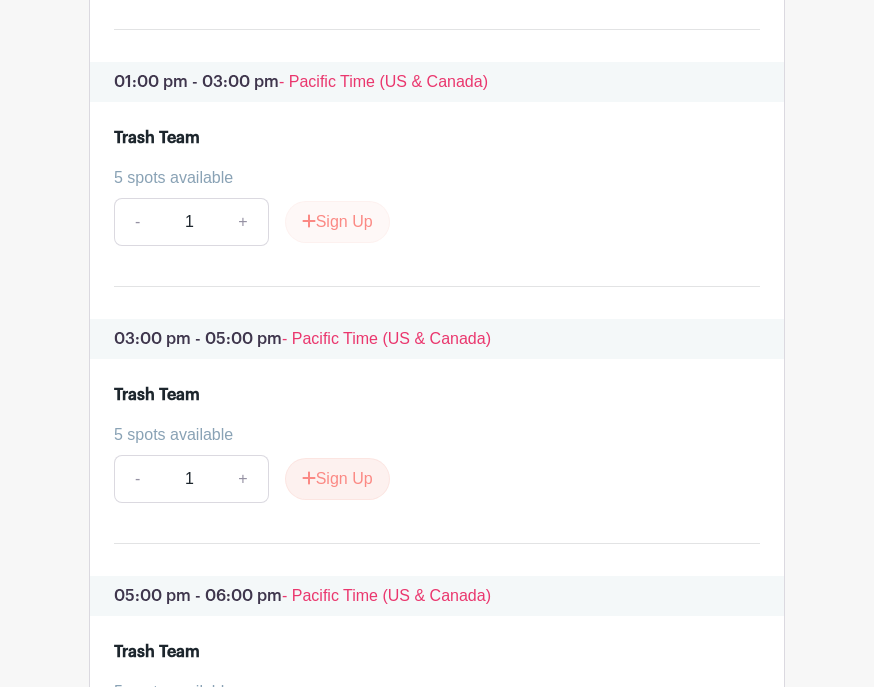 click on "Sign Up" at bounding box center (337, 223) 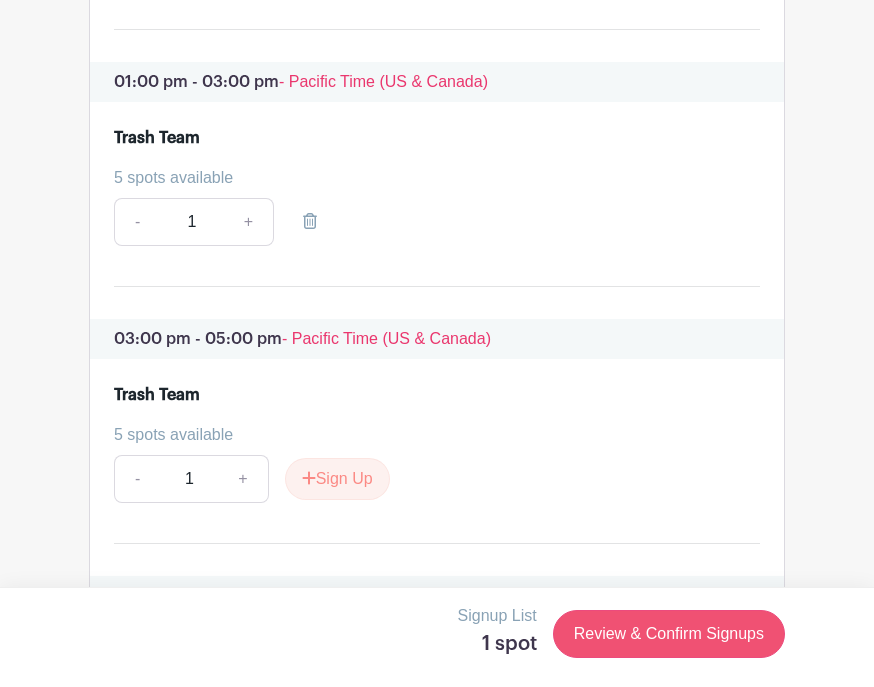 click on "Review & Confirm Signups" at bounding box center (669, 634) 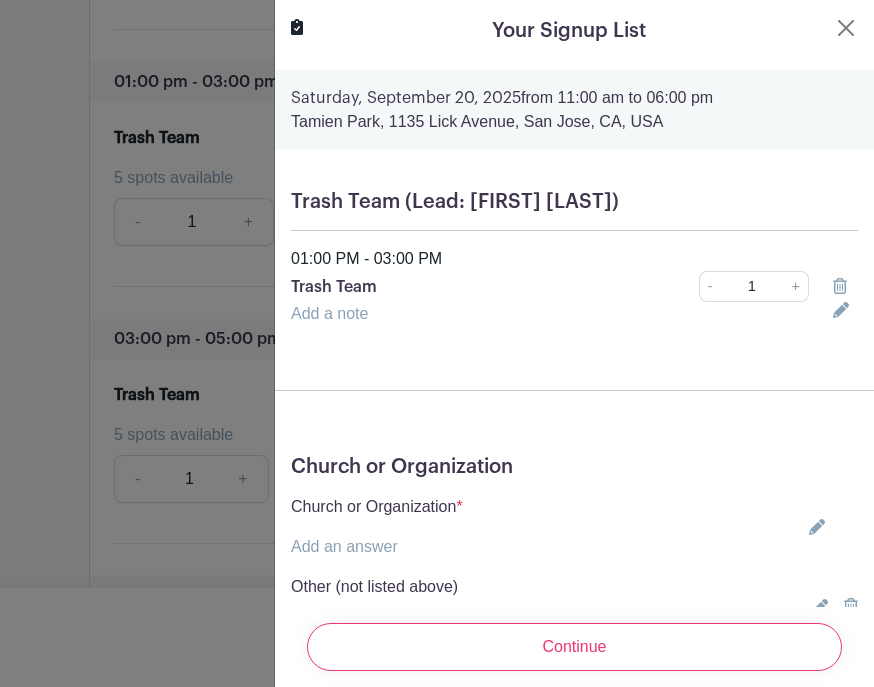 click on "Church or Organization
*
Add an answer
Catedral de Fe Casa de Fe Cathedral of Faith Kairos Church Other" at bounding box center (574, 527) 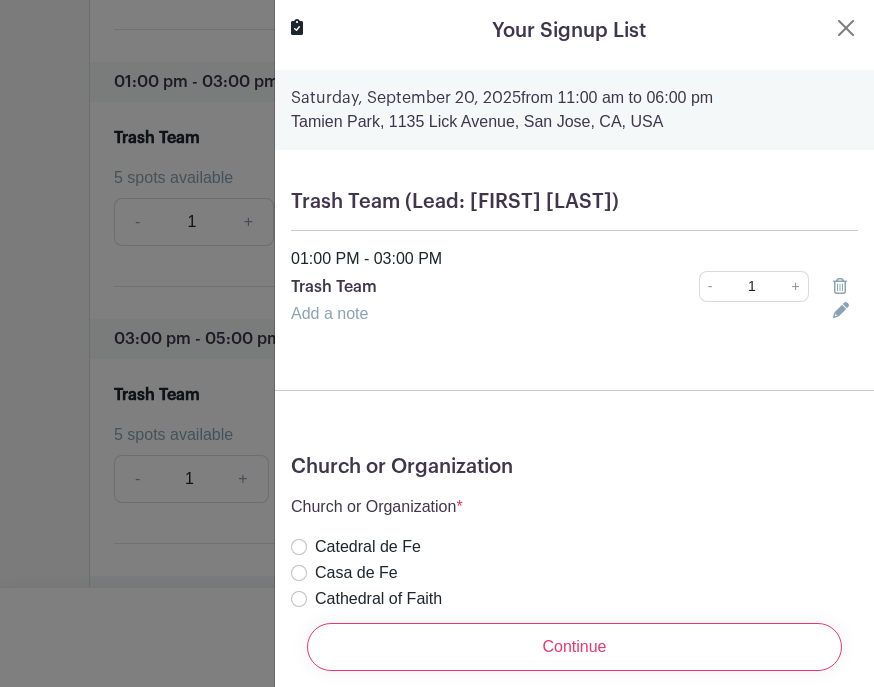 click on "Kairos Church" at bounding box center [299, 625] 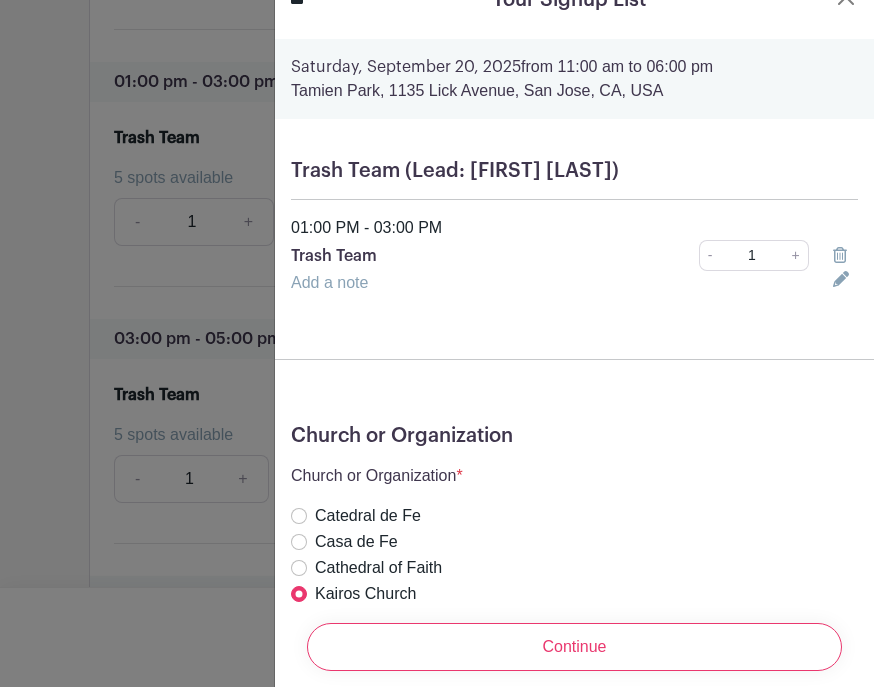 scroll, scrollTop: 57, scrollLeft: 0, axis: vertical 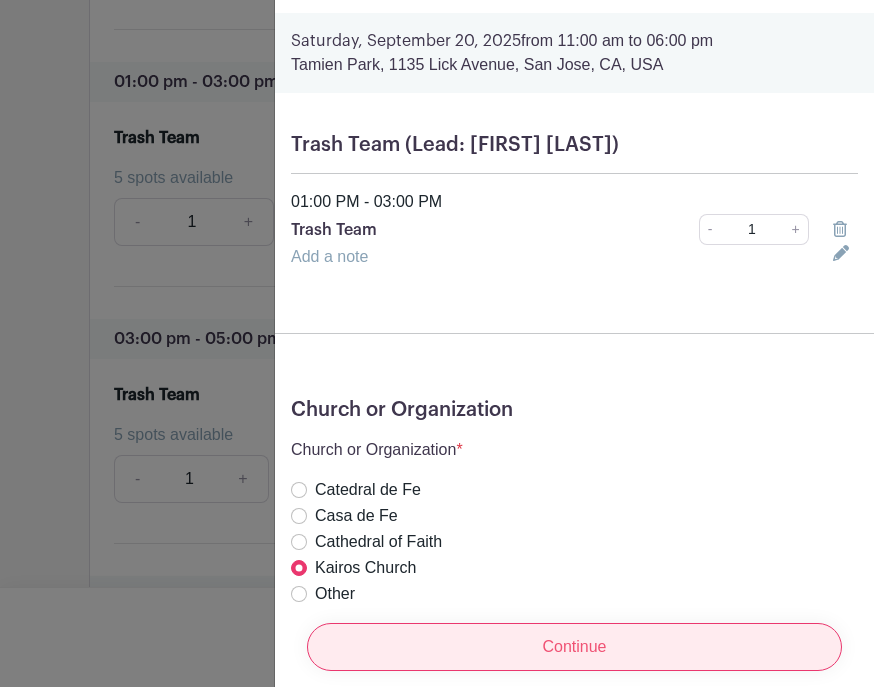 click on "Continue" at bounding box center (574, 647) 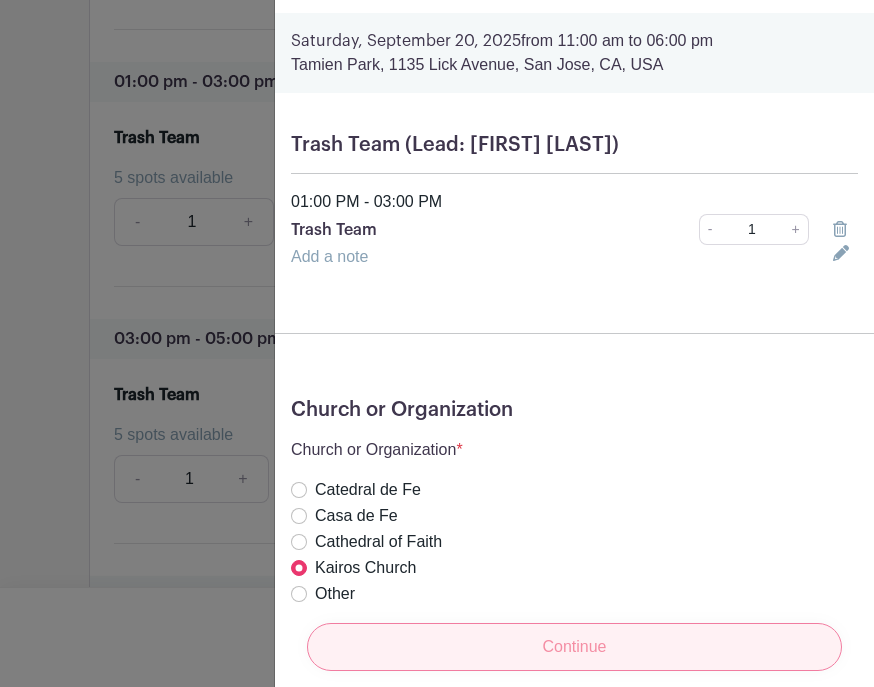 scroll, scrollTop: 0, scrollLeft: 0, axis: both 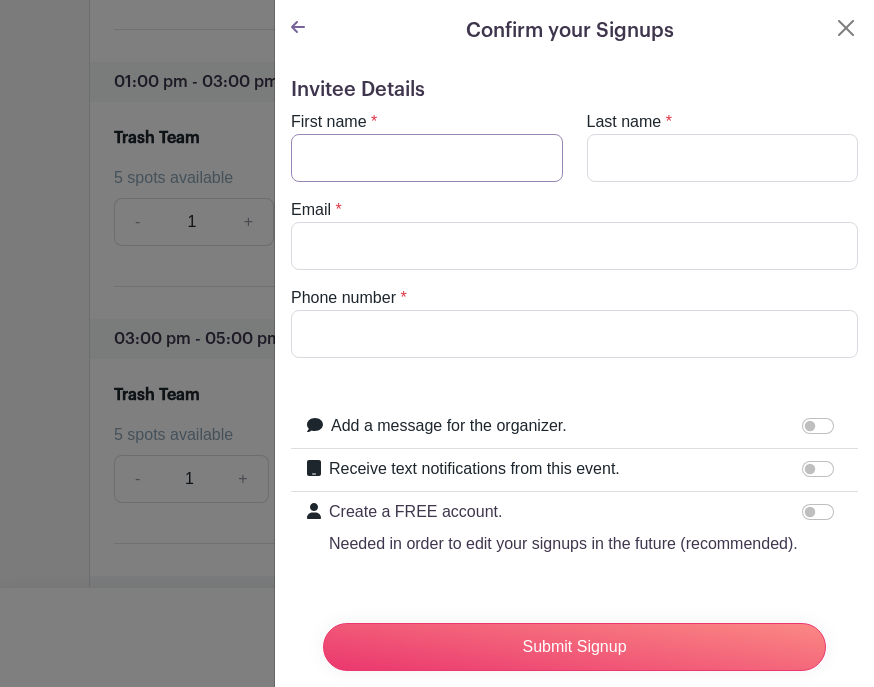 click on "First name" at bounding box center (427, 158) 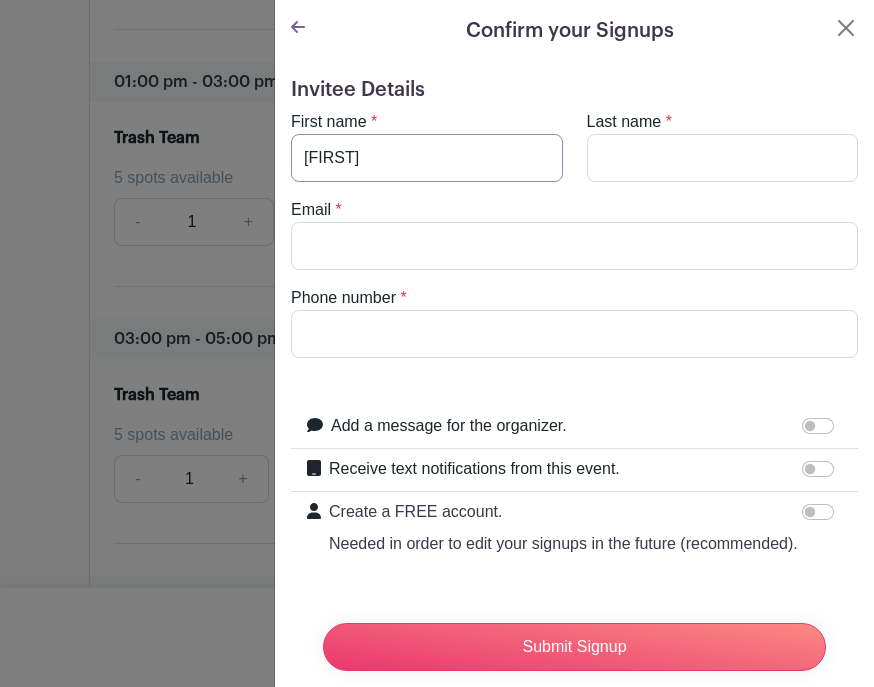 type on "[FIRST]" 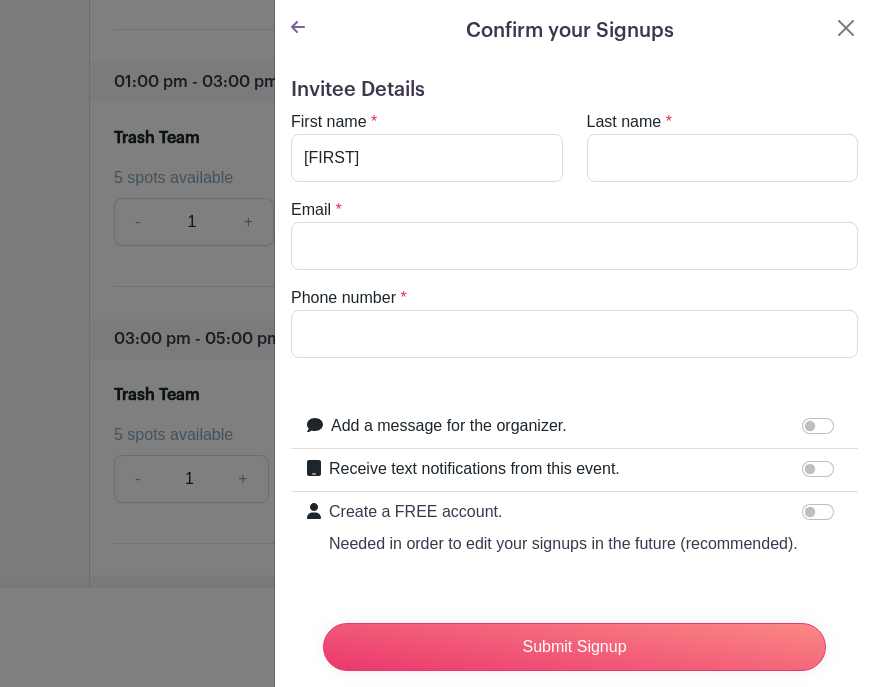 click on "Last name" at bounding box center [723, 158] 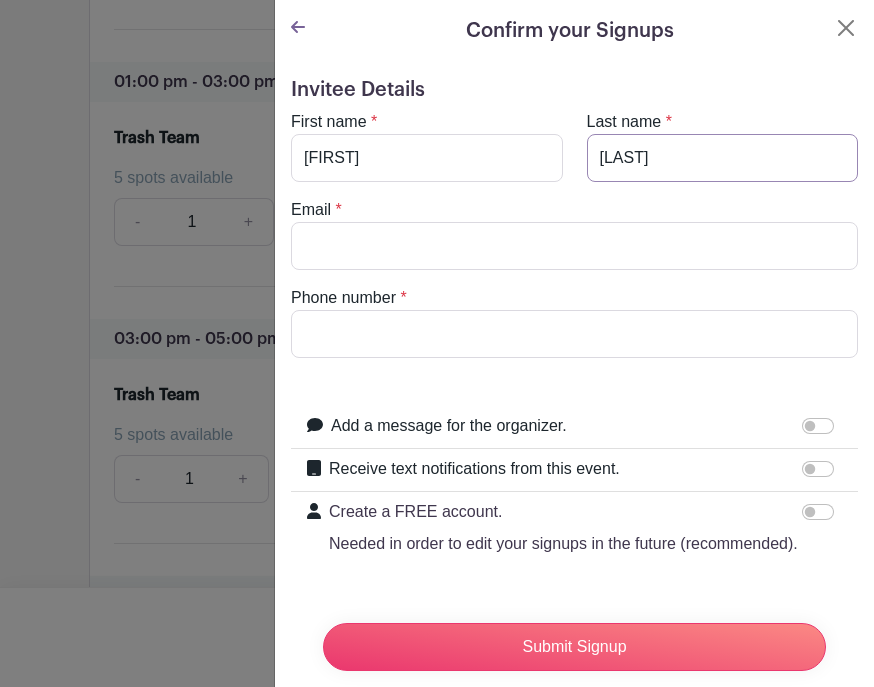 type on "[LAST]" 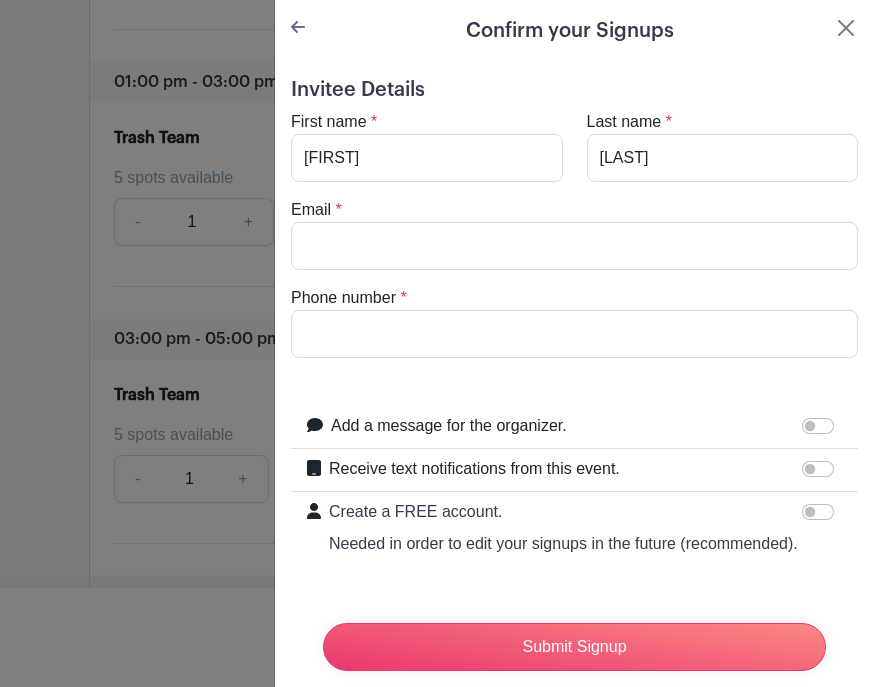 click on "Email" at bounding box center (574, 246) 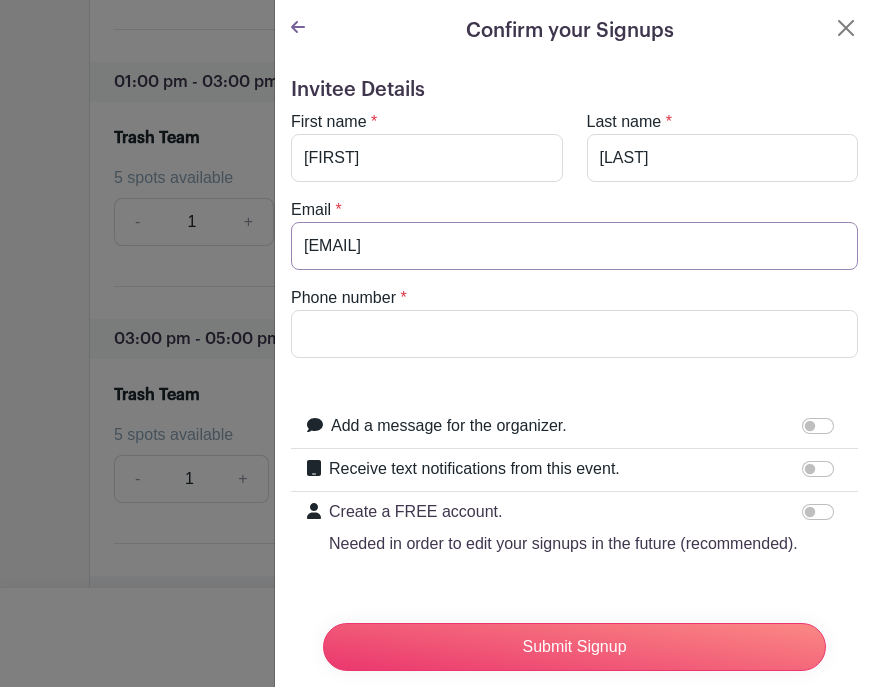 type on "[EMAIL]" 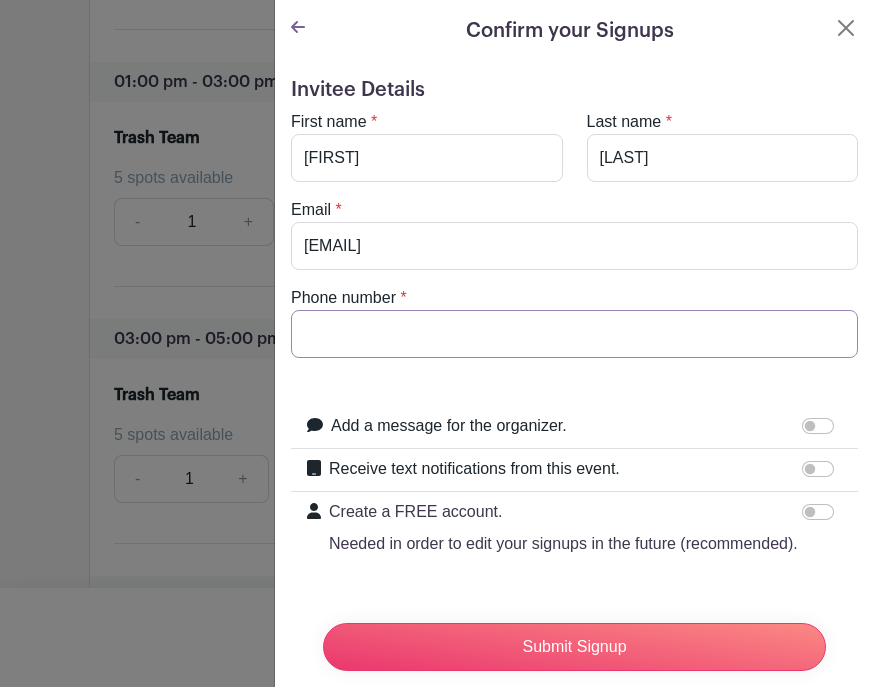 click on "Phone number" at bounding box center [574, 334] 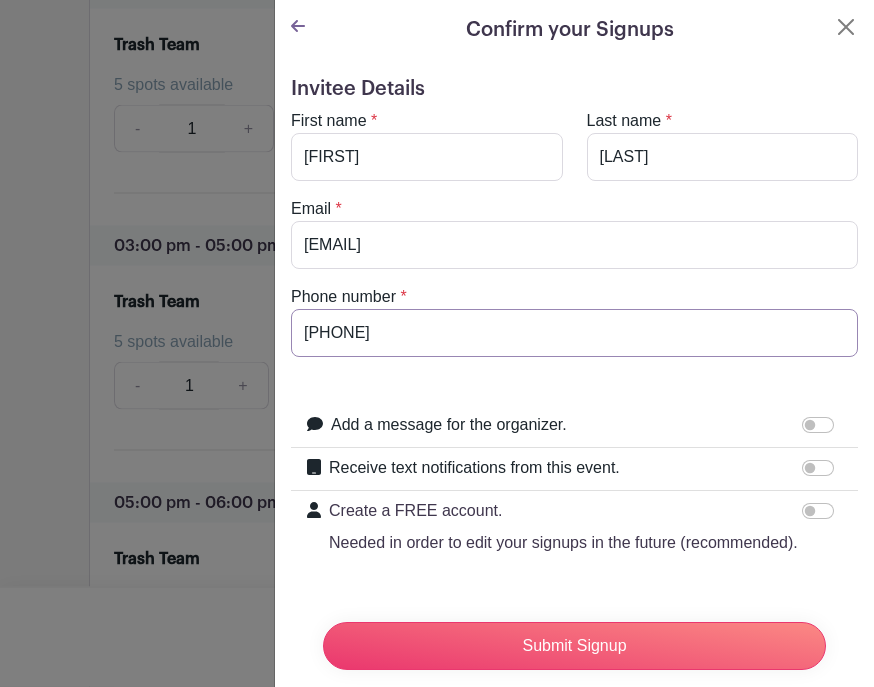 scroll, scrollTop: 11151, scrollLeft: 0, axis: vertical 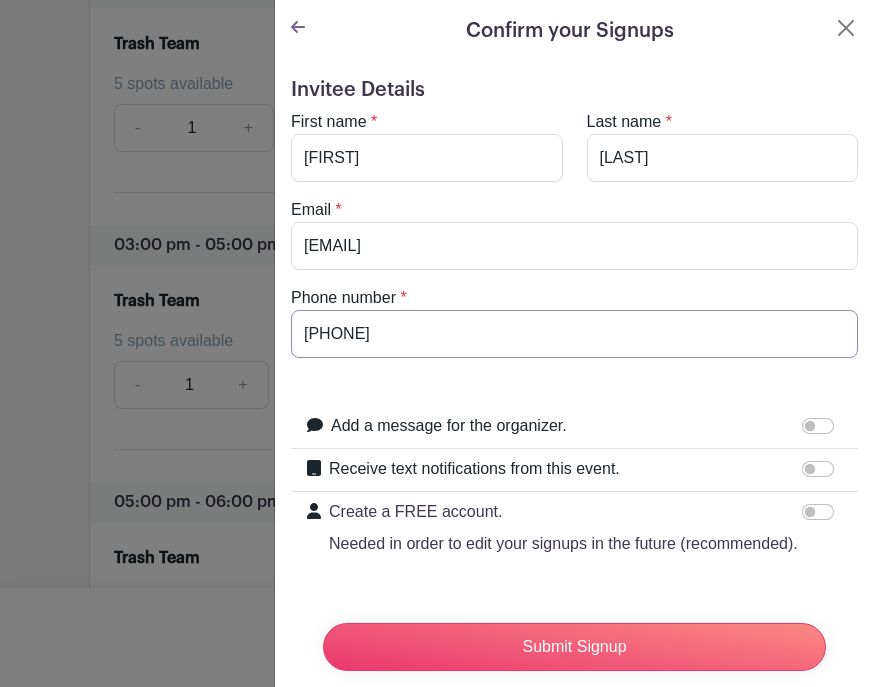 type on "[PHONE]" 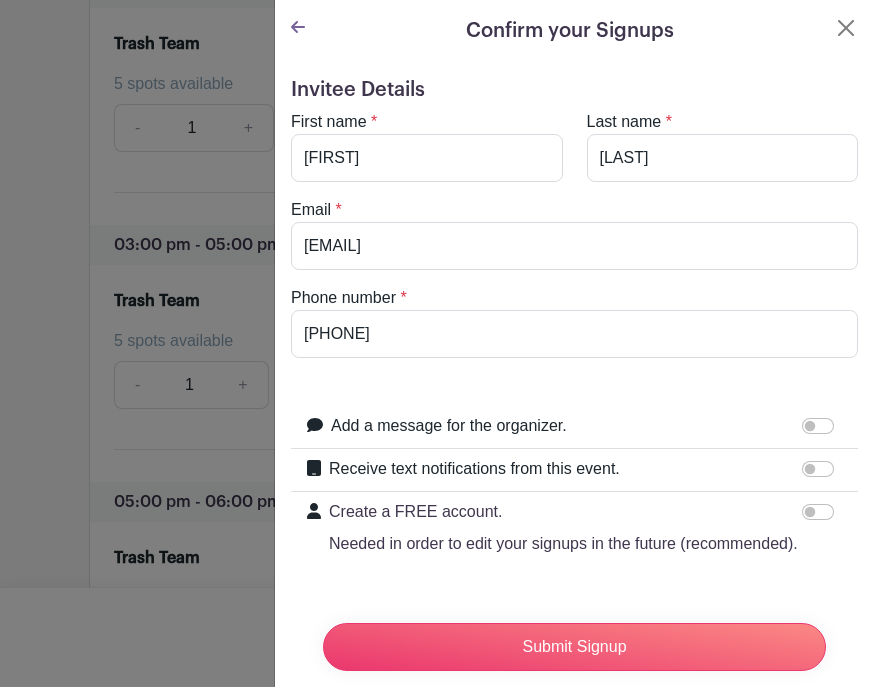 click on "Add a message for the organizer." at bounding box center [818, 426] 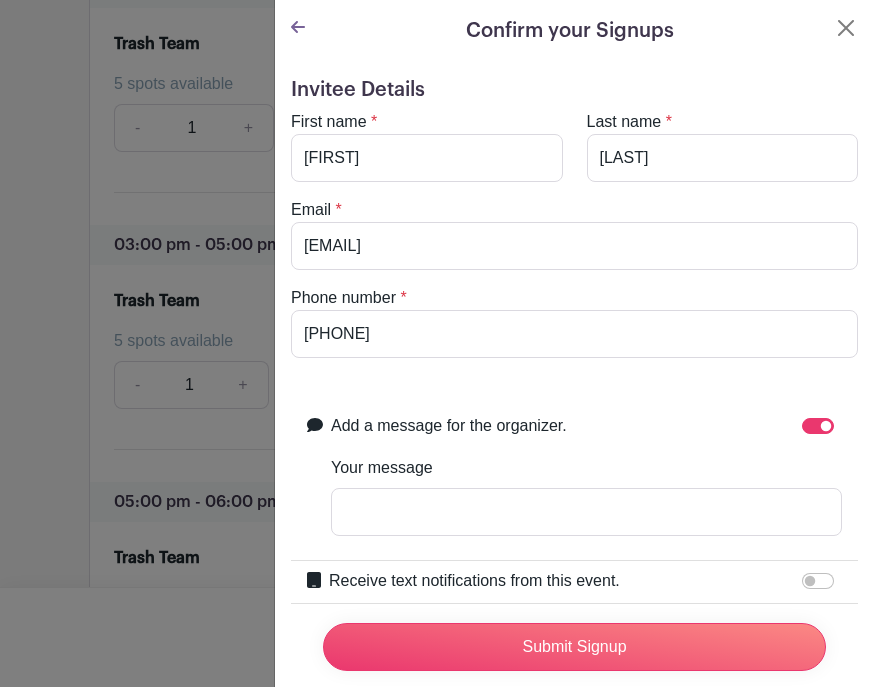click on "Receive text notifications from this event." at bounding box center [818, 581] 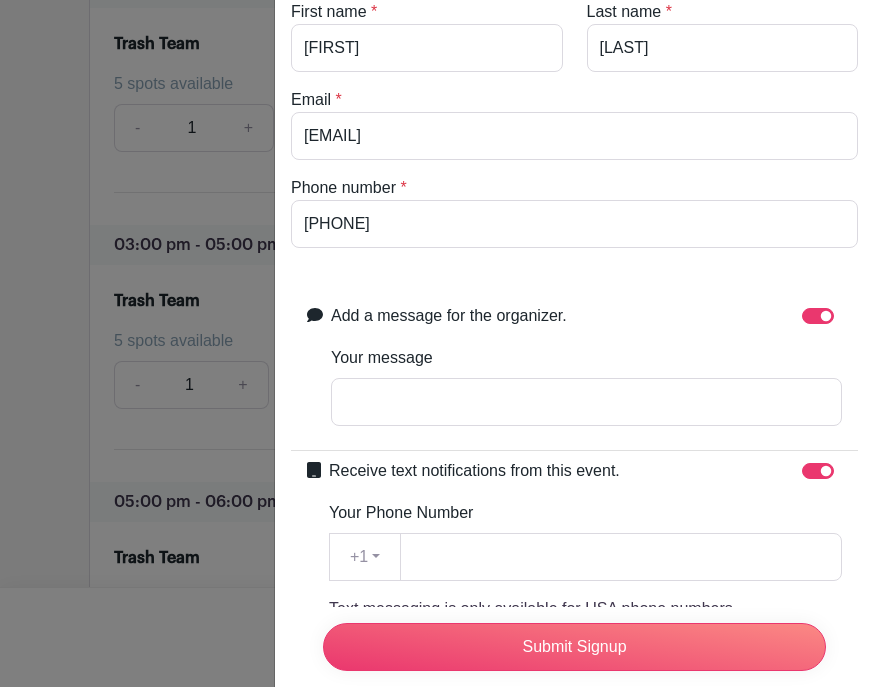 scroll, scrollTop: 113, scrollLeft: 0, axis: vertical 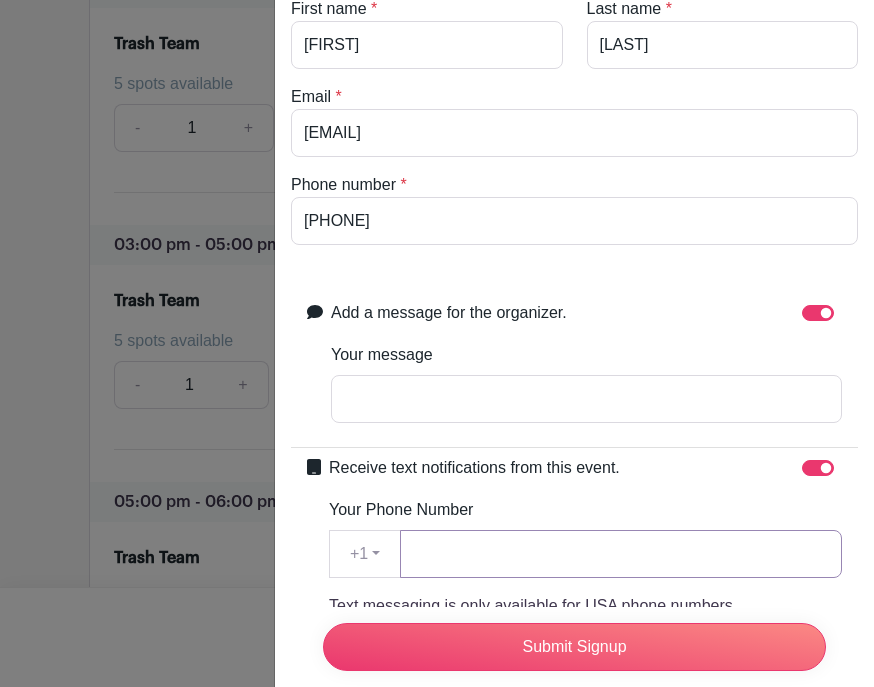 click on "Your Phone Number" at bounding box center [621, 554] 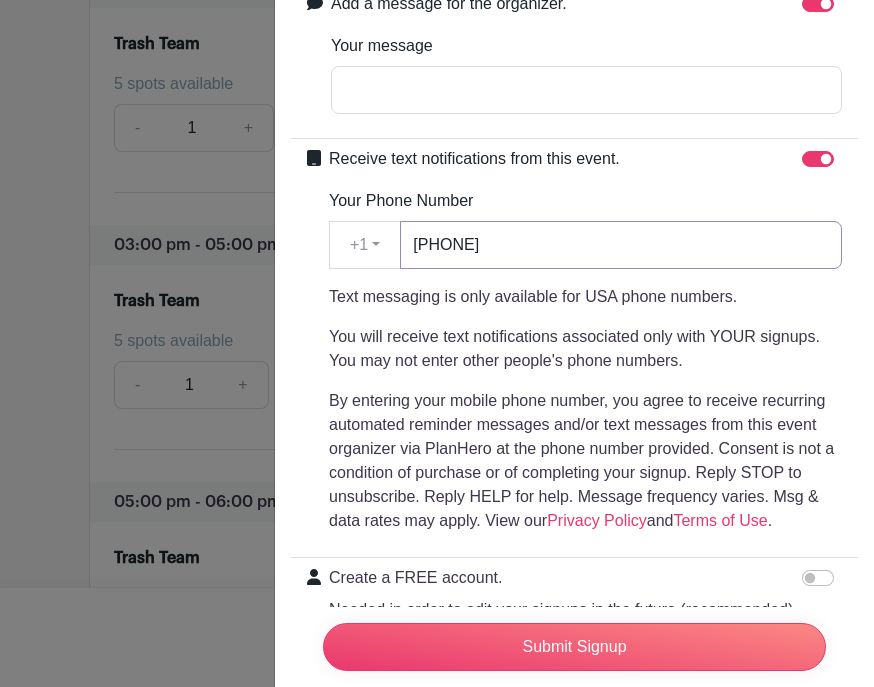 scroll, scrollTop: 421, scrollLeft: 0, axis: vertical 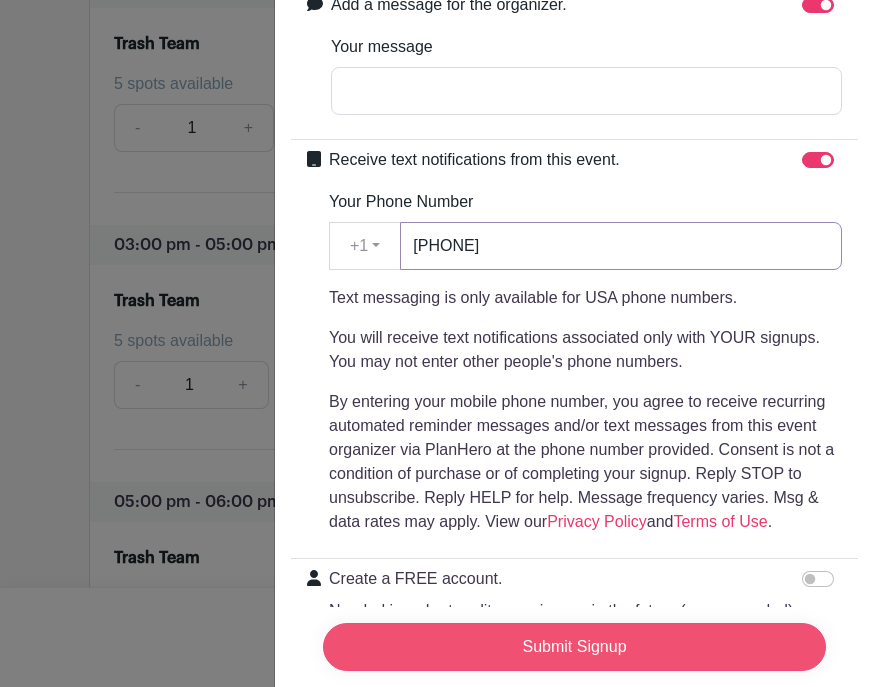 type on "[PHONE]" 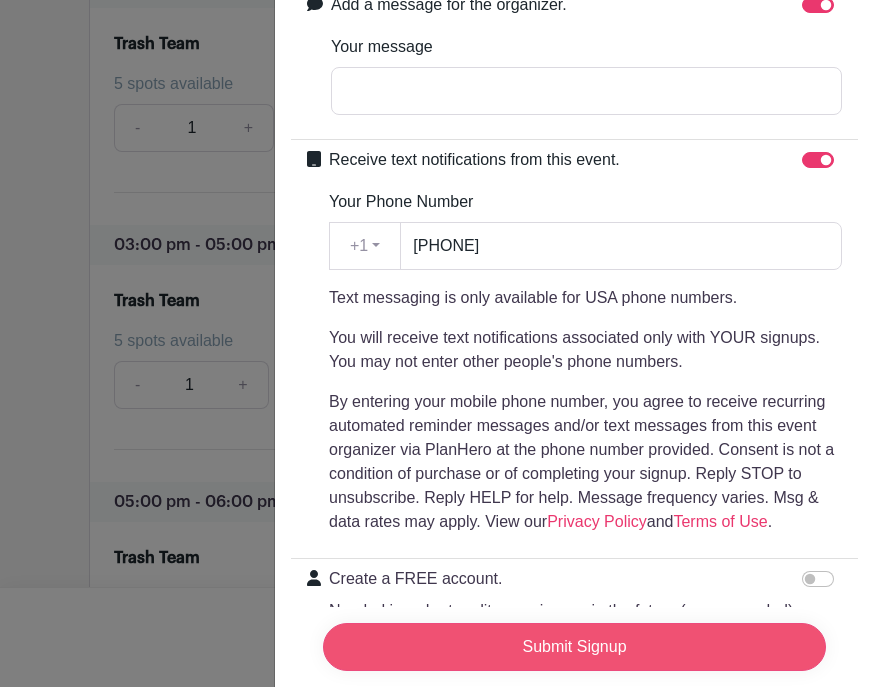 click on "Submit Signup" at bounding box center [574, 647] 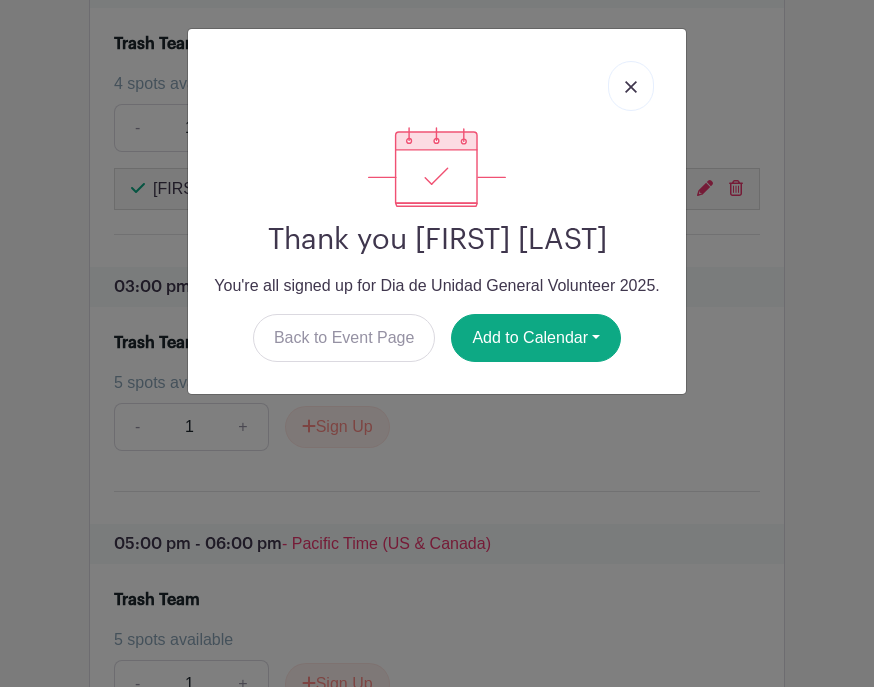 click at bounding box center (631, 87) 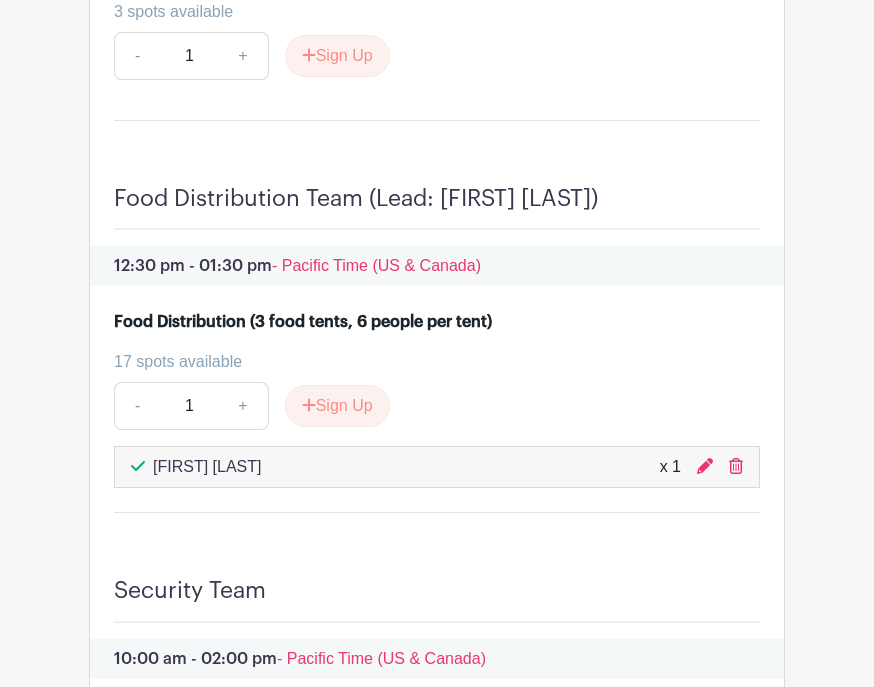 scroll, scrollTop: 9573, scrollLeft: 0, axis: vertical 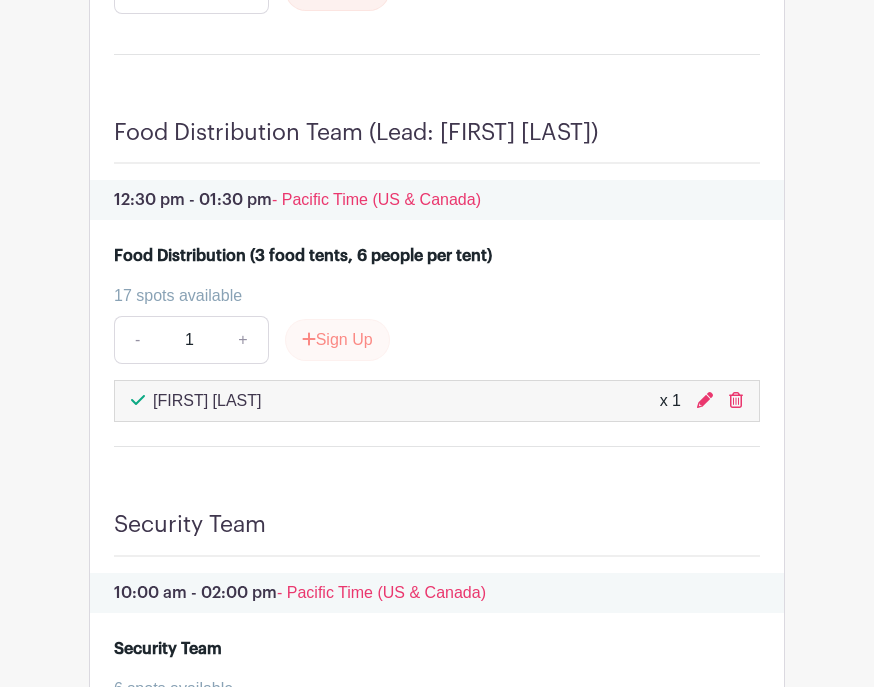 click on "Sign Up" at bounding box center (337, 341) 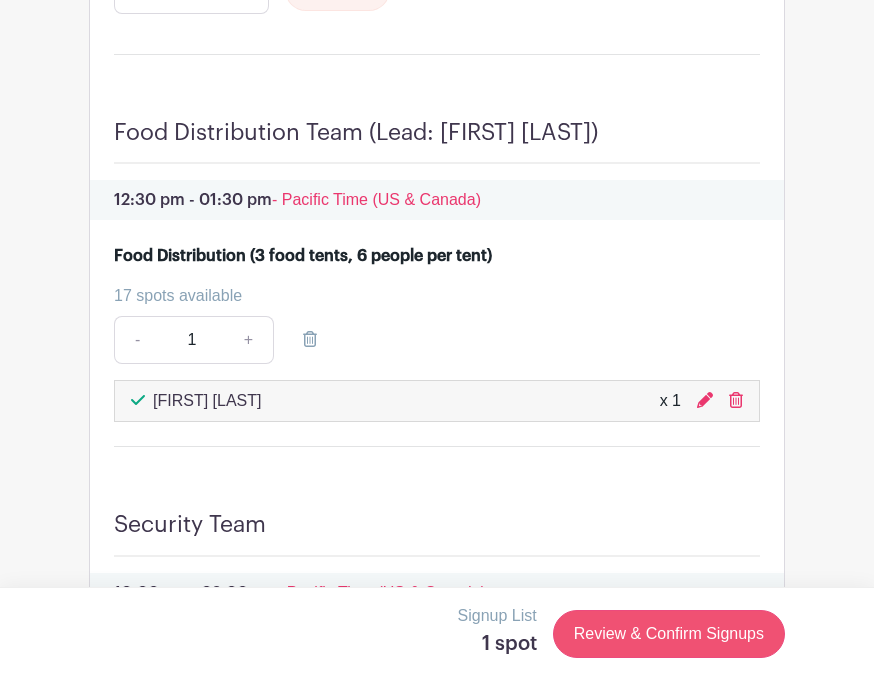 click on "Review & Confirm Signups" at bounding box center (669, 634) 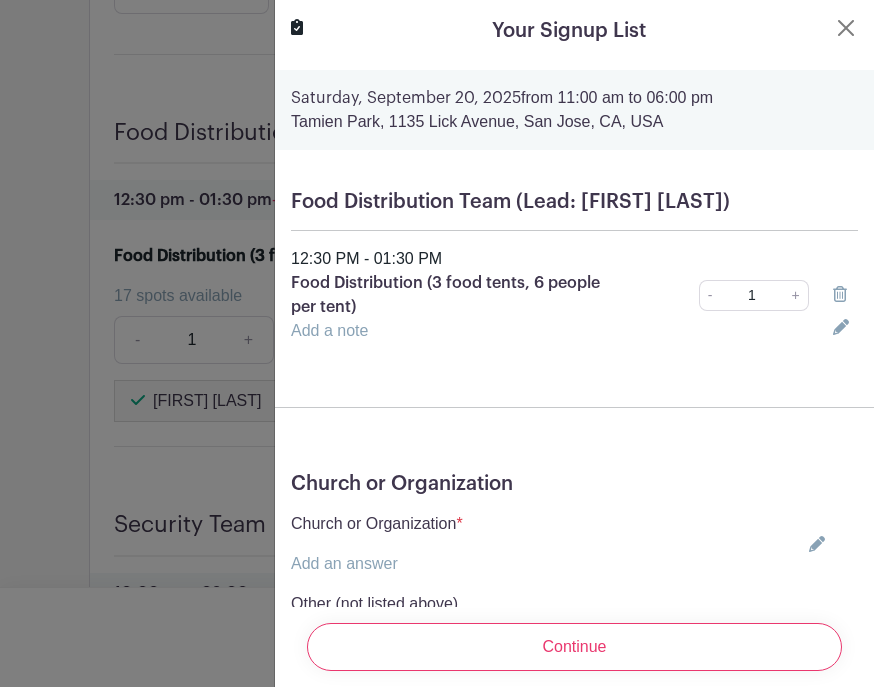 click at bounding box center (813, 544) 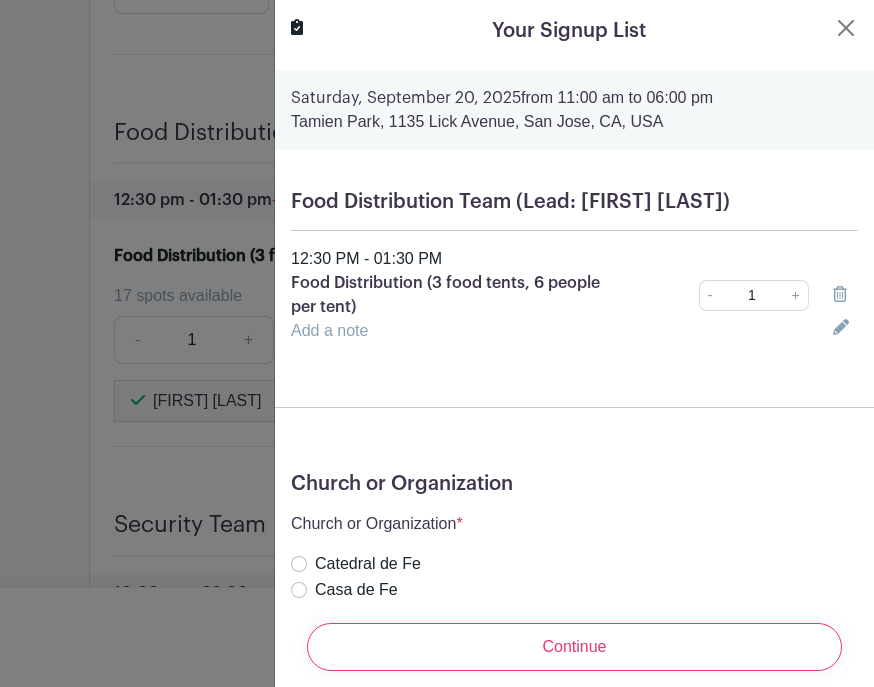 click on "Kairos Church" at bounding box center (365, 642) 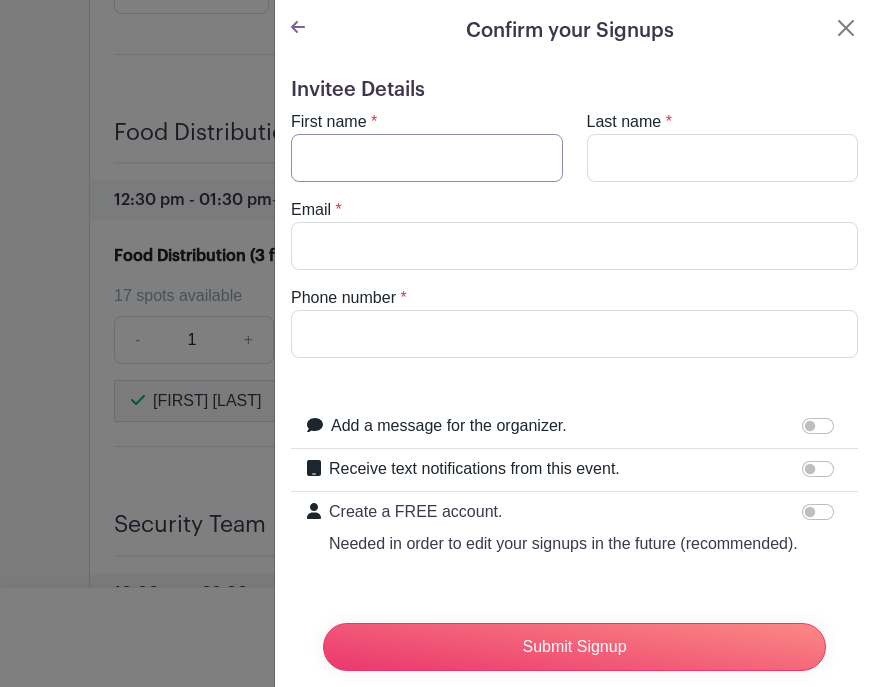 click on "First name" at bounding box center (427, 158) 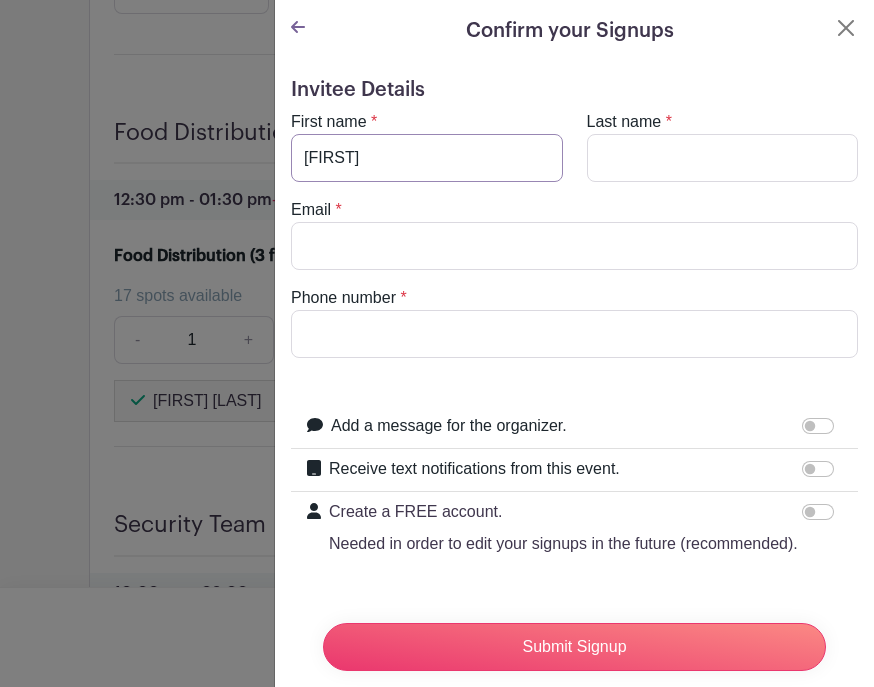 type on "[FIRST]" 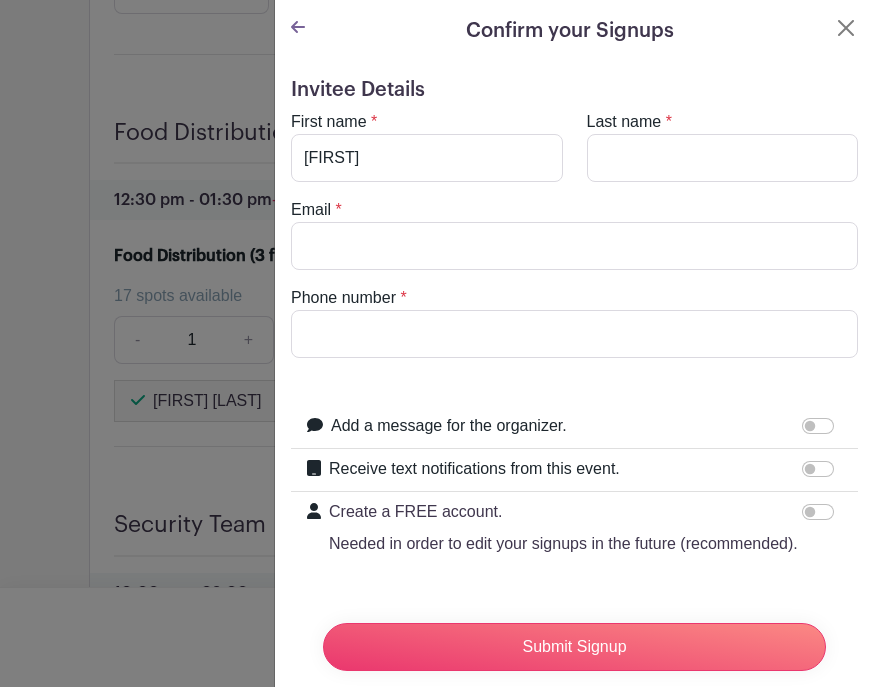 click on "Last name" at bounding box center (723, 158) 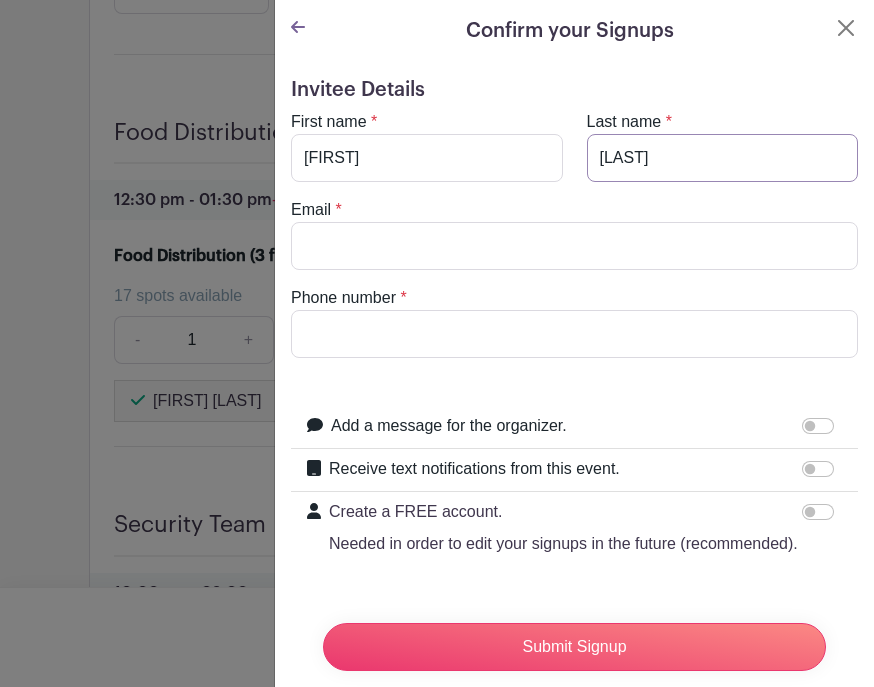 type on "[LAST]" 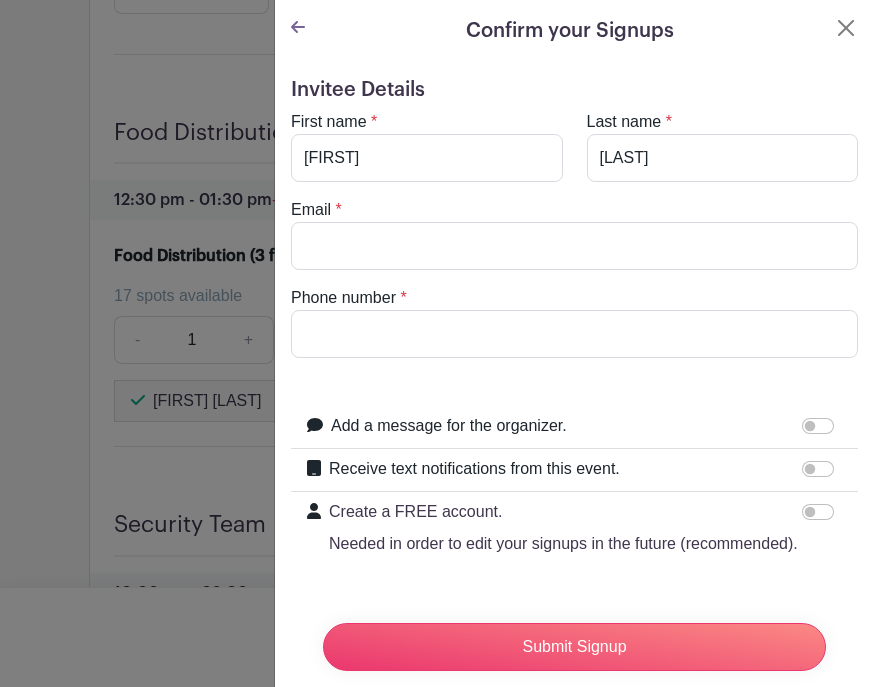 click on "Email" at bounding box center [574, 246] 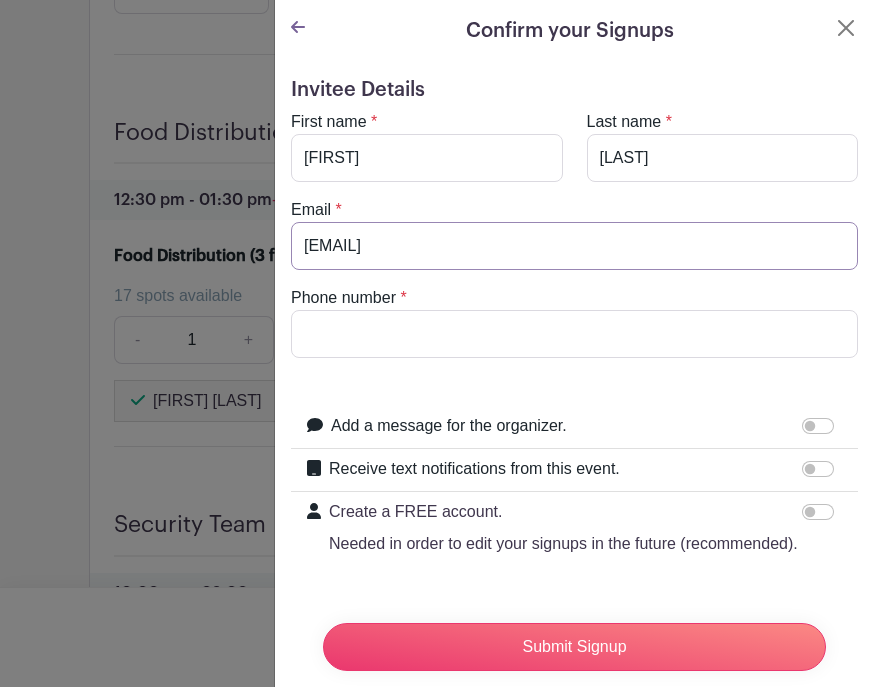 type on "[EMAIL]" 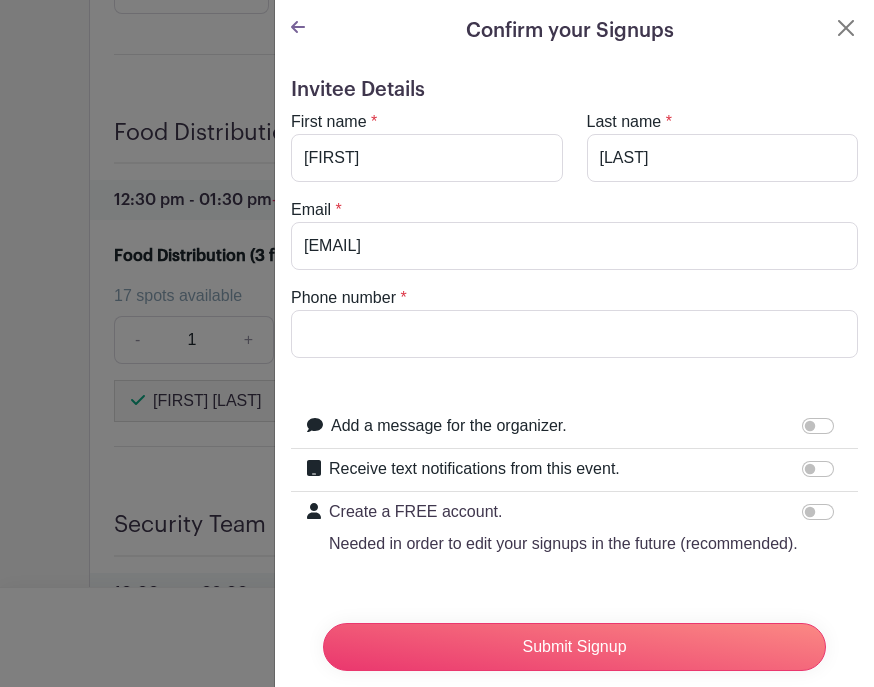 click on "Phone number" at bounding box center (574, 334) 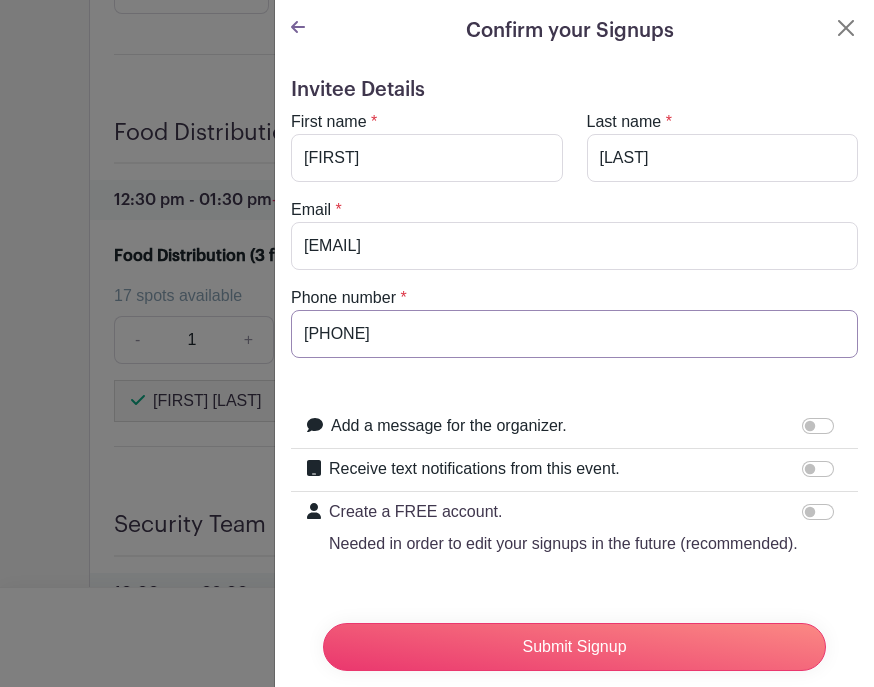 type on "[PHONE]" 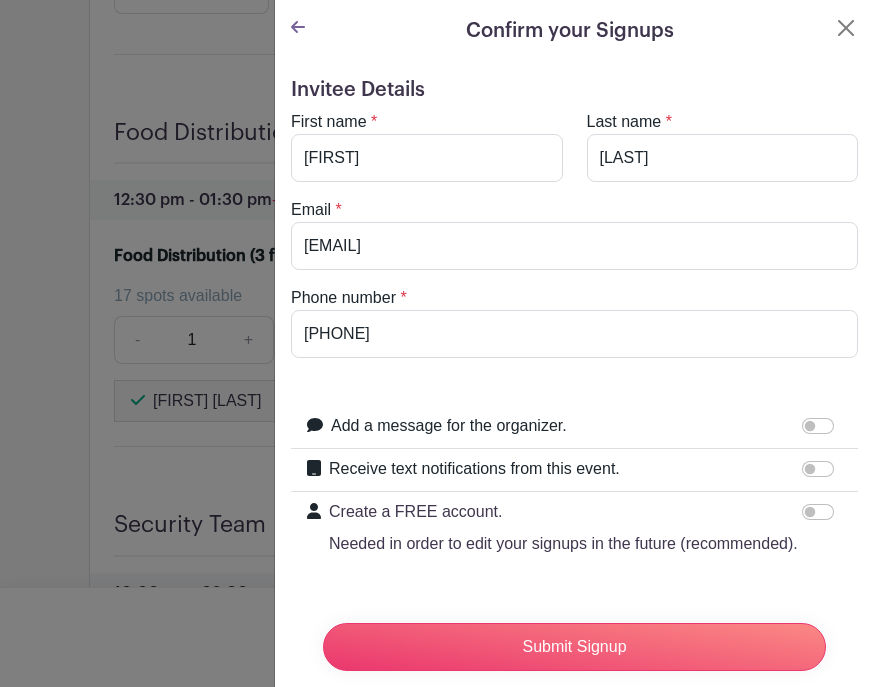 click on "Add a message for the organizer." at bounding box center (818, 426) 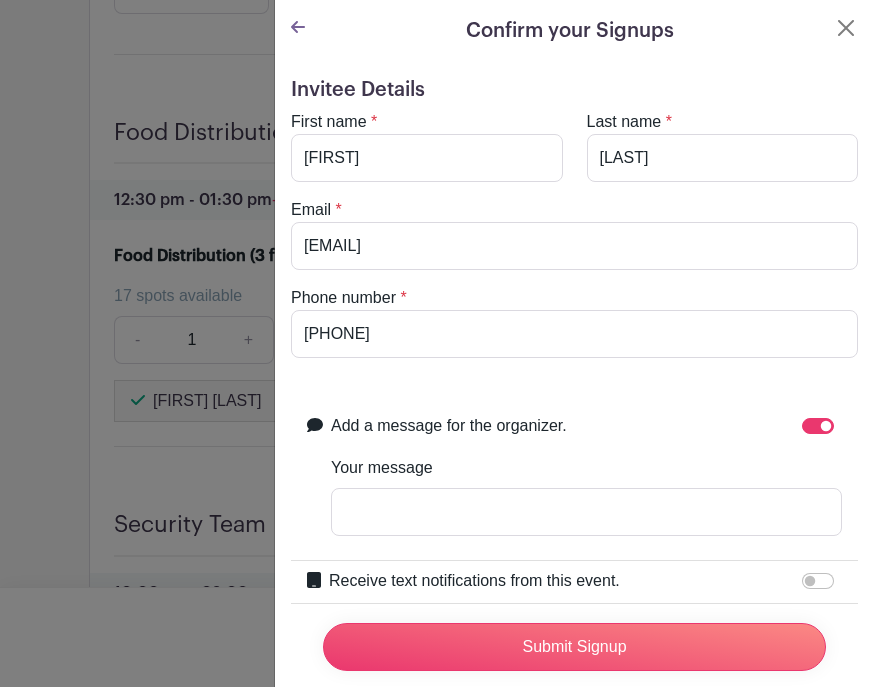 click on "Receive text notifications from this event." at bounding box center [818, 581] 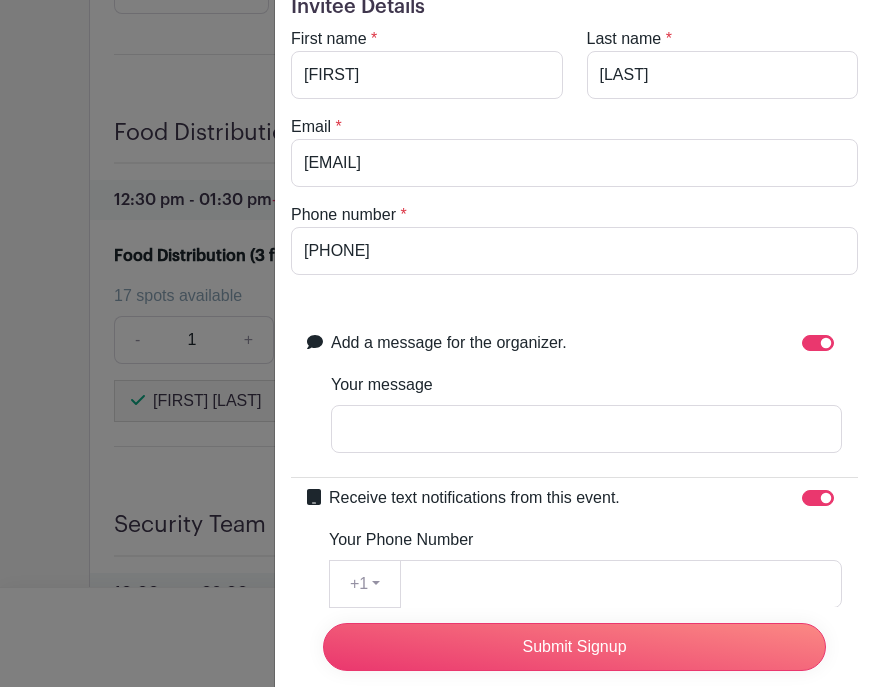 scroll, scrollTop: 124, scrollLeft: 0, axis: vertical 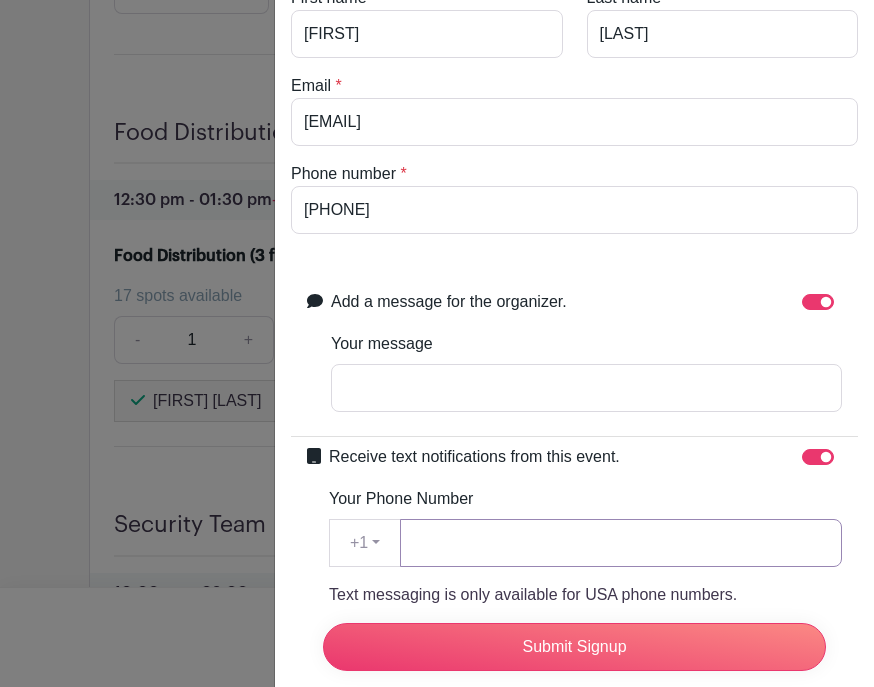 click on "Your Phone Number" at bounding box center (621, 543) 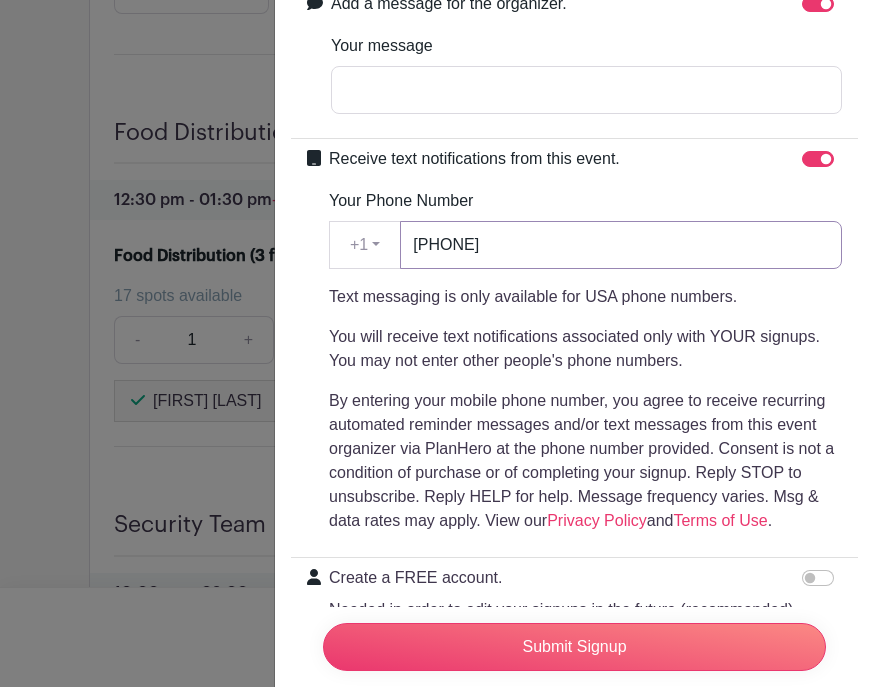 scroll, scrollTop: 421, scrollLeft: 0, axis: vertical 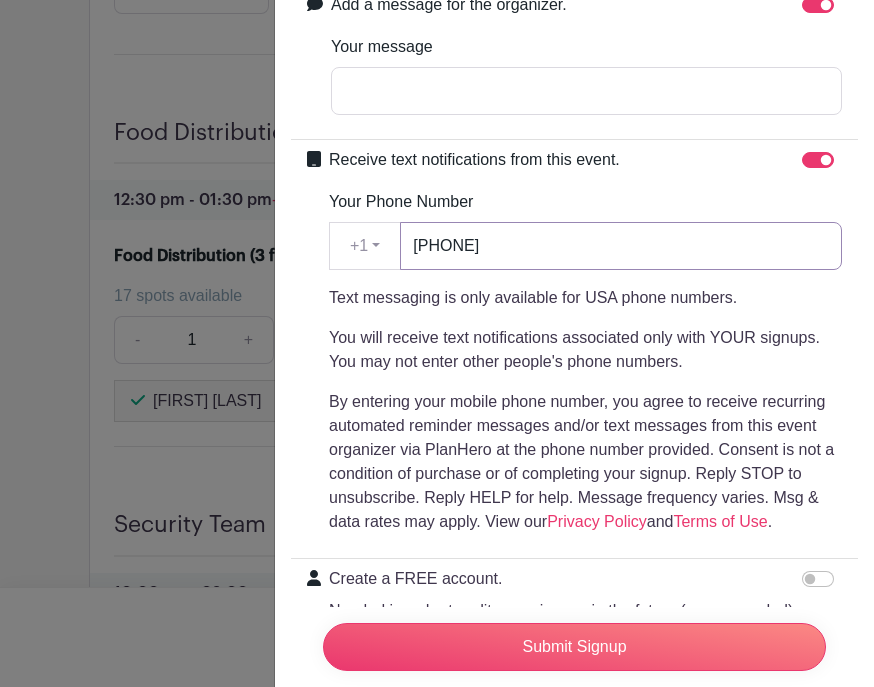 type on "[PHONE]" 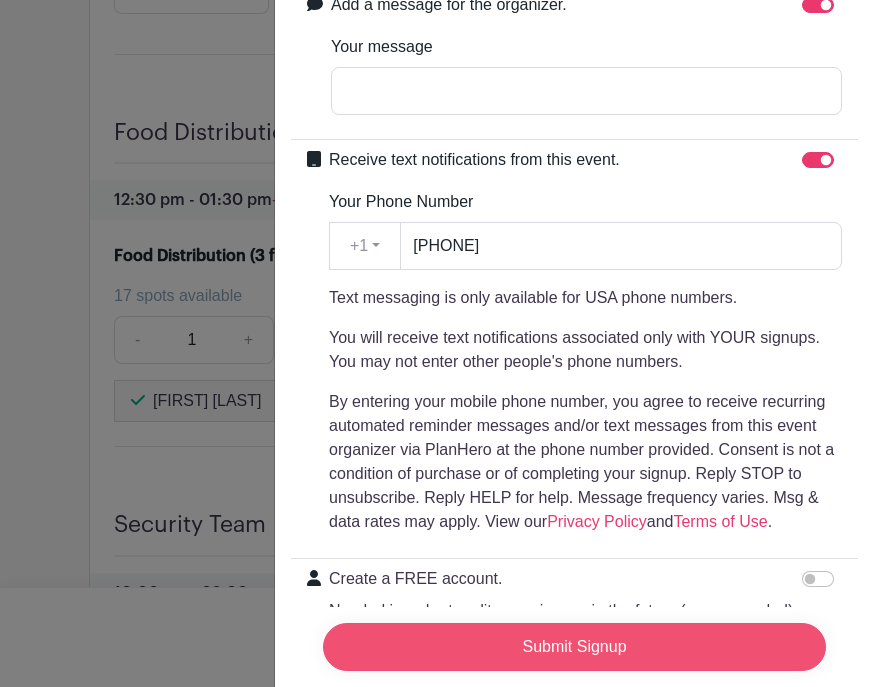 click on "Submit Signup" at bounding box center (574, 647) 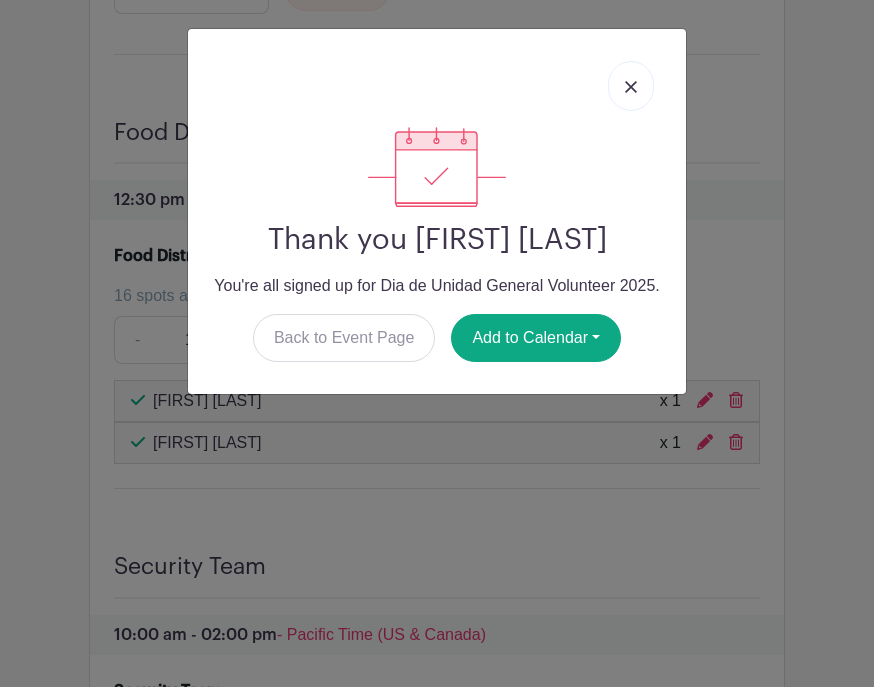 click at bounding box center (631, 87) 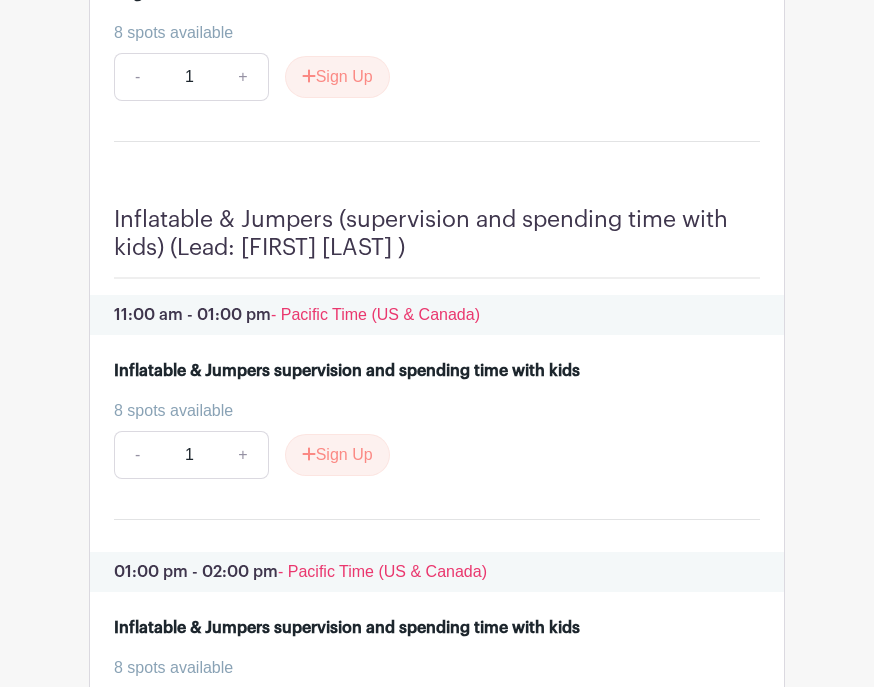 scroll, scrollTop: 3070, scrollLeft: 0, axis: vertical 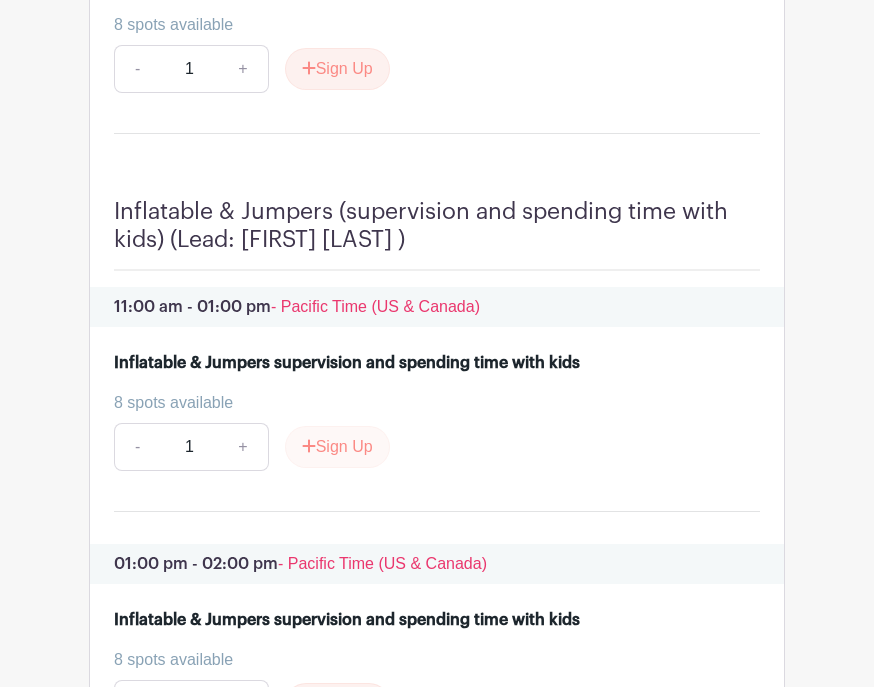 click on "Sign Up" at bounding box center (337, 447) 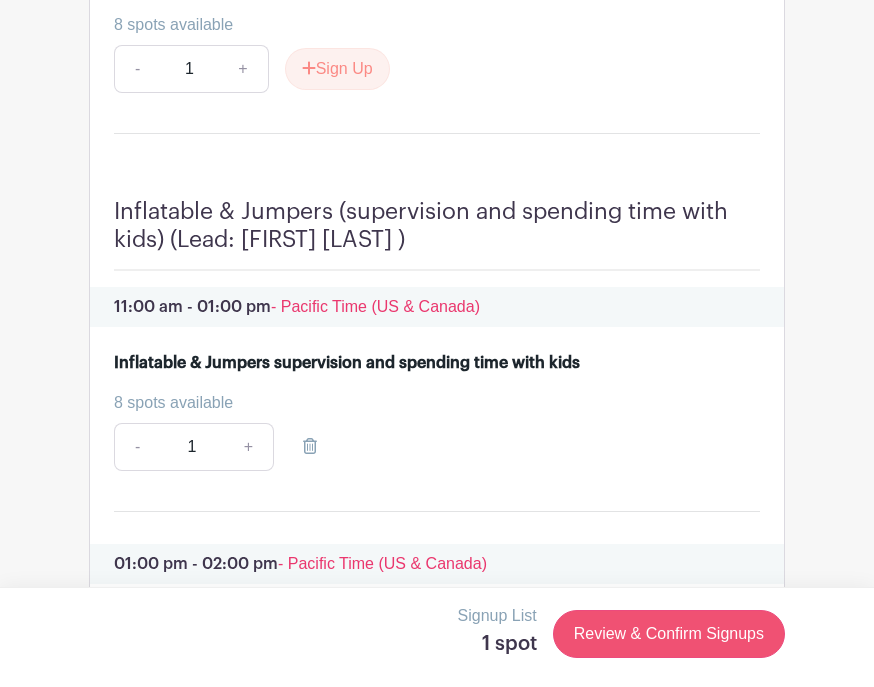 click on "Review & Confirm Signups" at bounding box center [669, 634] 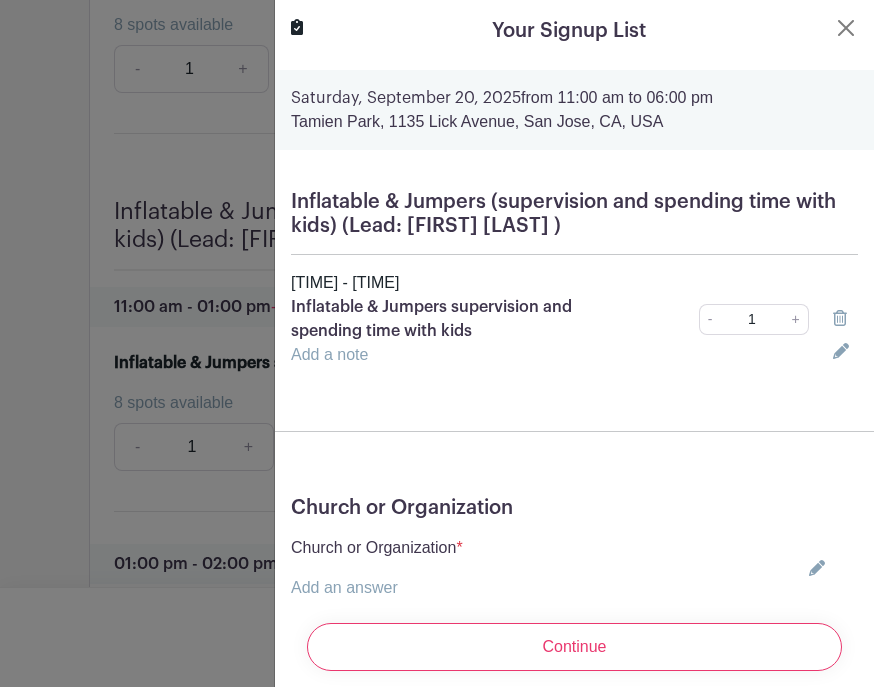 click 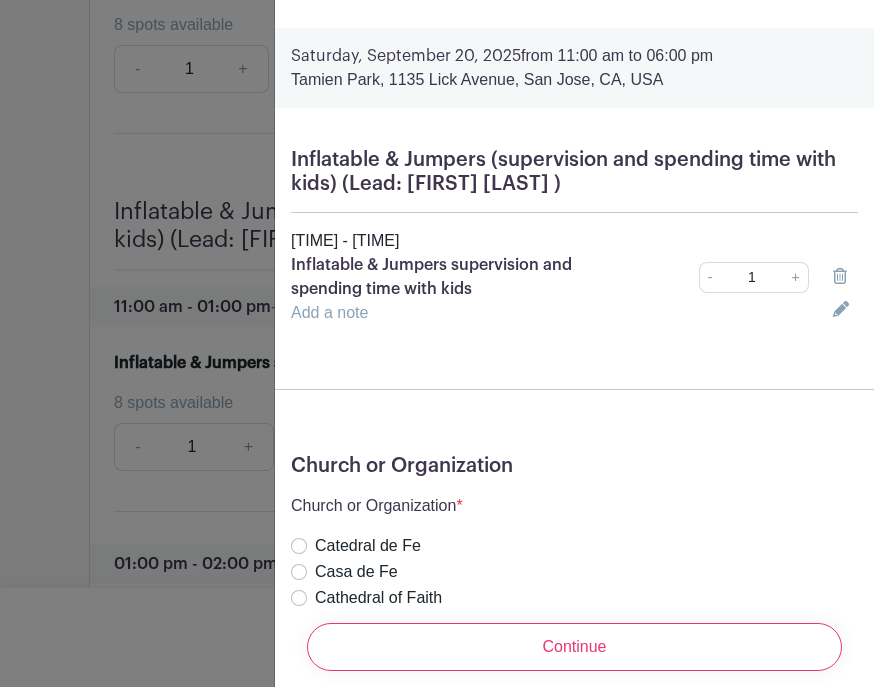 scroll, scrollTop: 113, scrollLeft: 0, axis: vertical 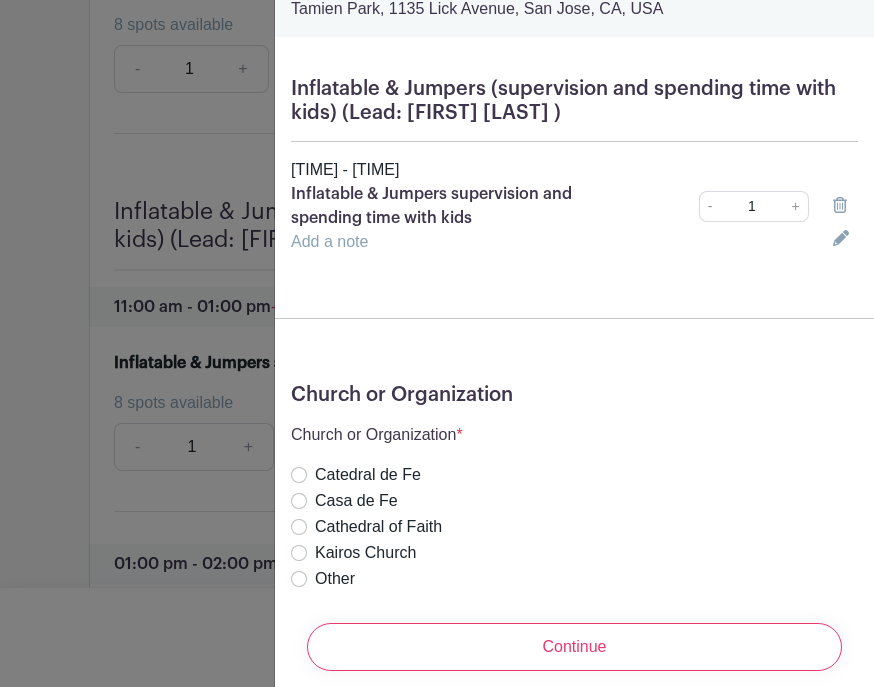 click on "Kairos Church" at bounding box center [377, 553] 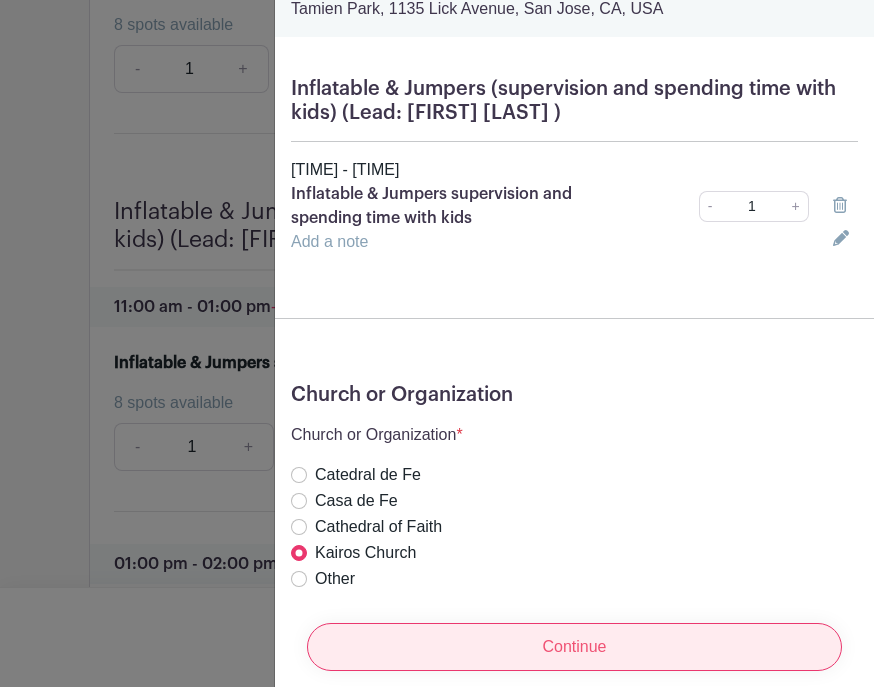 click on "Continue" at bounding box center [574, 647] 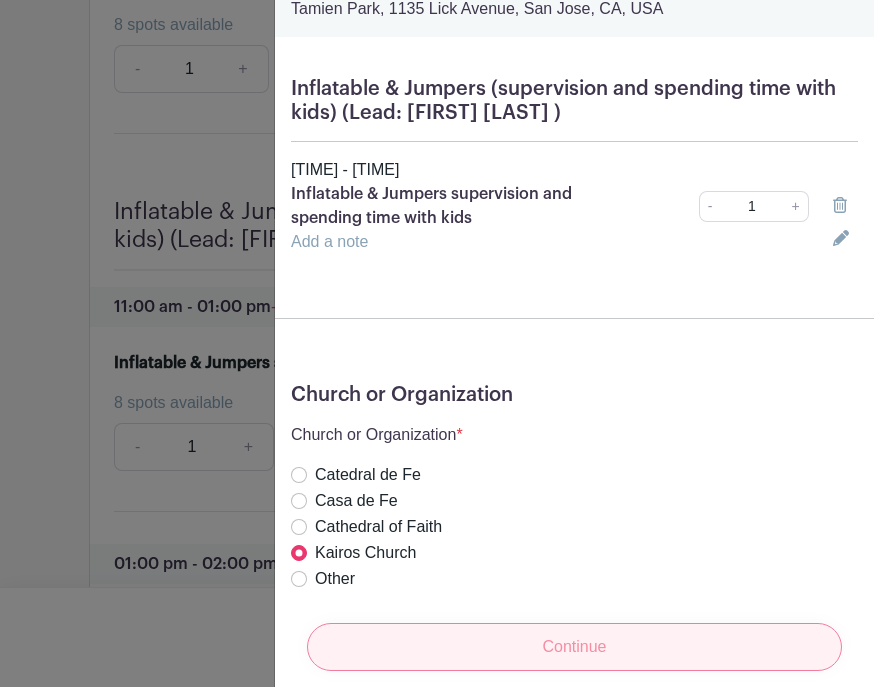 scroll, scrollTop: 0, scrollLeft: 0, axis: both 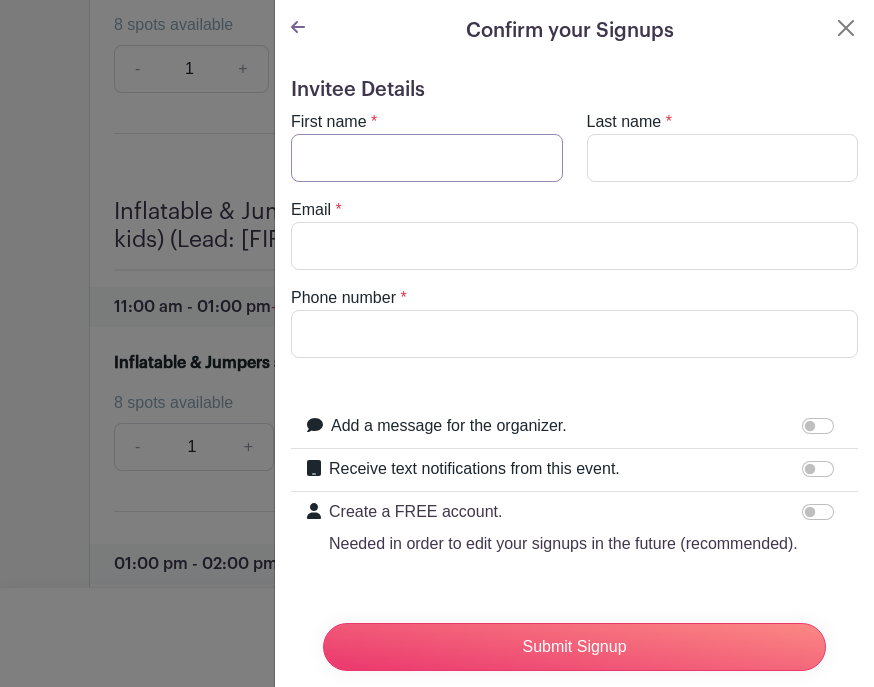 click on "First name" at bounding box center (427, 158) 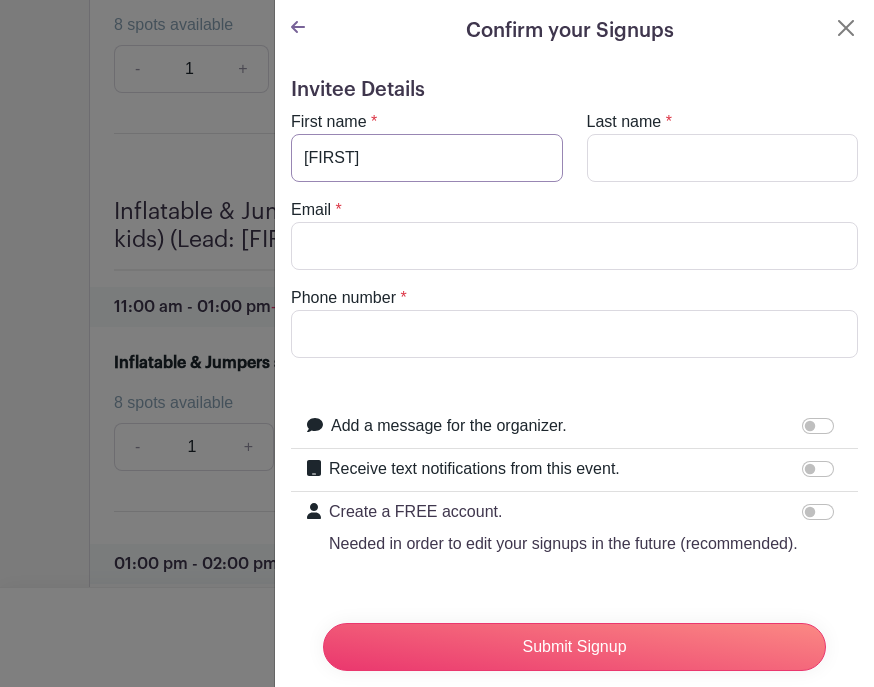 type on "[FIRST]" 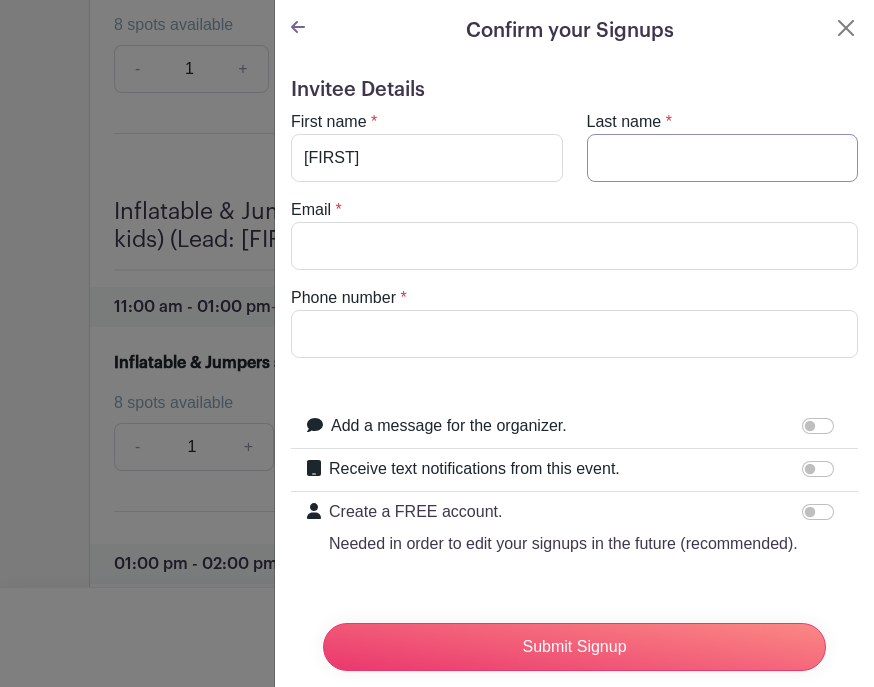 click on "Last name" at bounding box center (723, 158) 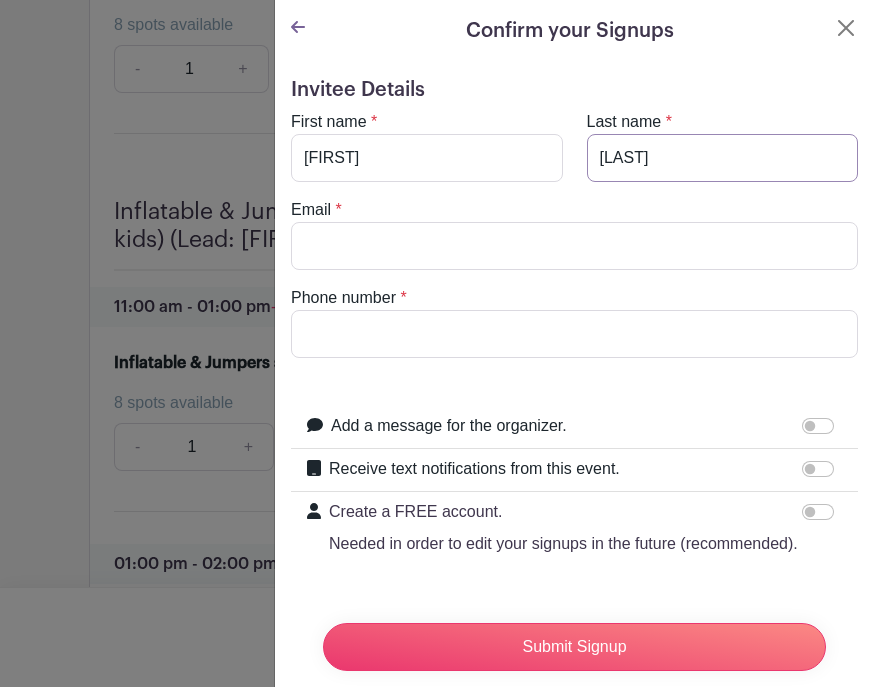 type on "[LAST]" 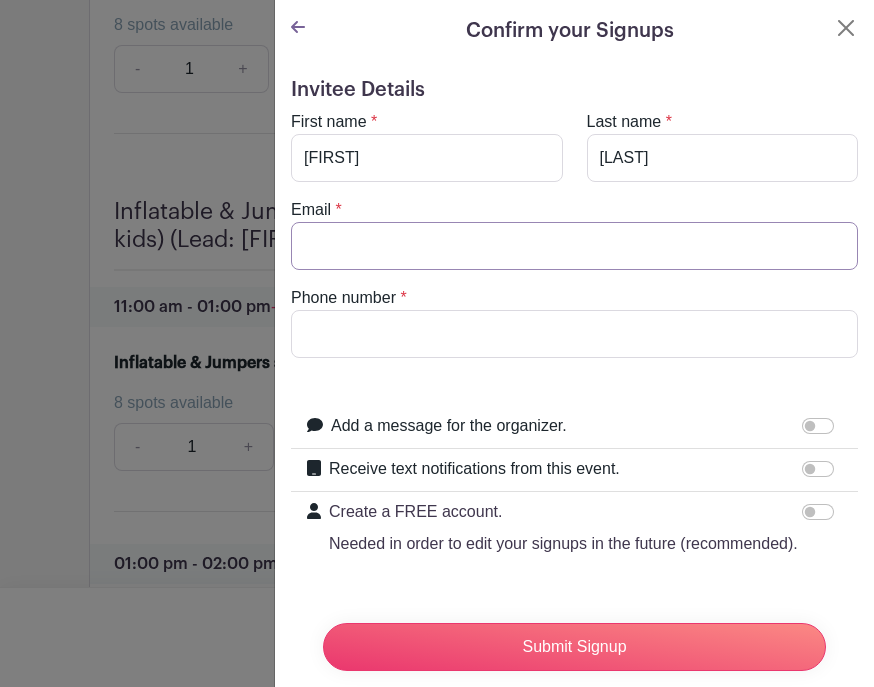 click on "Email" at bounding box center [574, 246] 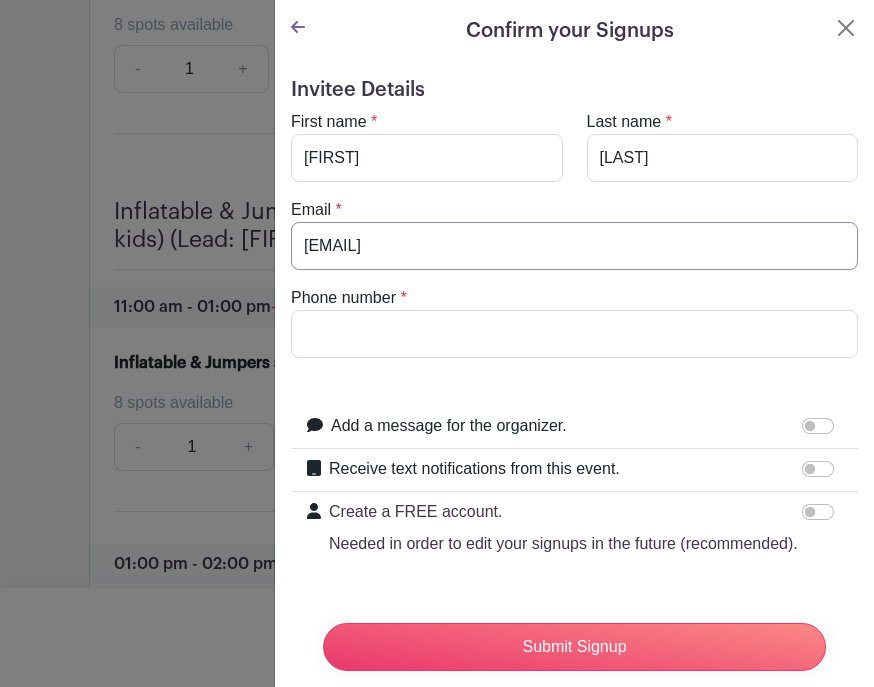 type on "[EMAIL]" 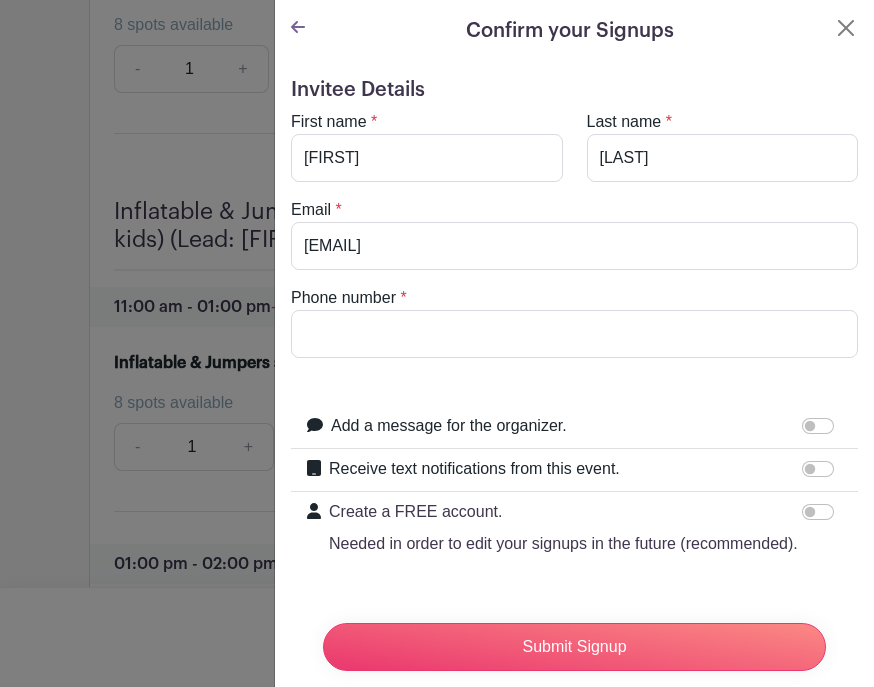 click on "Phone number" at bounding box center [574, 334] 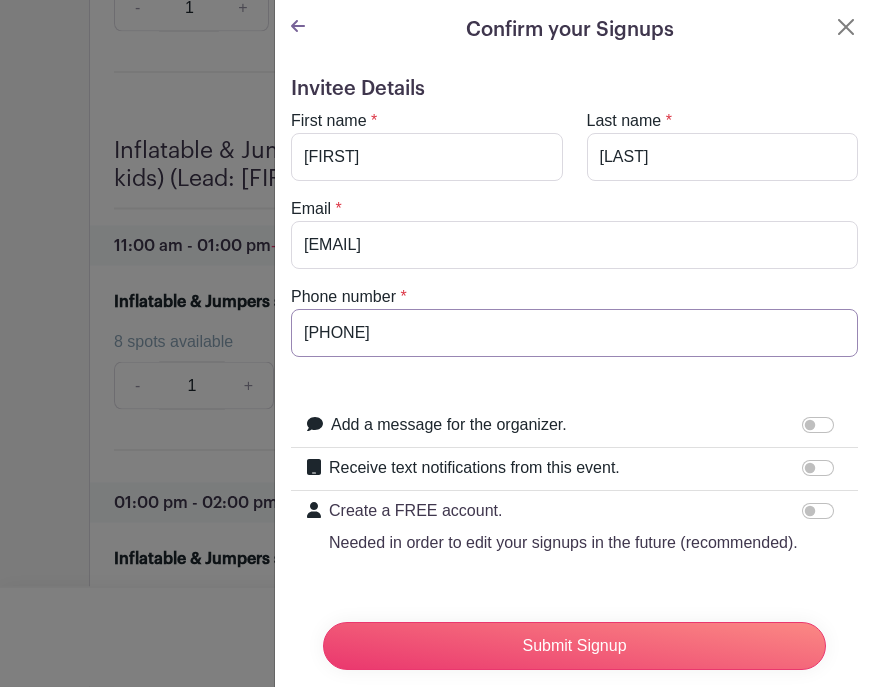 type on "[PHONE]" 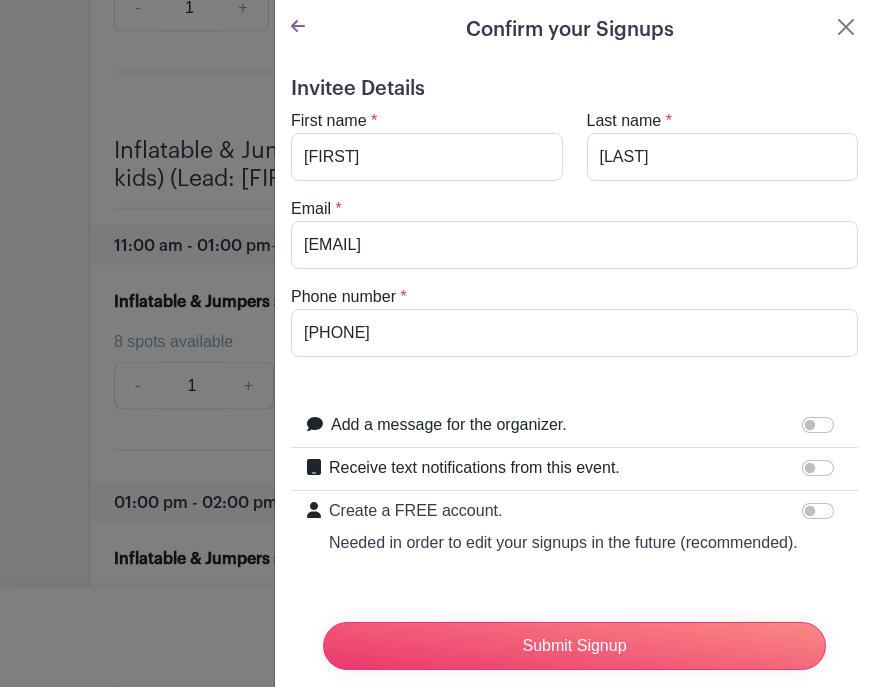 click on "Add a message for the organizer." at bounding box center [818, 426] 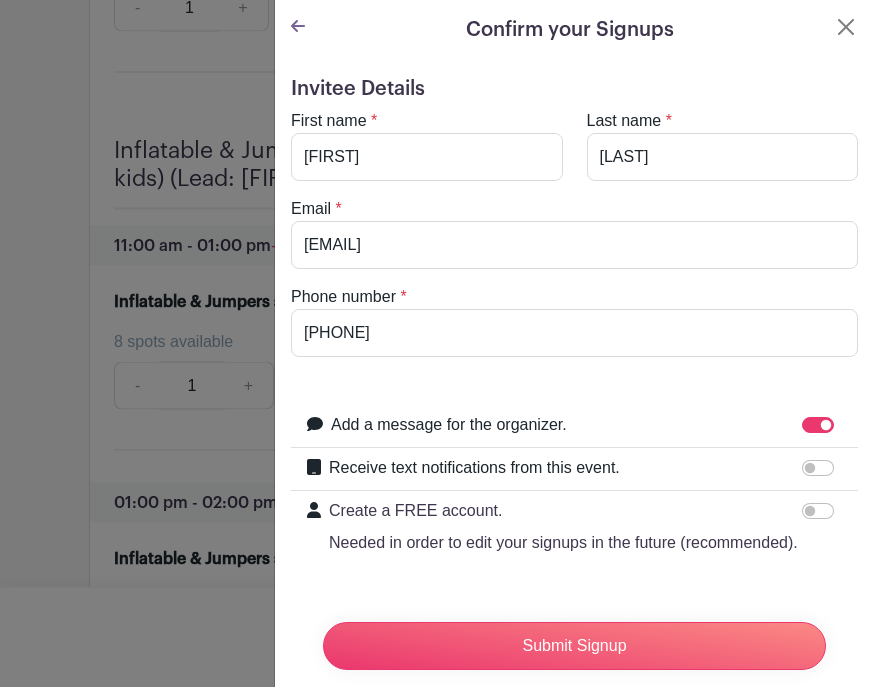 scroll, scrollTop: 3132, scrollLeft: 0, axis: vertical 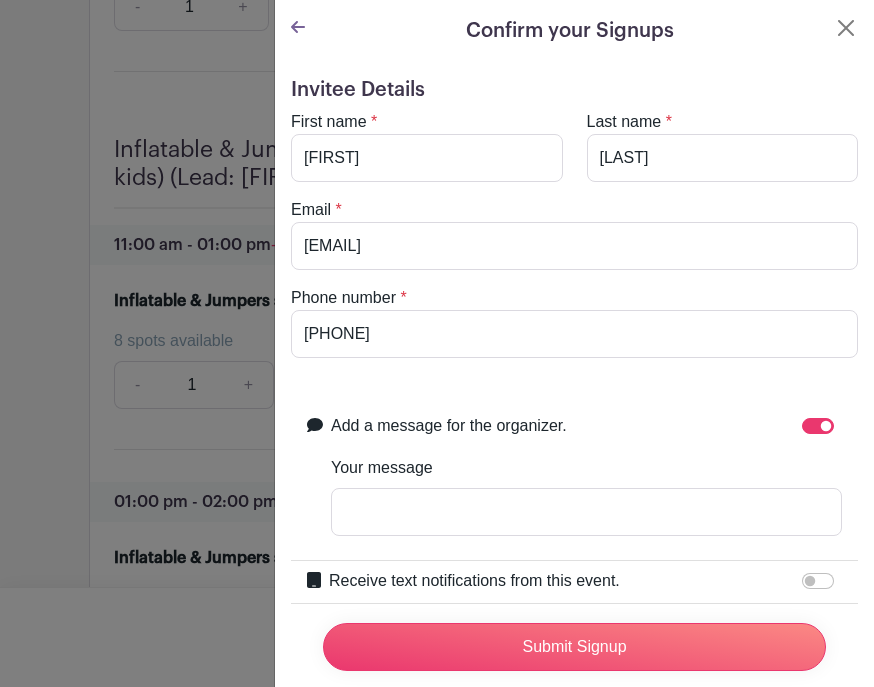 click on "Receive text notifications from this event." at bounding box center [818, 581] 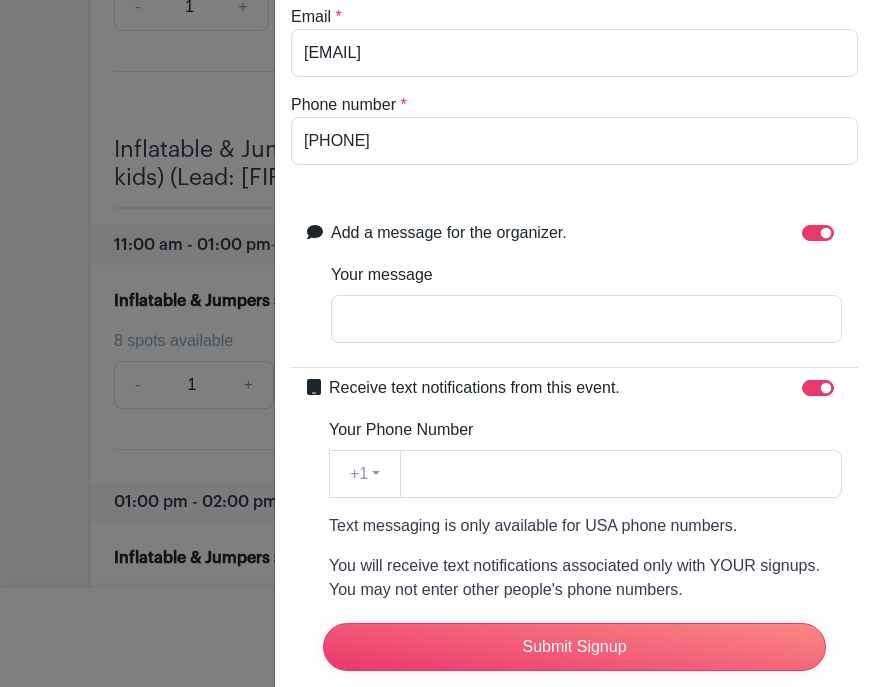 scroll, scrollTop: 209, scrollLeft: 0, axis: vertical 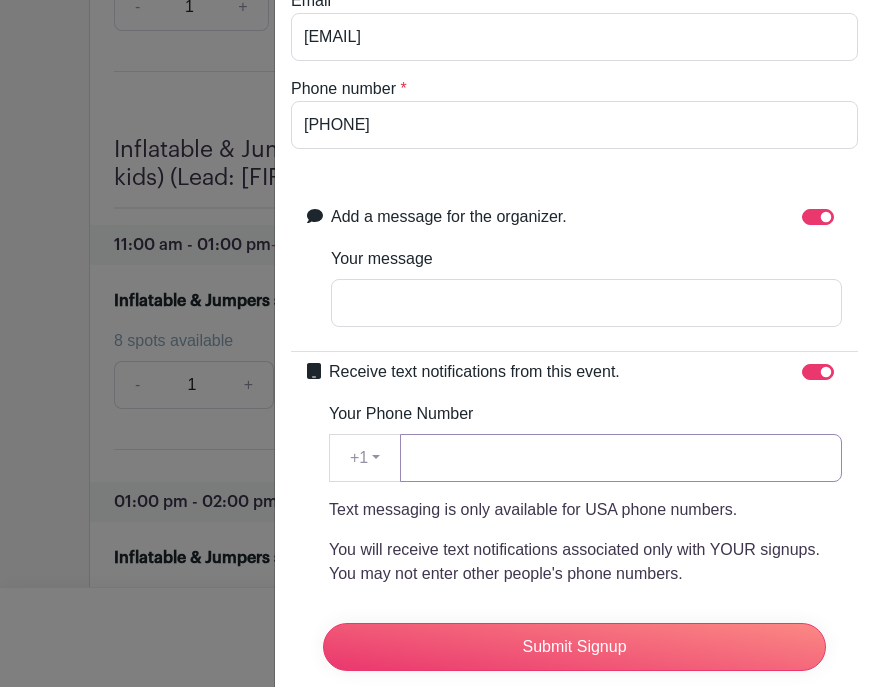 click on "Your Phone Number" at bounding box center (621, 458) 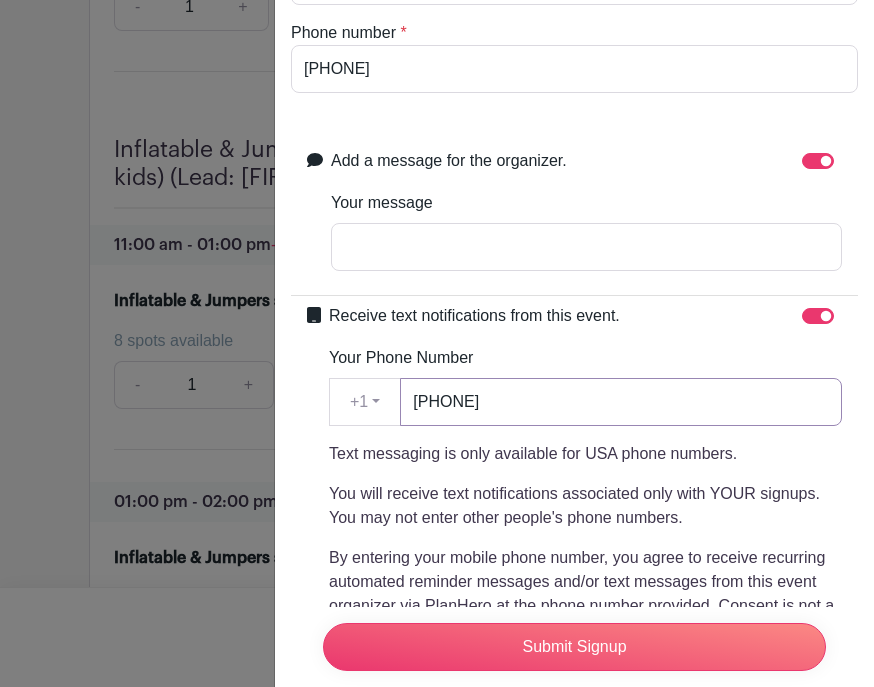 scroll, scrollTop: 334, scrollLeft: 0, axis: vertical 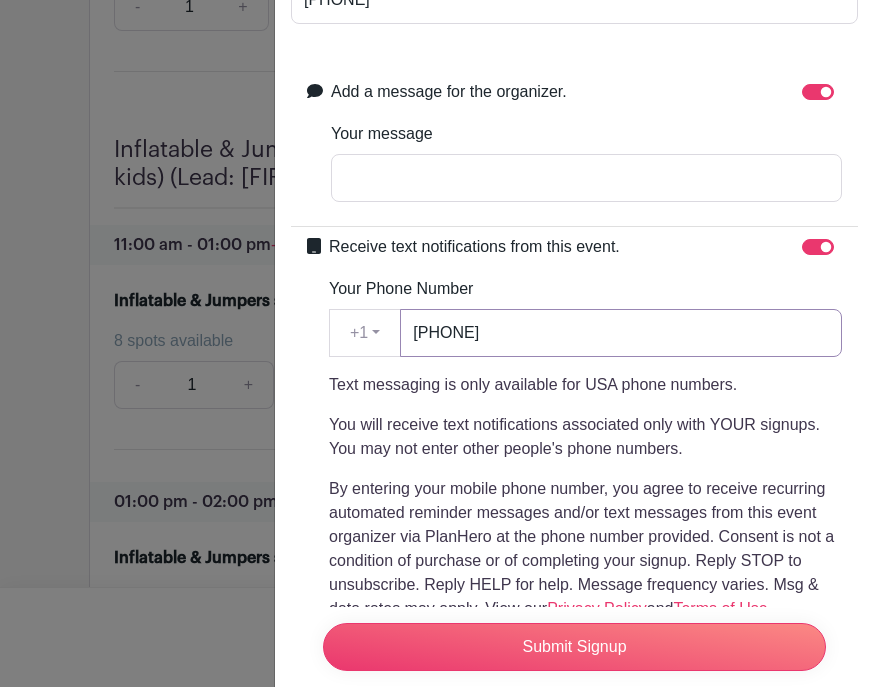 type on "[PHONE]" 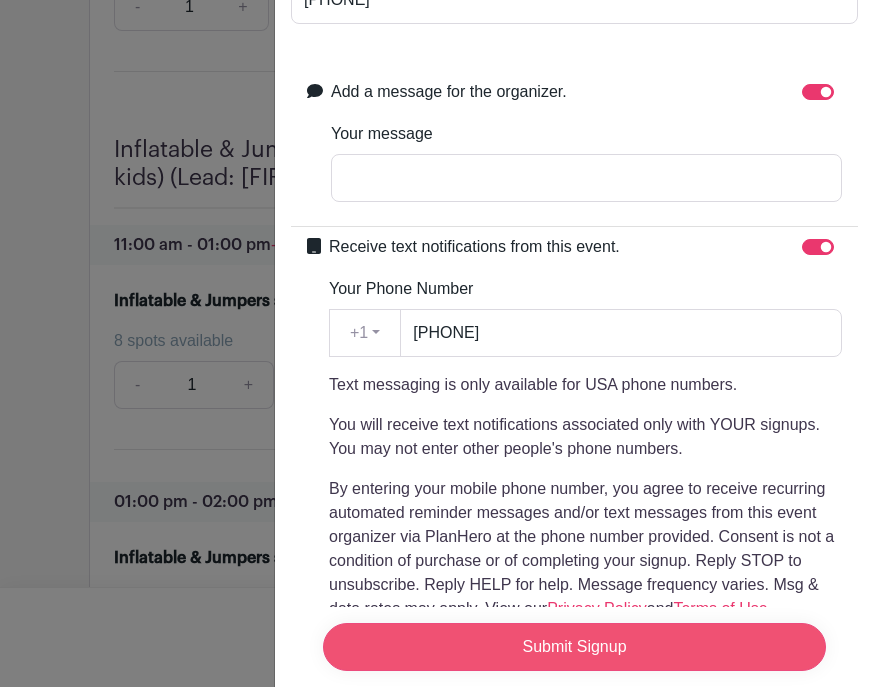 click on "Submit Signup" at bounding box center (574, 647) 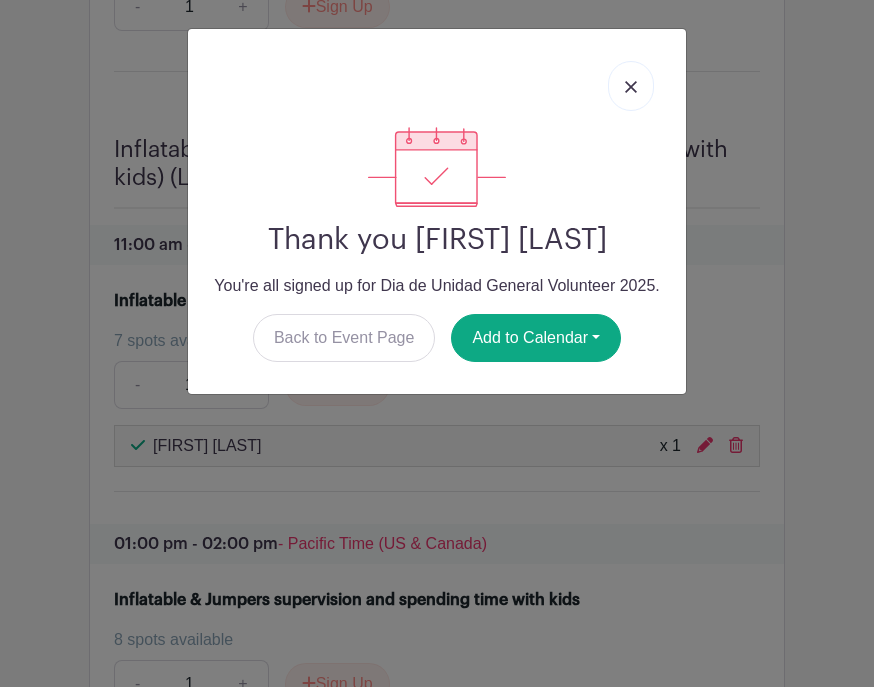click at bounding box center (631, 86) 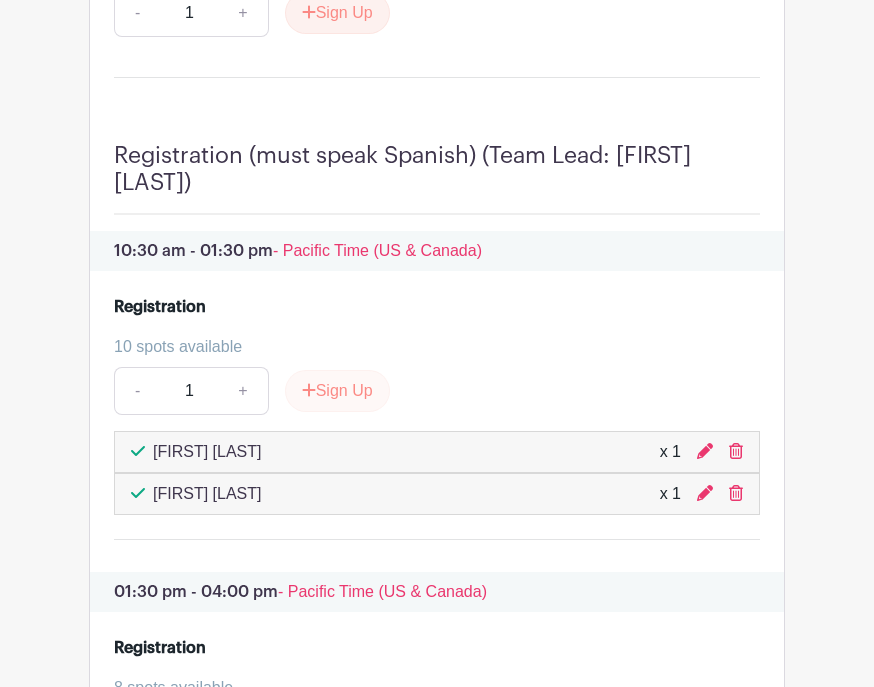 click on "Sign Up" at bounding box center (337, 392) 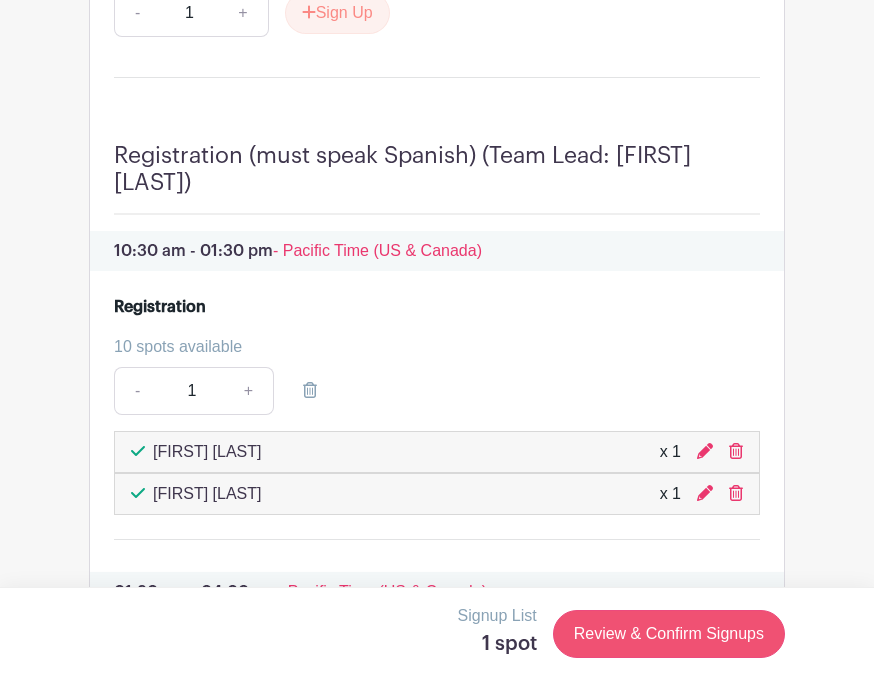 click on "Review & Confirm Signups" at bounding box center (669, 634) 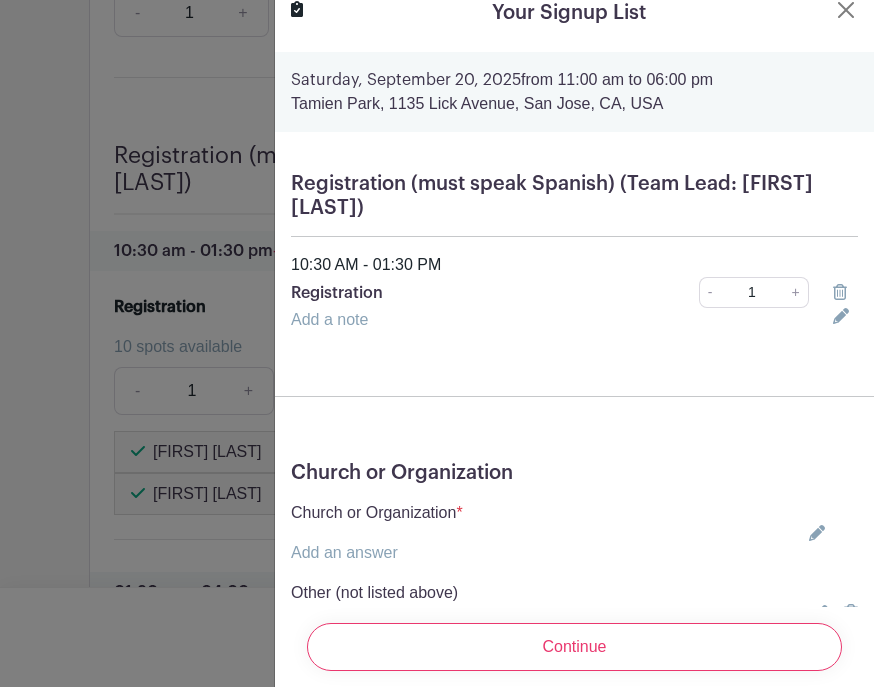 scroll, scrollTop: 17, scrollLeft: 0, axis: vertical 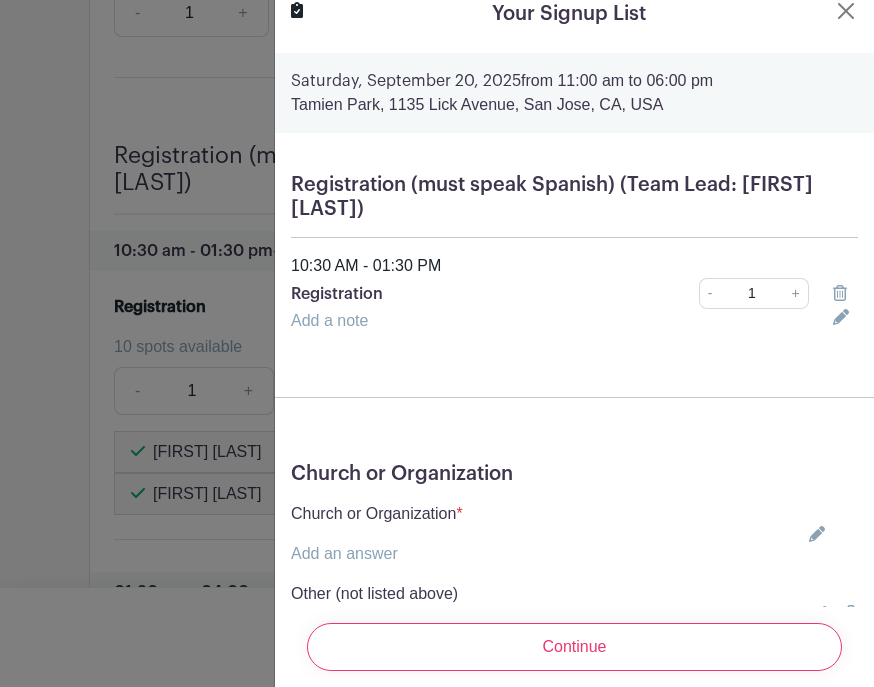 click 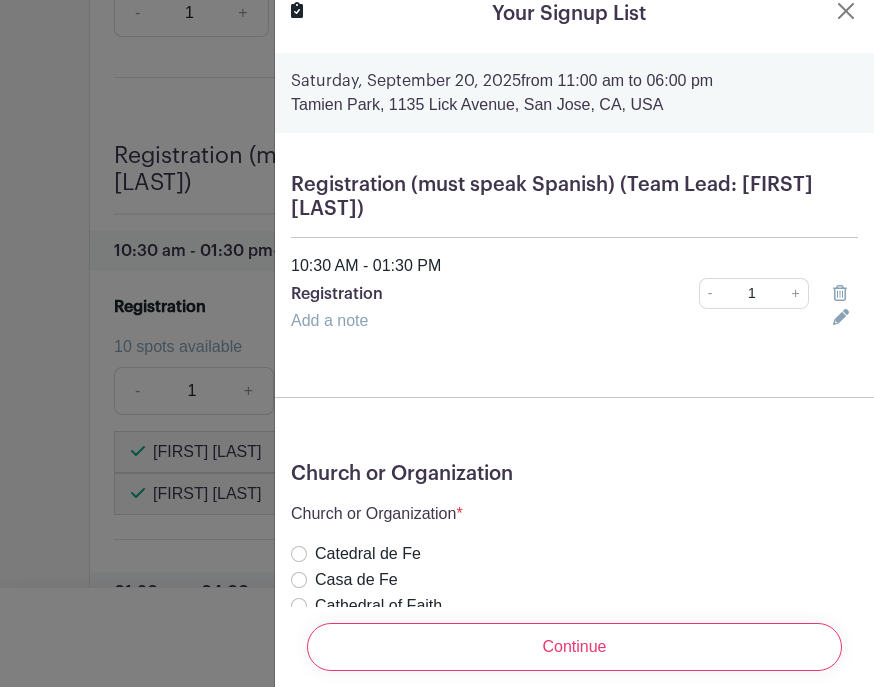 click on "Kairos Church" at bounding box center [299, 632] 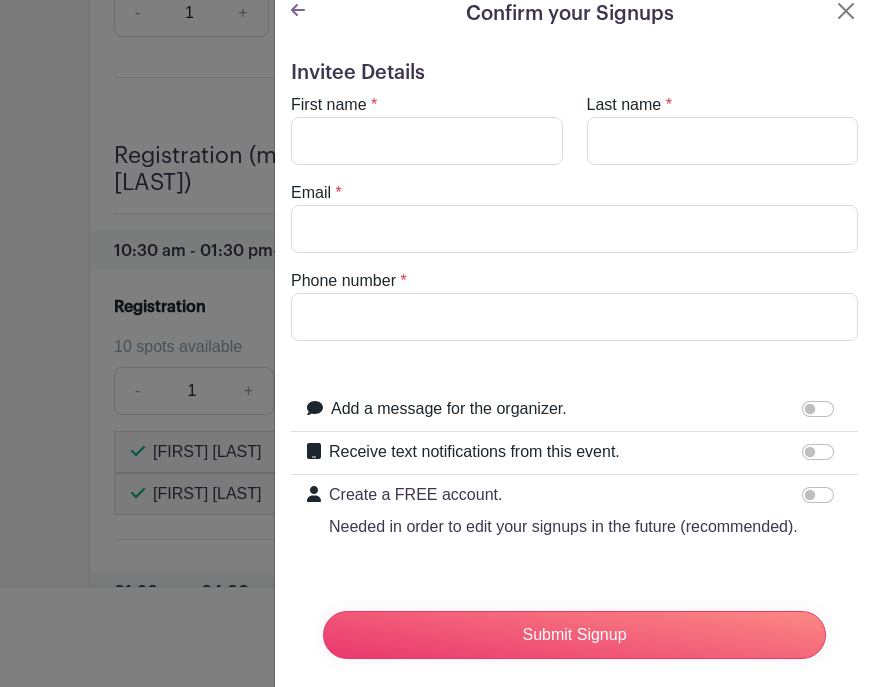 scroll, scrollTop: 0, scrollLeft: 0, axis: both 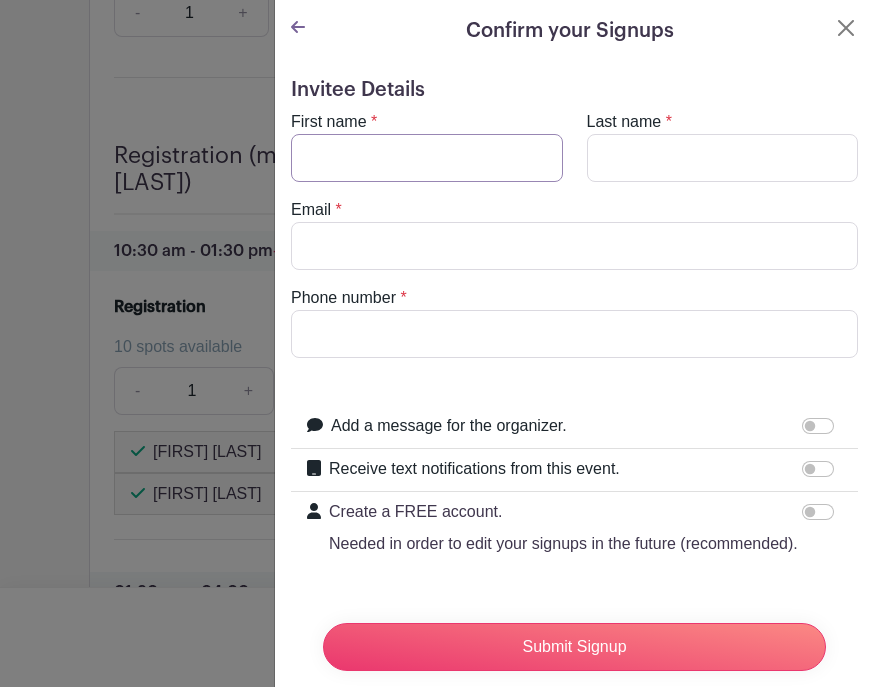 click on "First name" at bounding box center [427, 158] 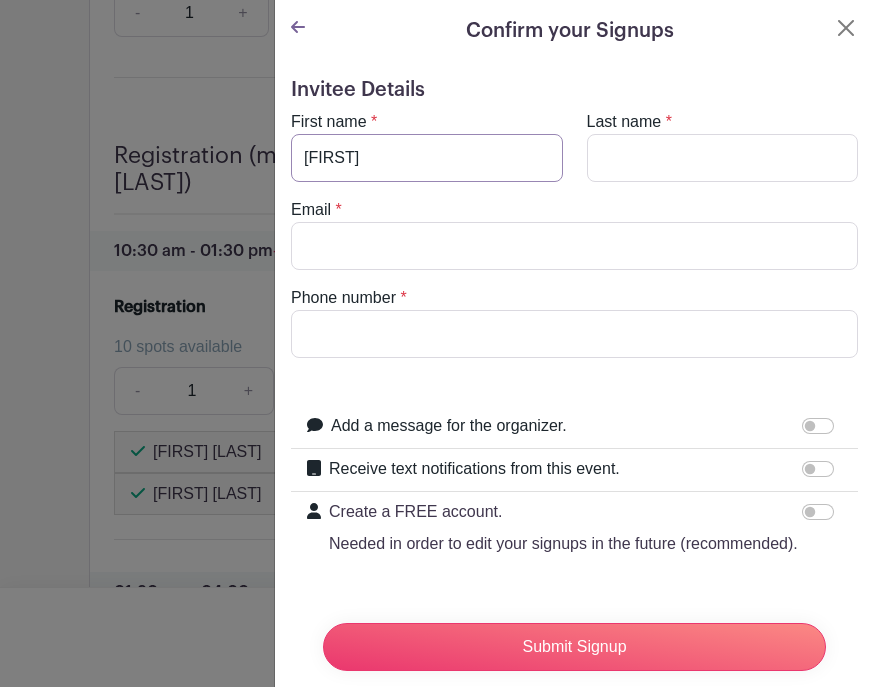 type on "[FIRST]" 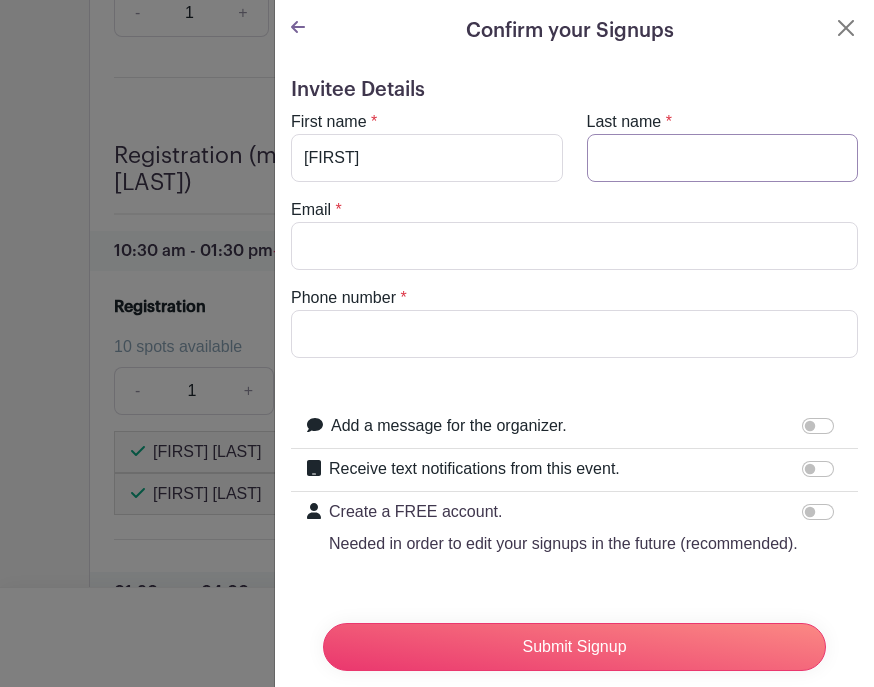 click on "Last name" at bounding box center (723, 158) 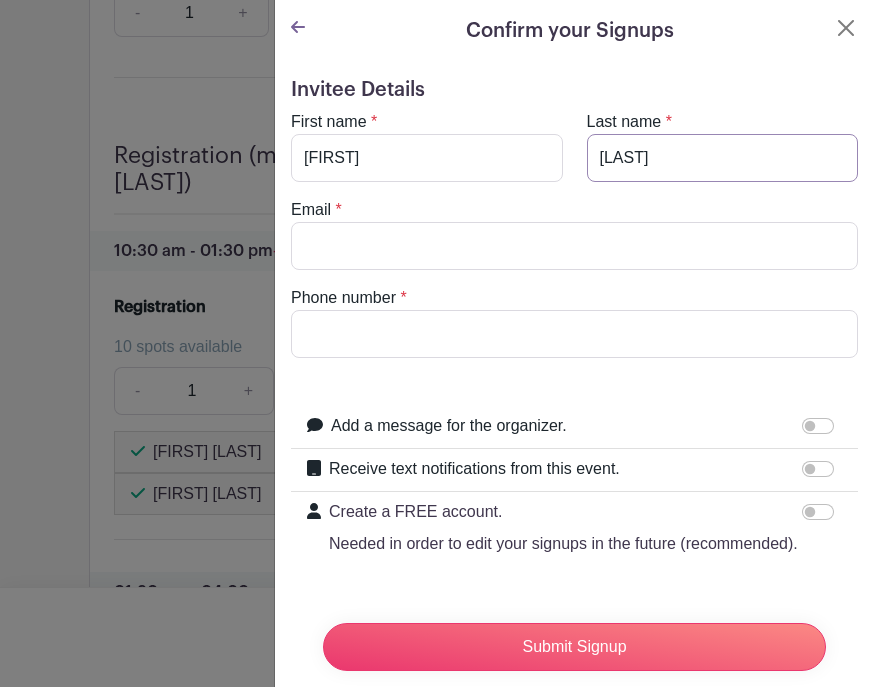 type on "[LAST]" 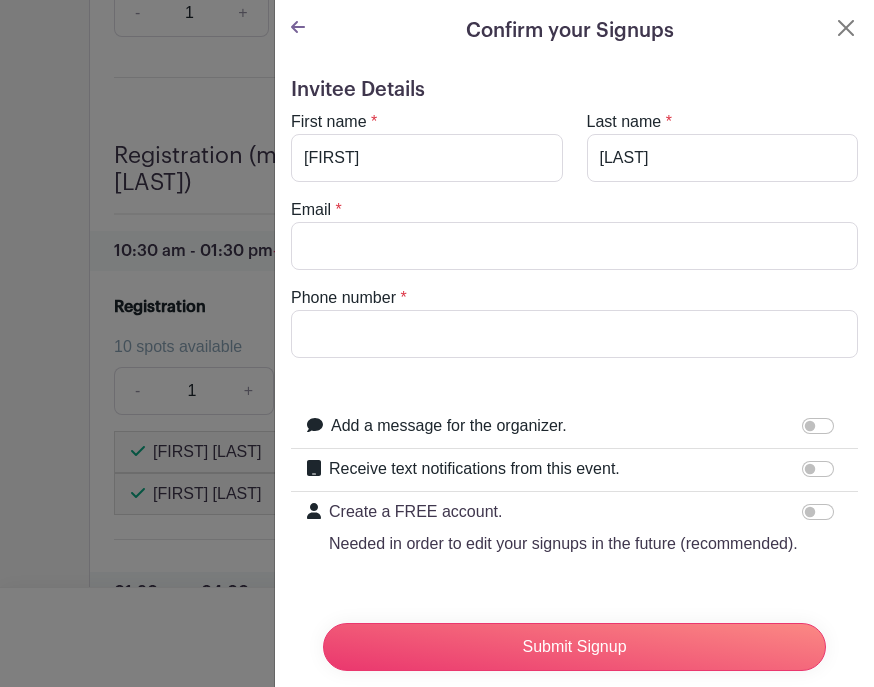 click on "Email" at bounding box center [574, 246] 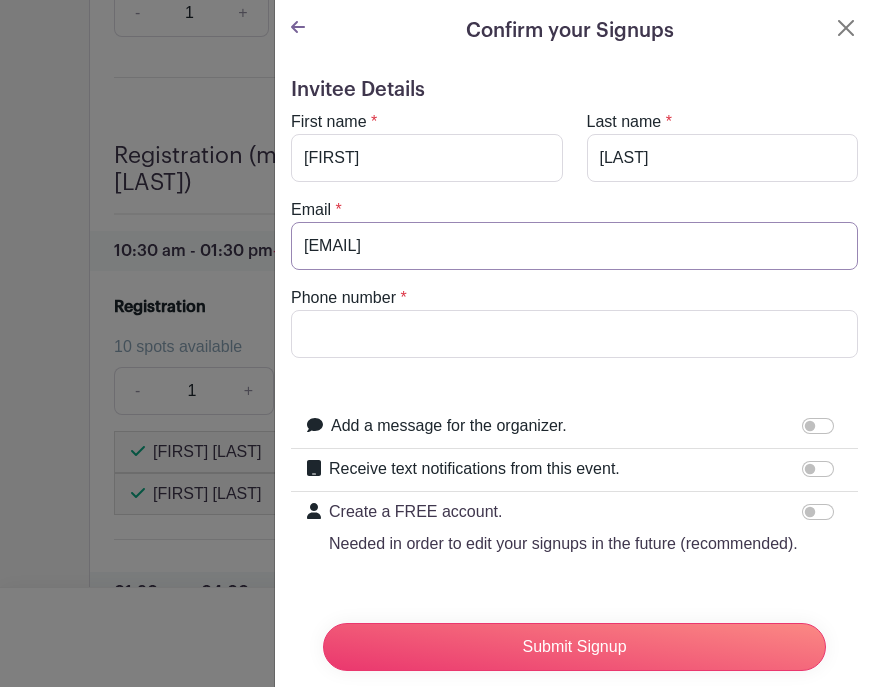 type on "[EMAIL]" 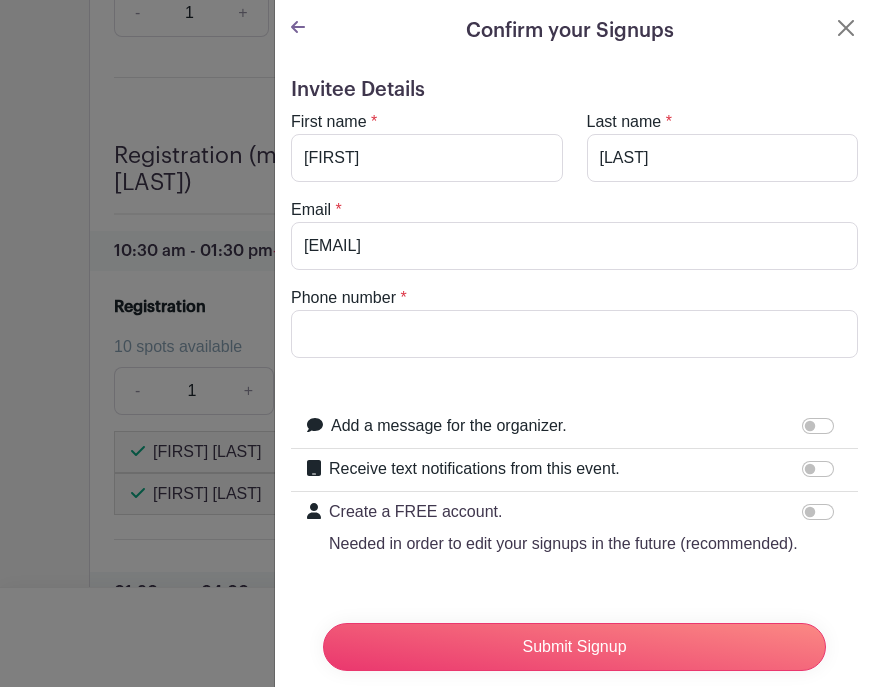 click on "Phone number" at bounding box center [574, 334] 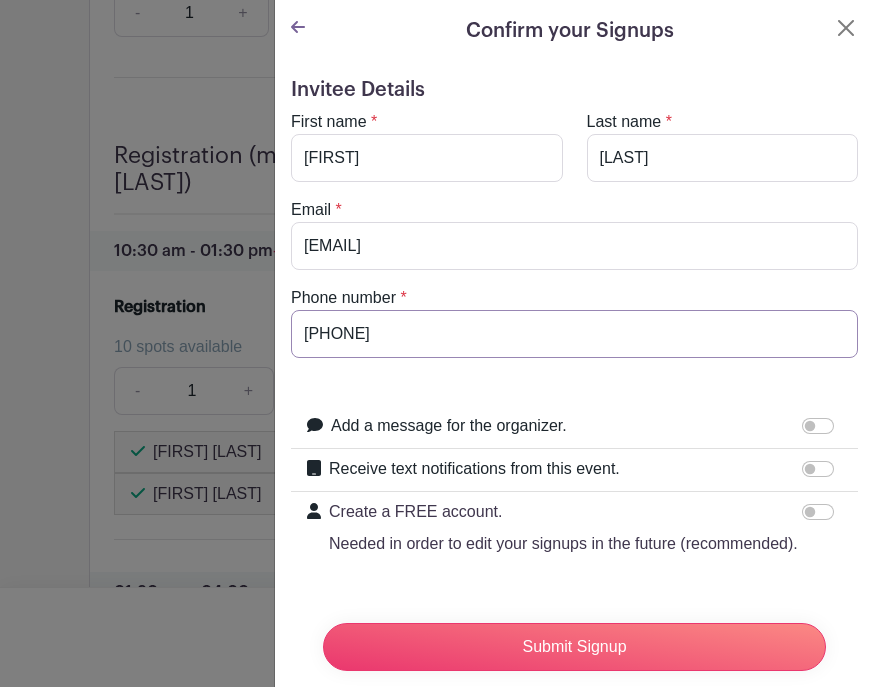 type on "[PHONE]" 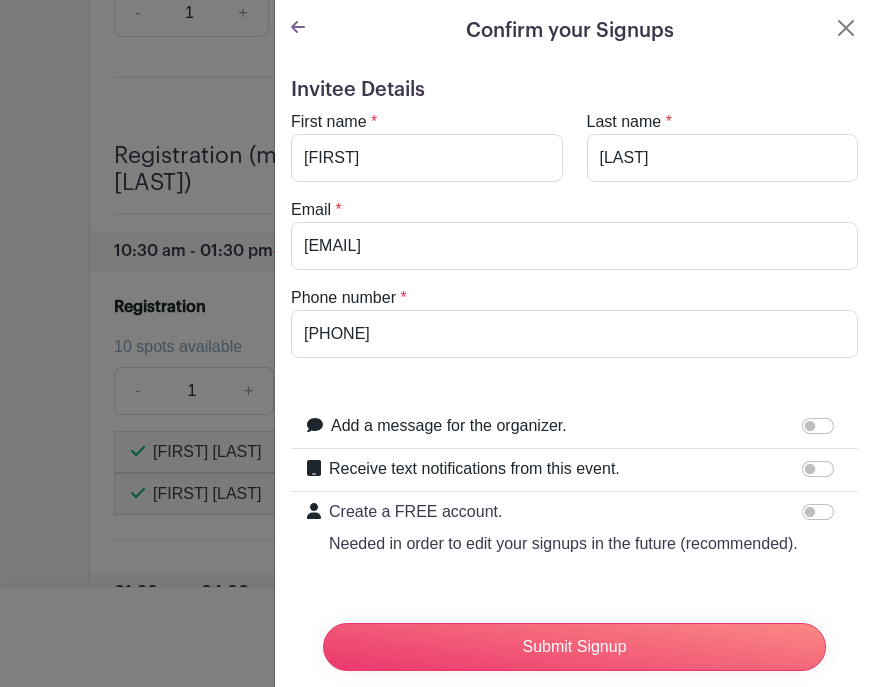 click on "Add a message for the organizer." at bounding box center [818, 426] 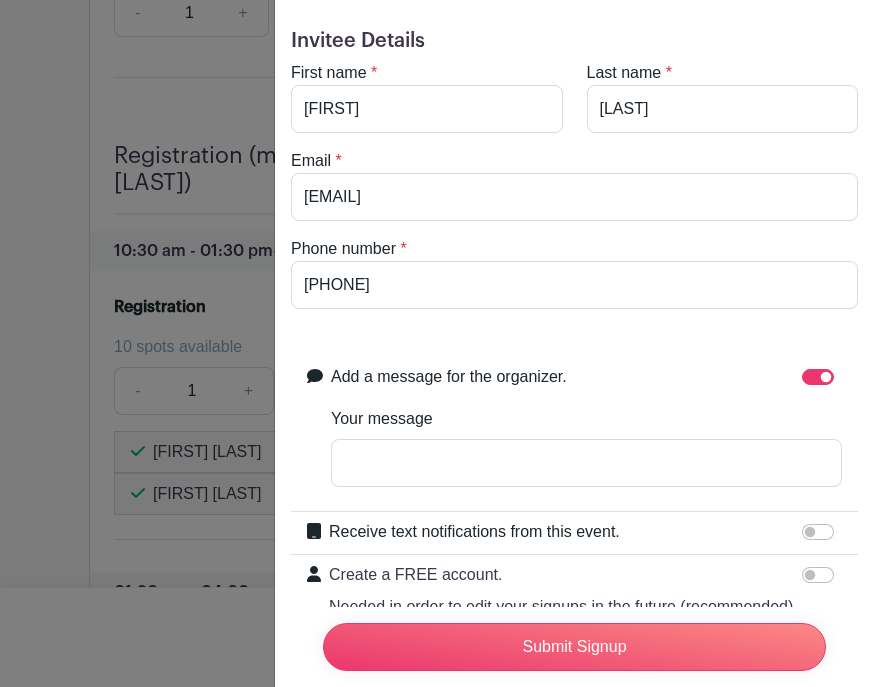 scroll, scrollTop: 45, scrollLeft: 0, axis: vertical 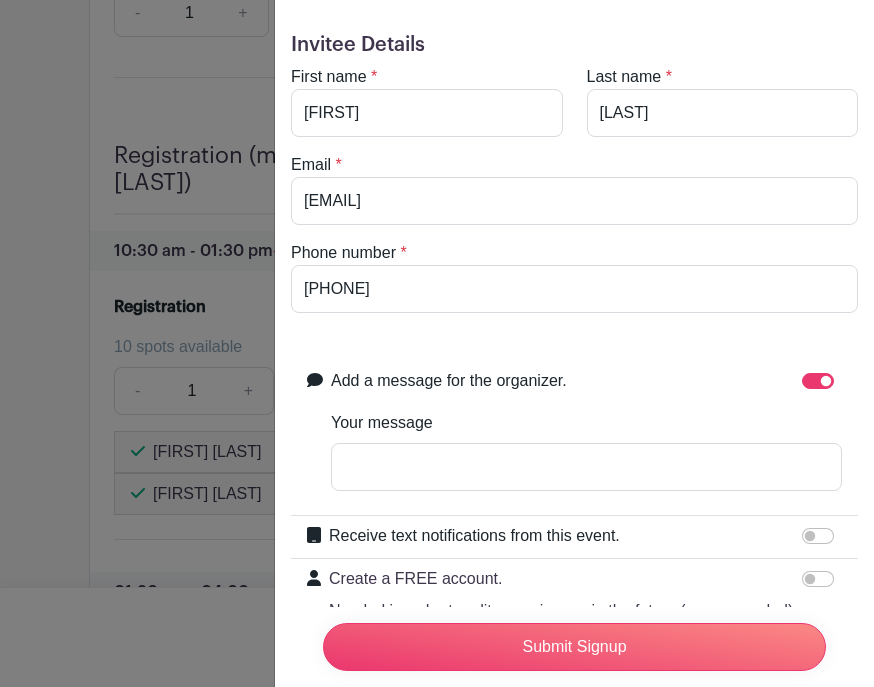 click at bounding box center (822, 536) 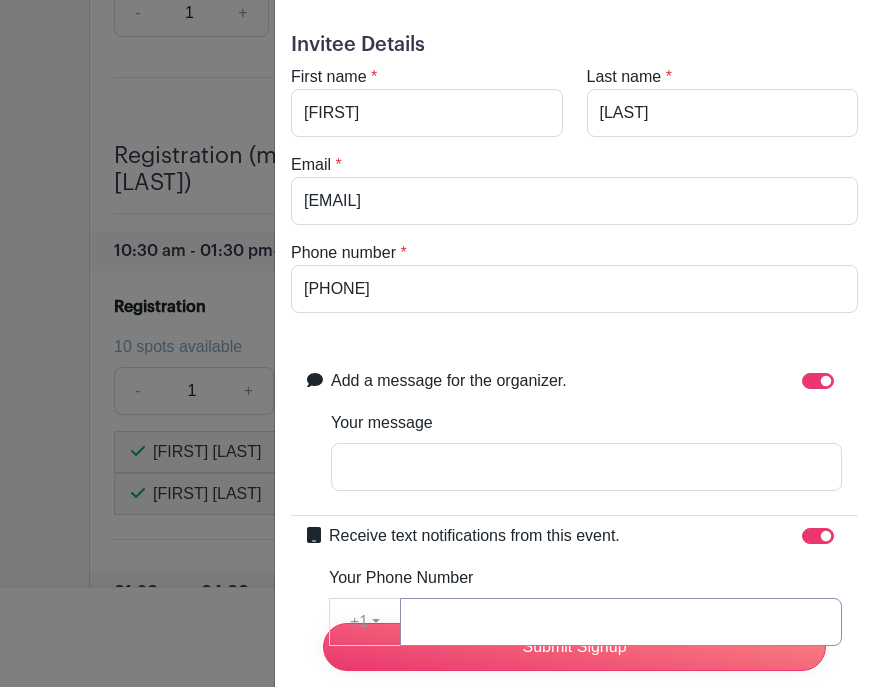 click on "Your Phone Number" at bounding box center [621, 622] 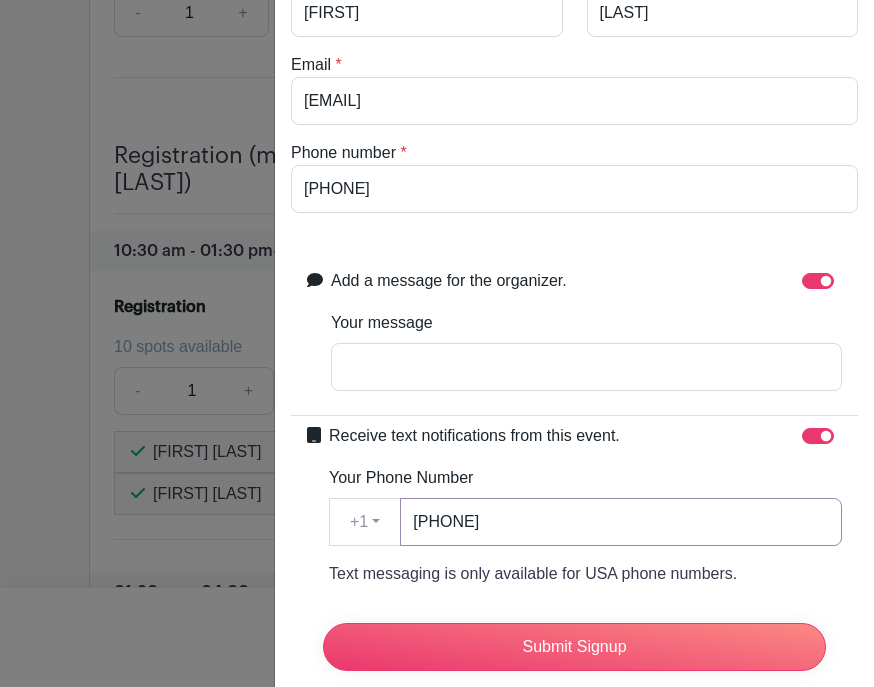 scroll, scrollTop: 153, scrollLeft: 0, axis: vertical 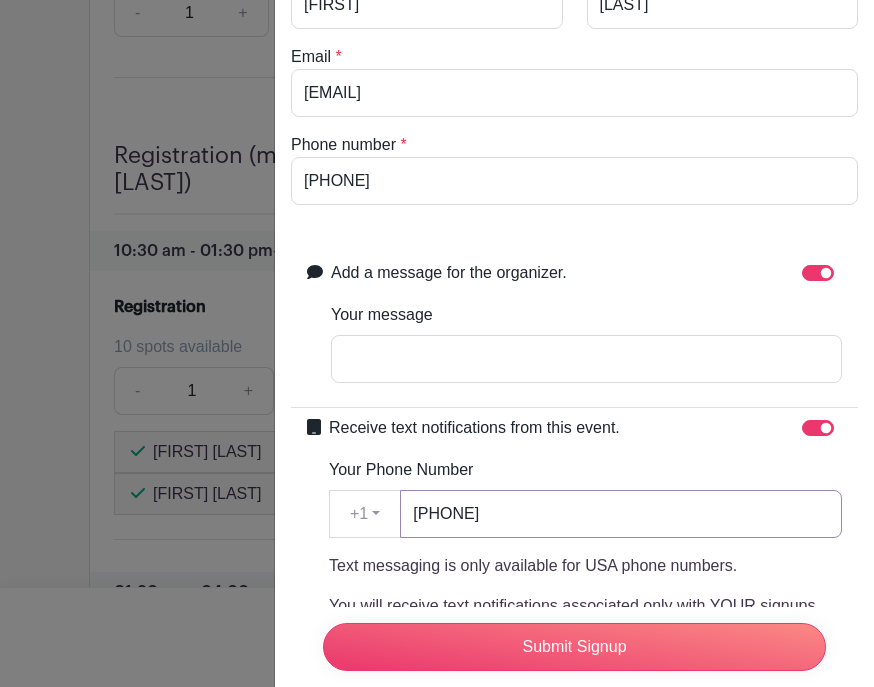 type on "[PHONE]" 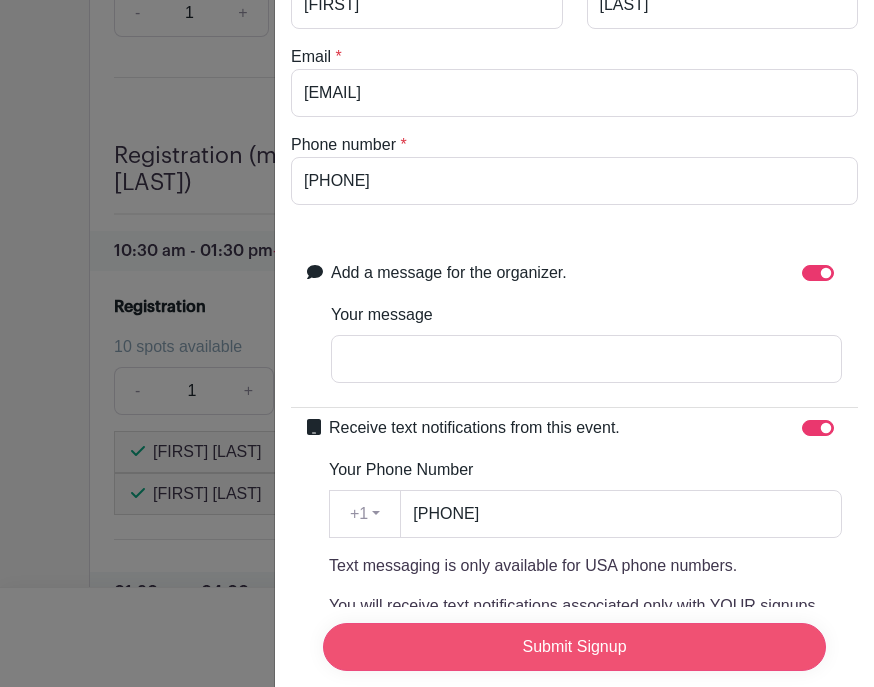 click on "Submit Signup" at bounding box center [574, 647] 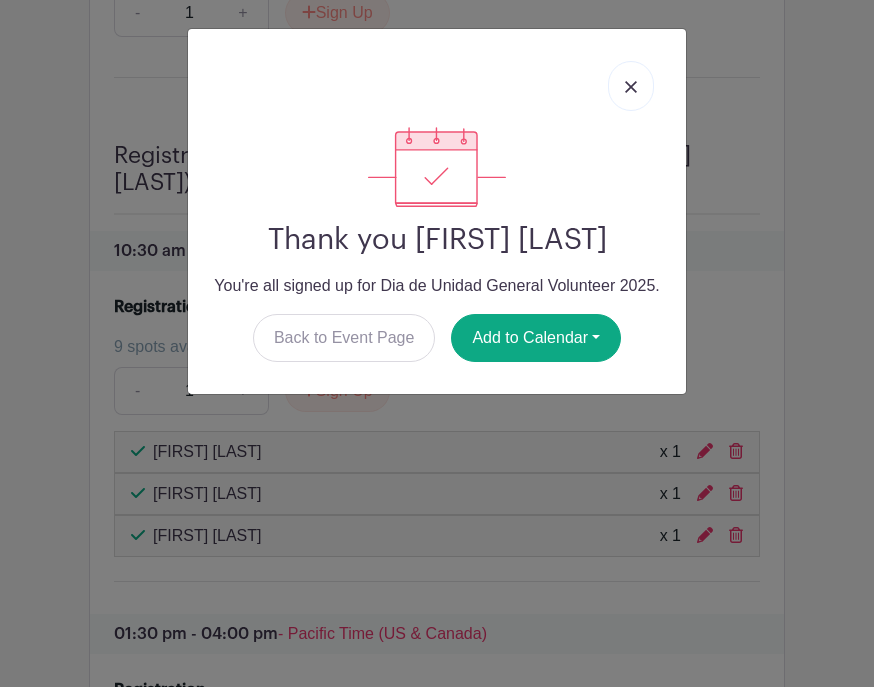click at bounding box center [631, 86] 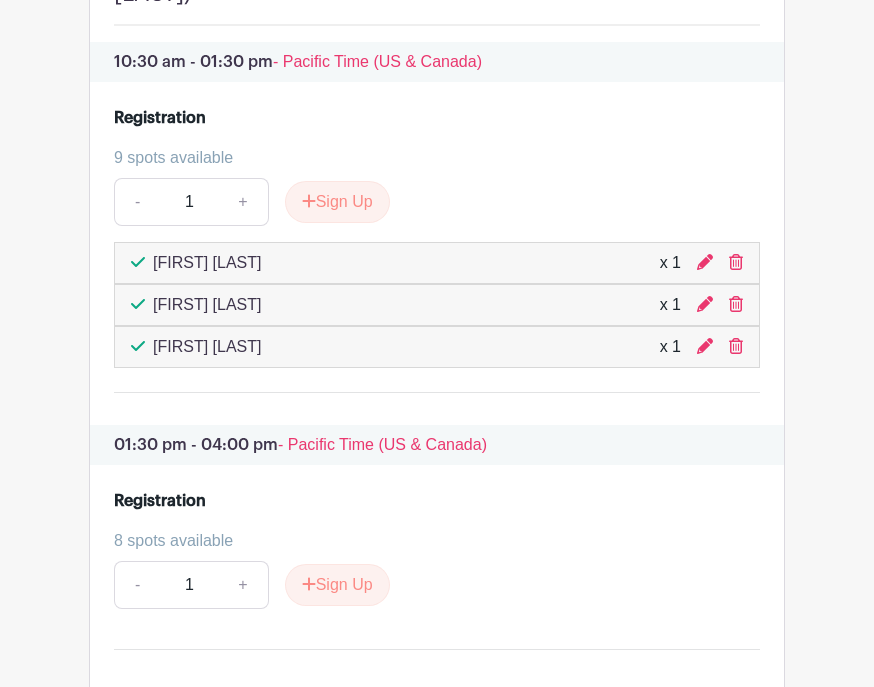 scroll, scrollTop: 2575, scrollLeft: 0, axis: vertical 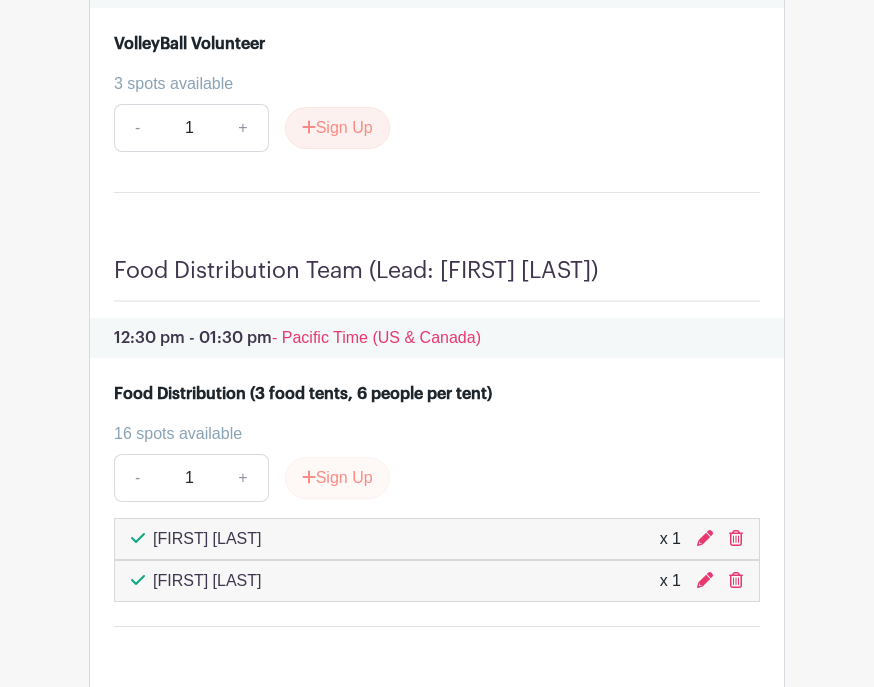 click on "Sign Up" at bounding box center [337, 479] 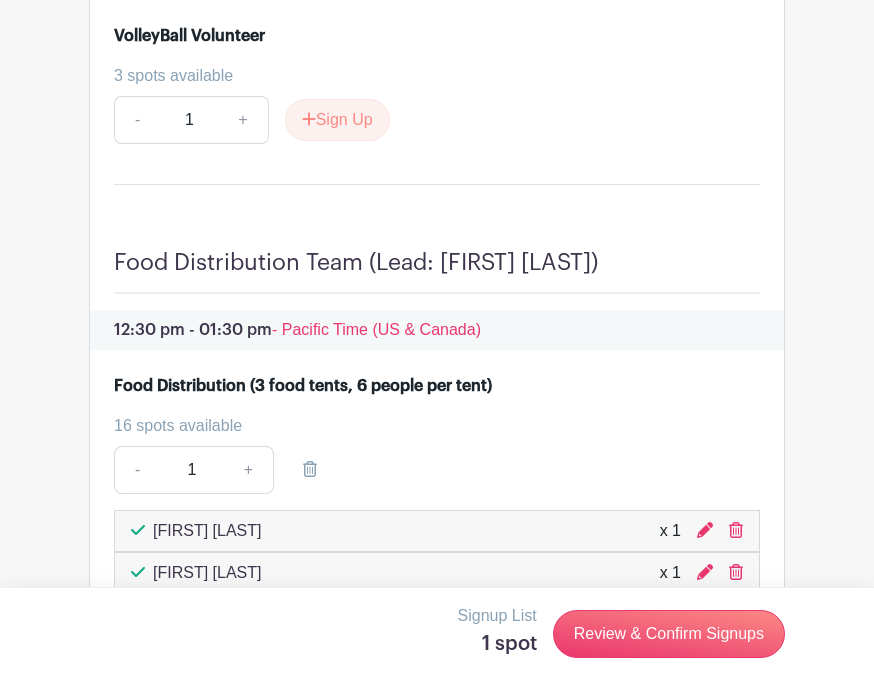 scroll, scrollTop: 9524, scrollLeft: 0, axis: vertical 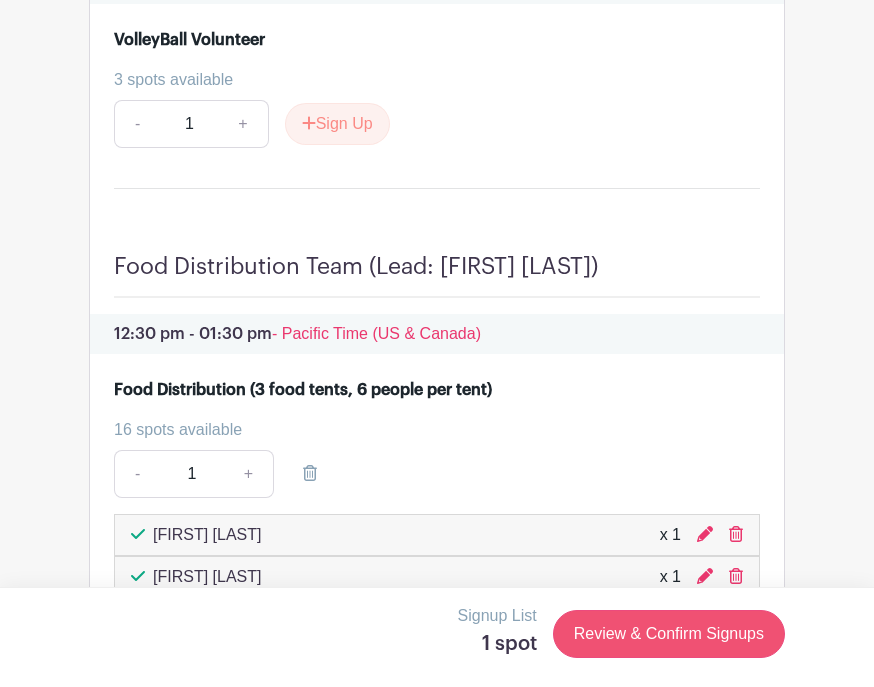 click on "Review & Confirm Signups" at bounding box center (669, 634) 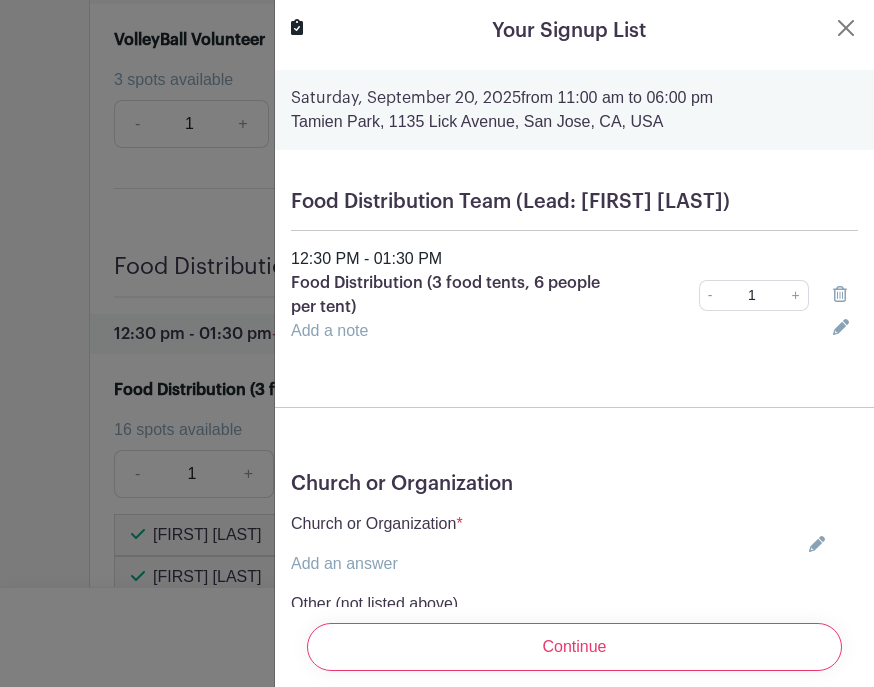 click 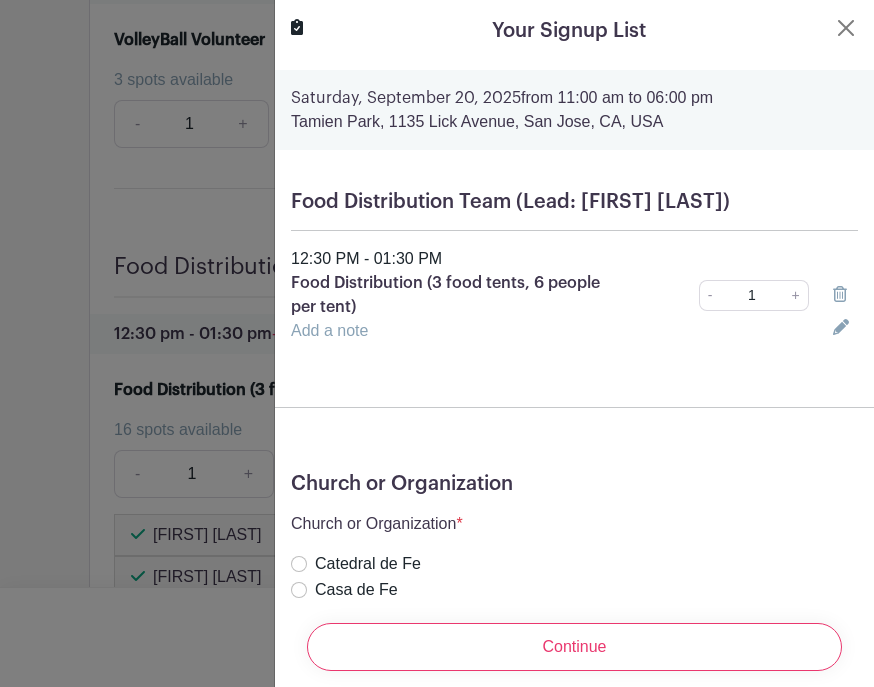 click on "Kairos Church" at bounding box center (299, 642) 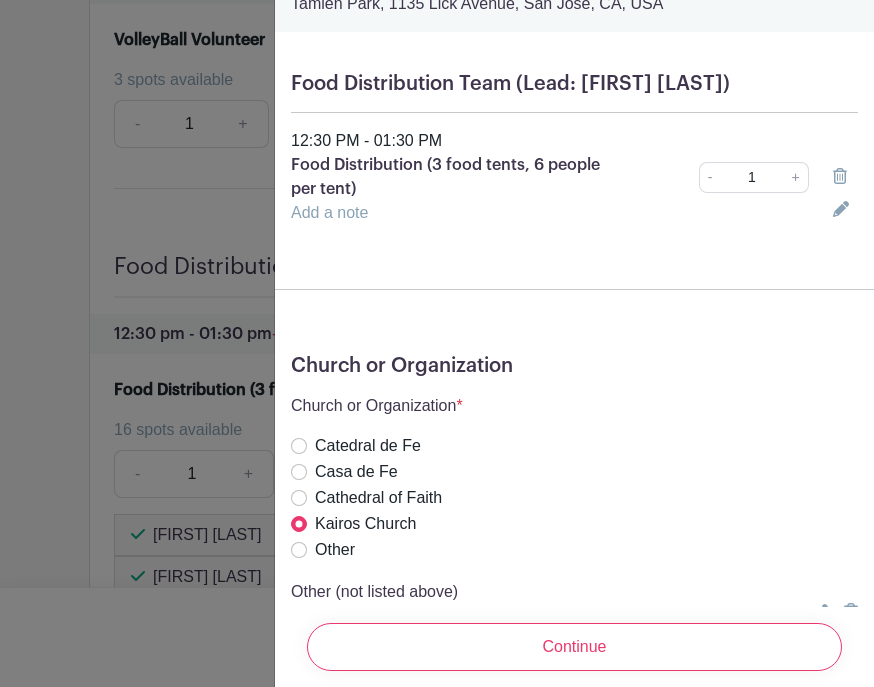 scroll, scrollTop: 116, scrollLeft: 0, axis: vertical 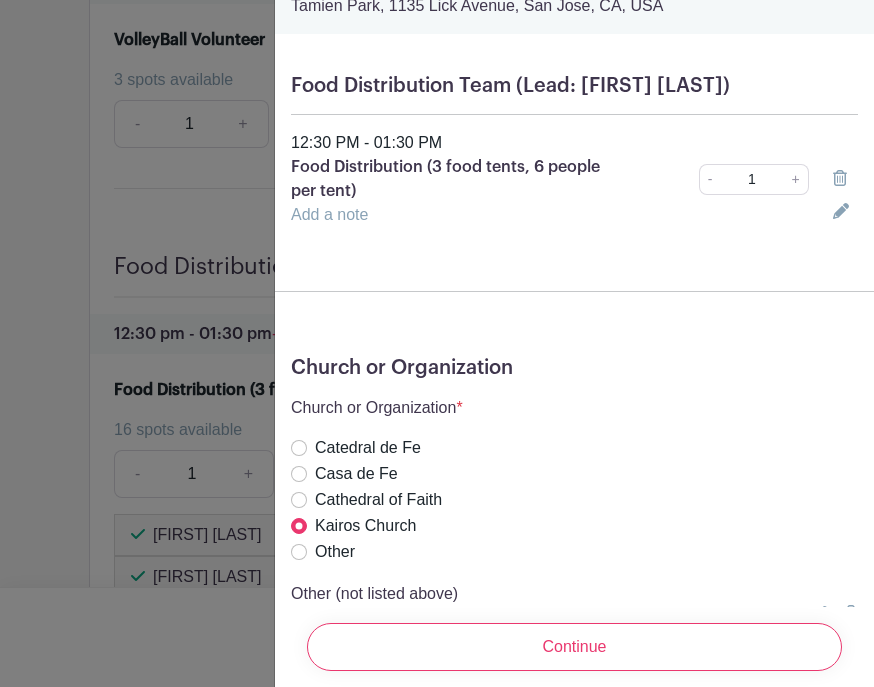 click on "Continue" at bounding box center [574, 647] 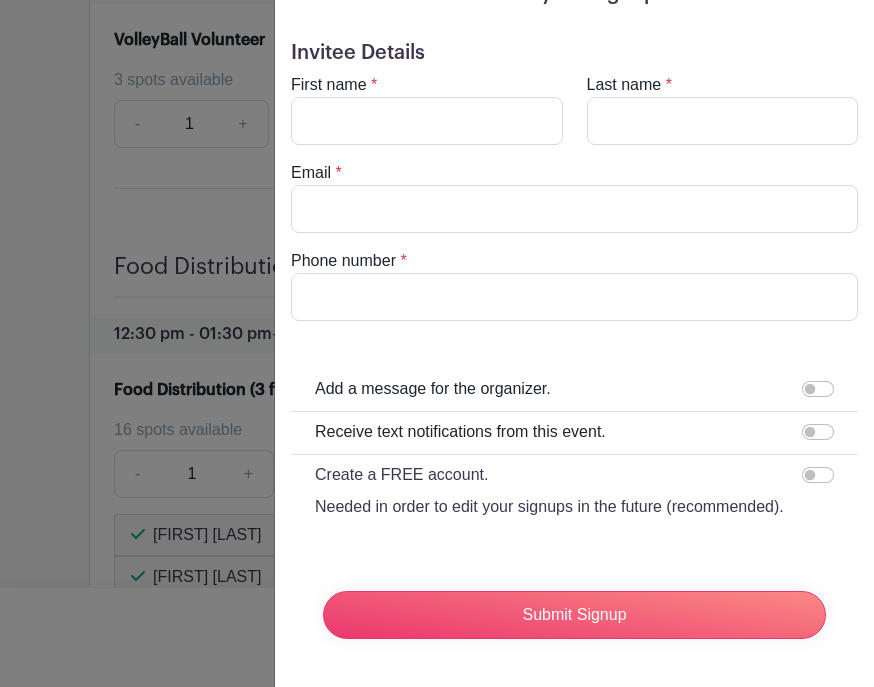 scroll, scrollTop: 0, scrollLeft: 0, axis: both 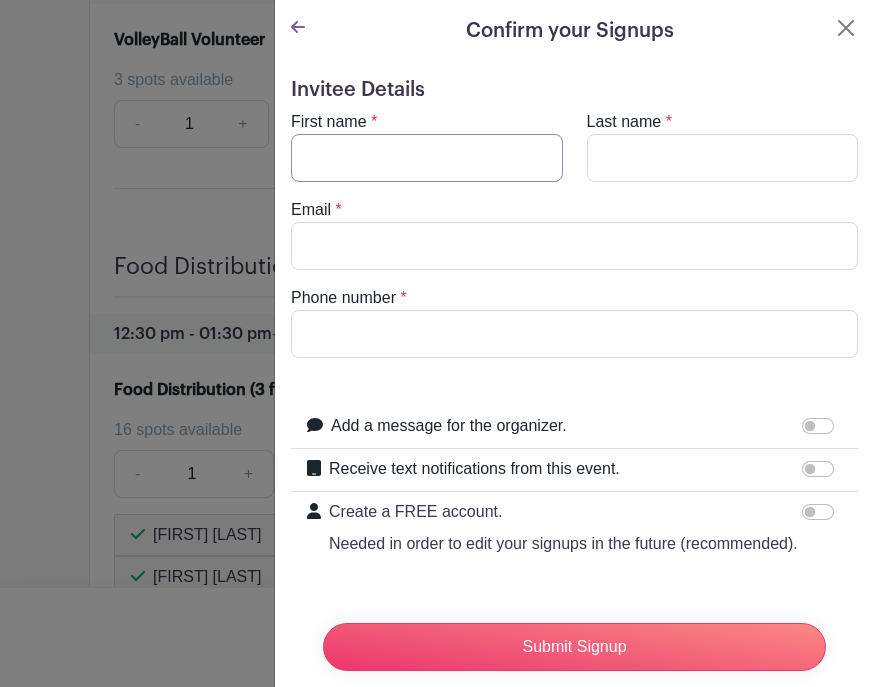 click on "First name" at bounding box center [427, 158] 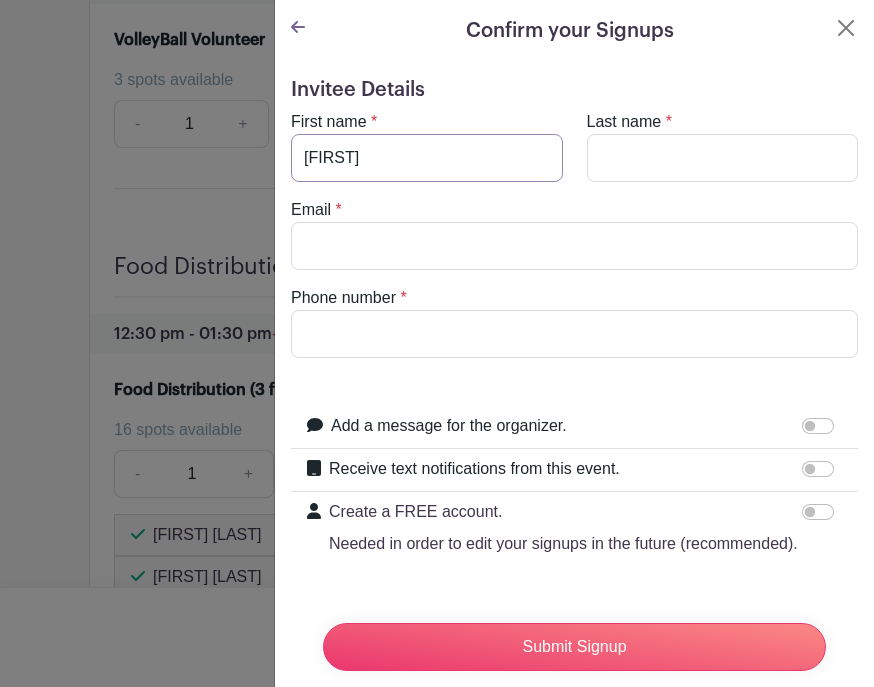type on "[FIRST]" 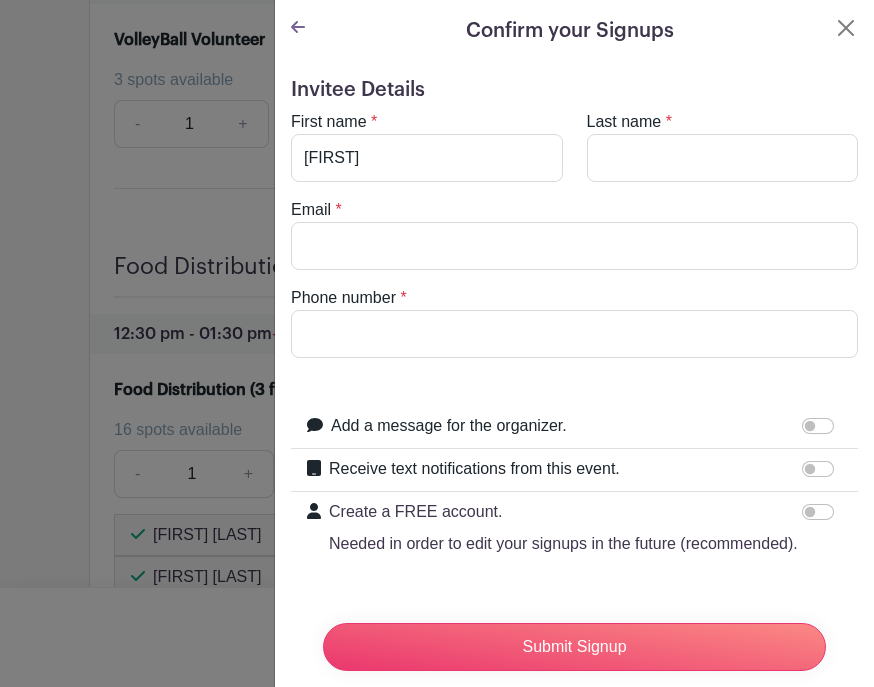 click on "Last name" at bounding box center [723, 158] 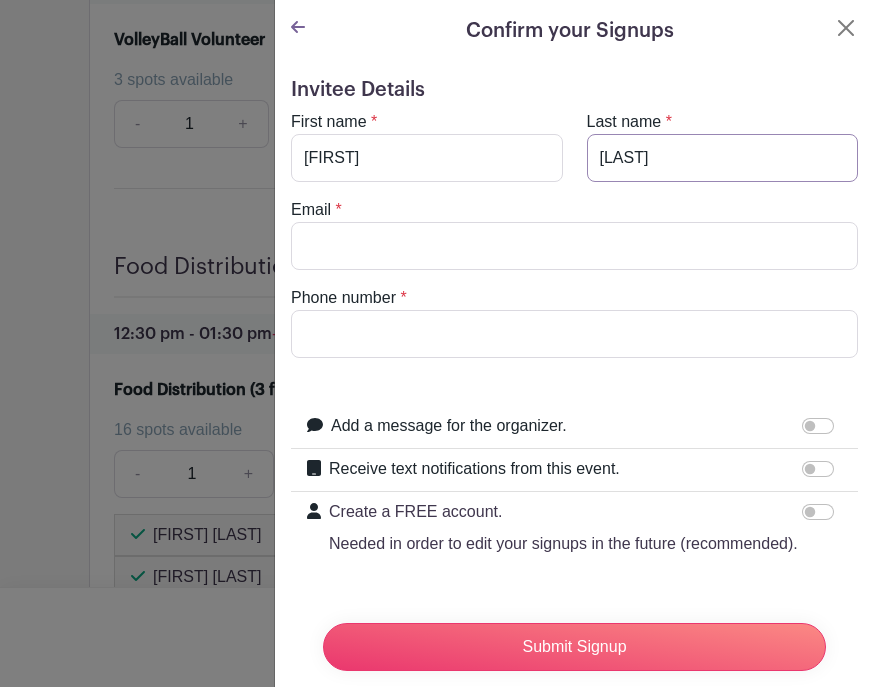type on "[LAST]" 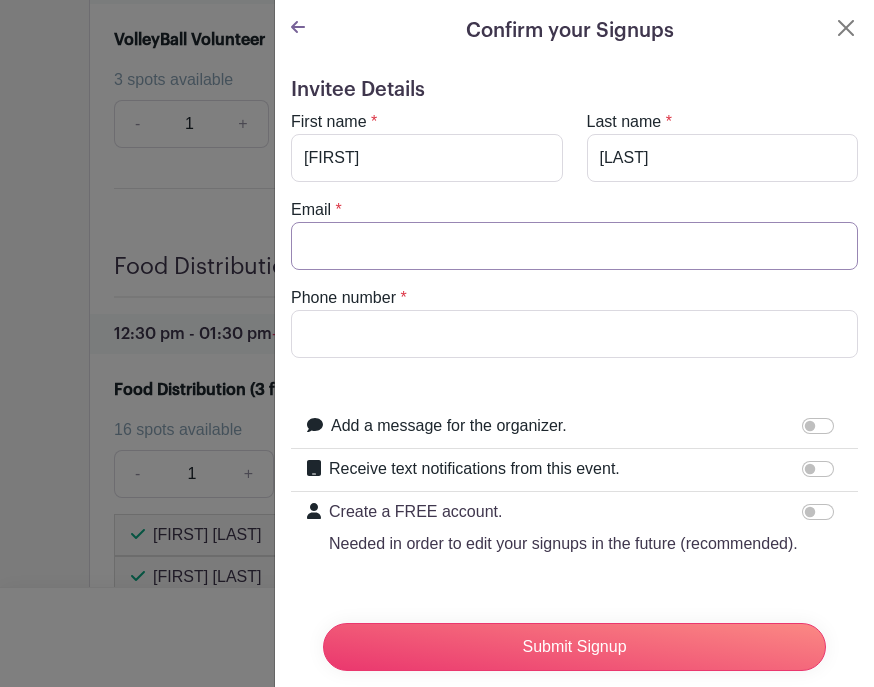 click on "Email" at bounding box center [574, 246] 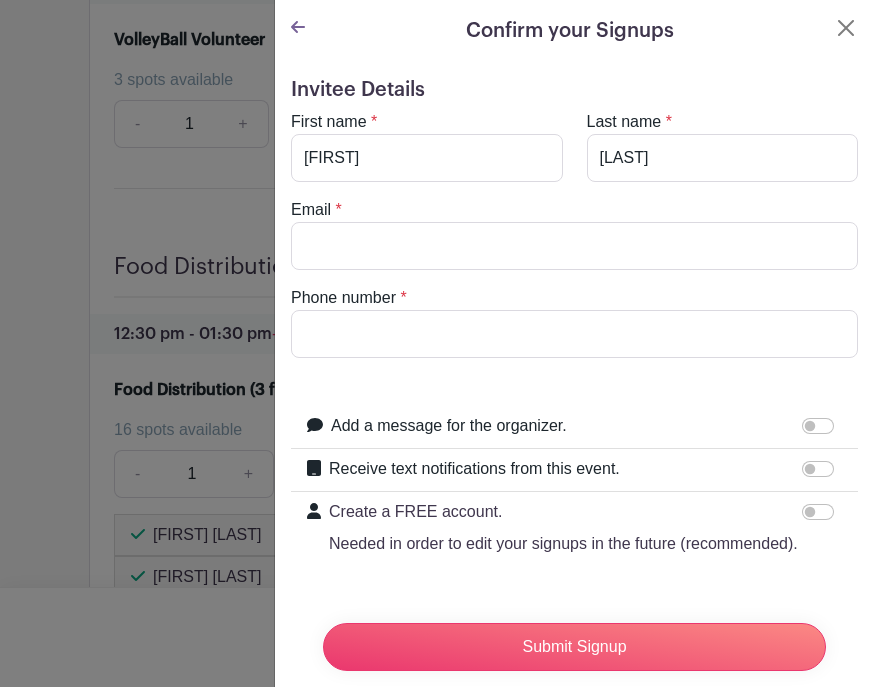 click on "Phone number" at bounding box center (574, 334) 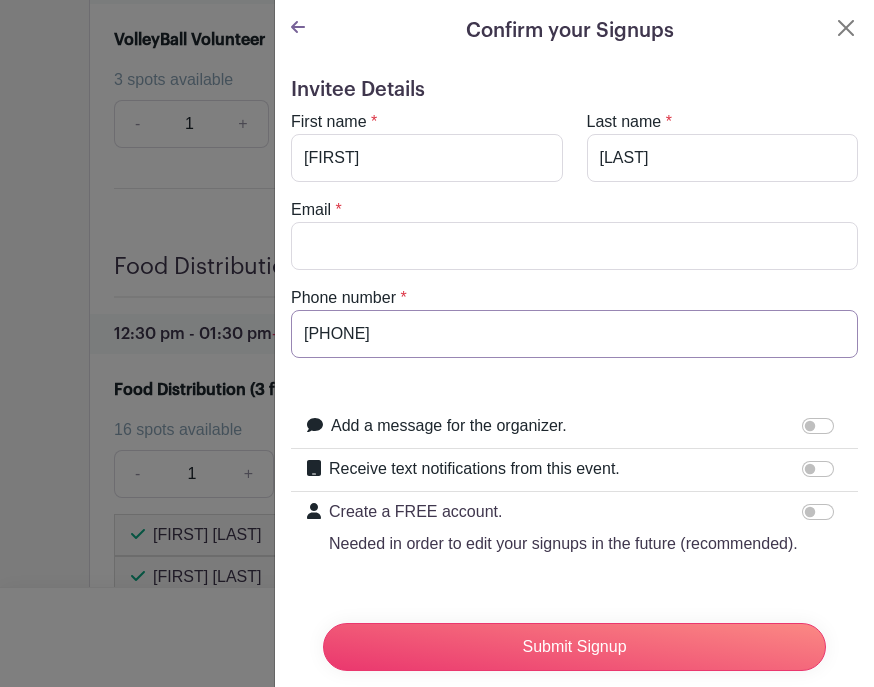 type on "[PHONE]" 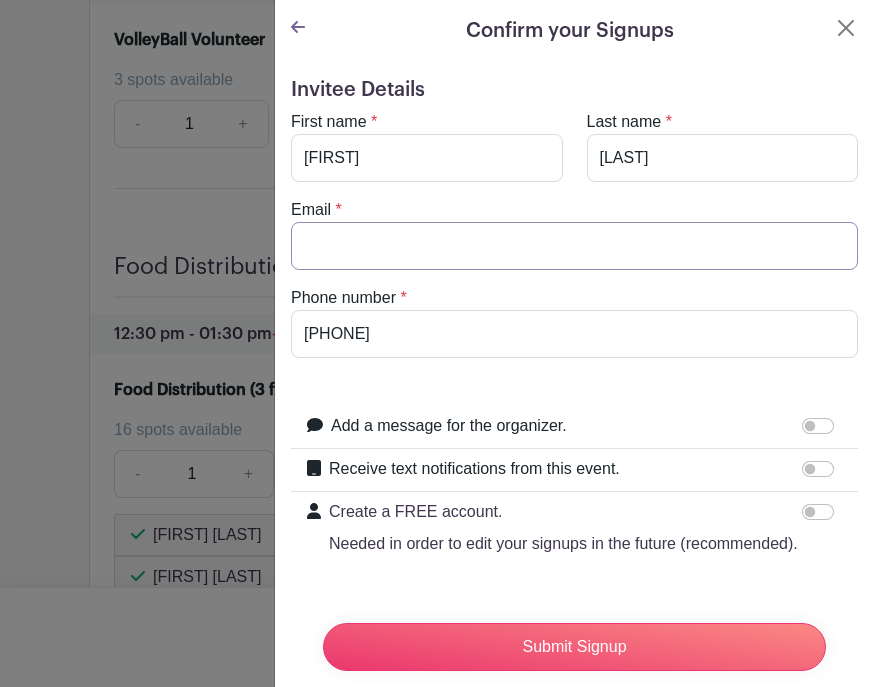 click on "Email" at bounding box center [574, 246] 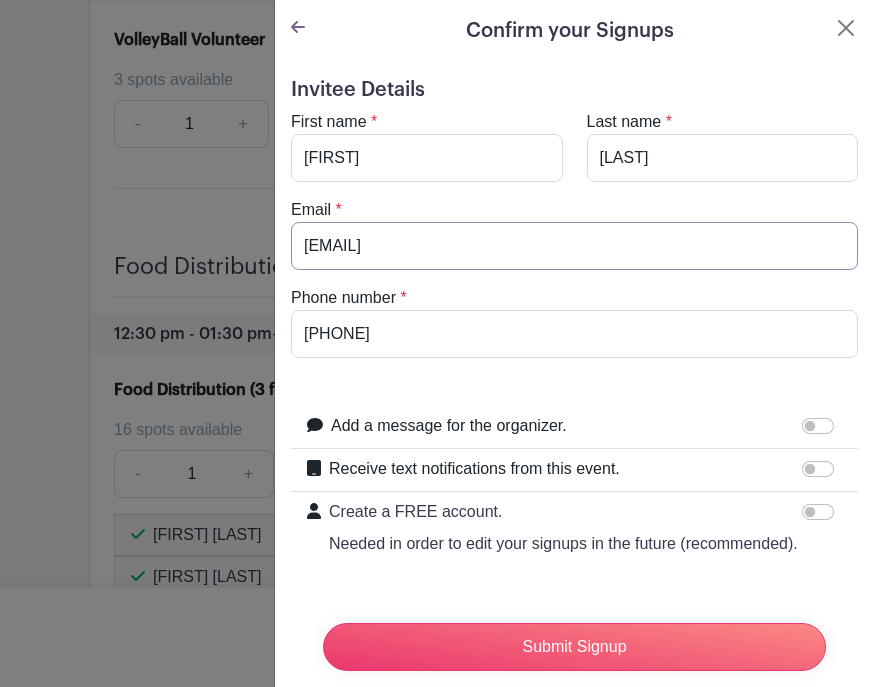 type on "[EMAIL]" 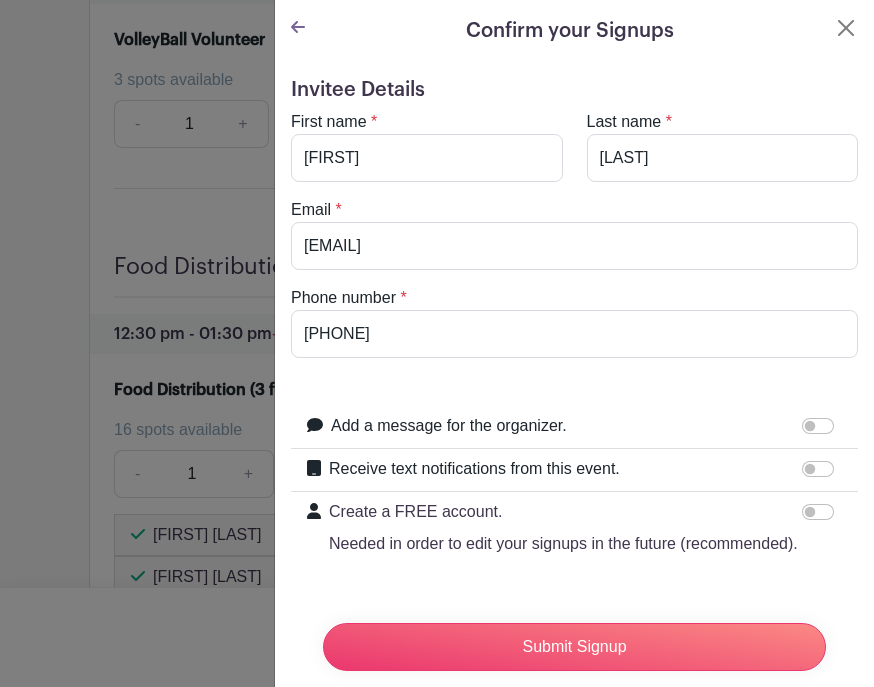 click on "Add a message for the organizer." at bounding box center [818, 426] 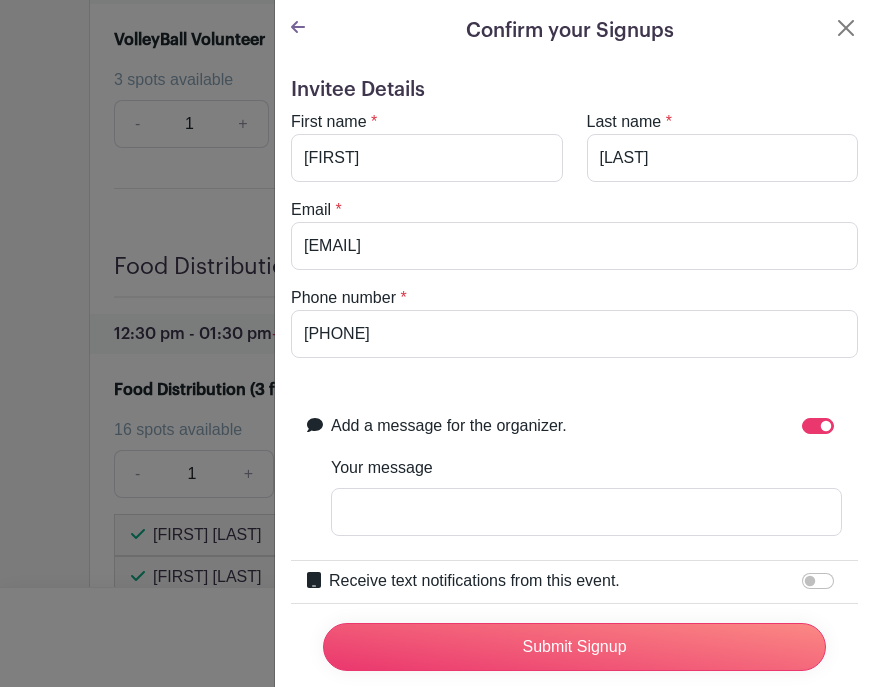 click on "Receive text notifications from this event." at bounding box center (818, 581) 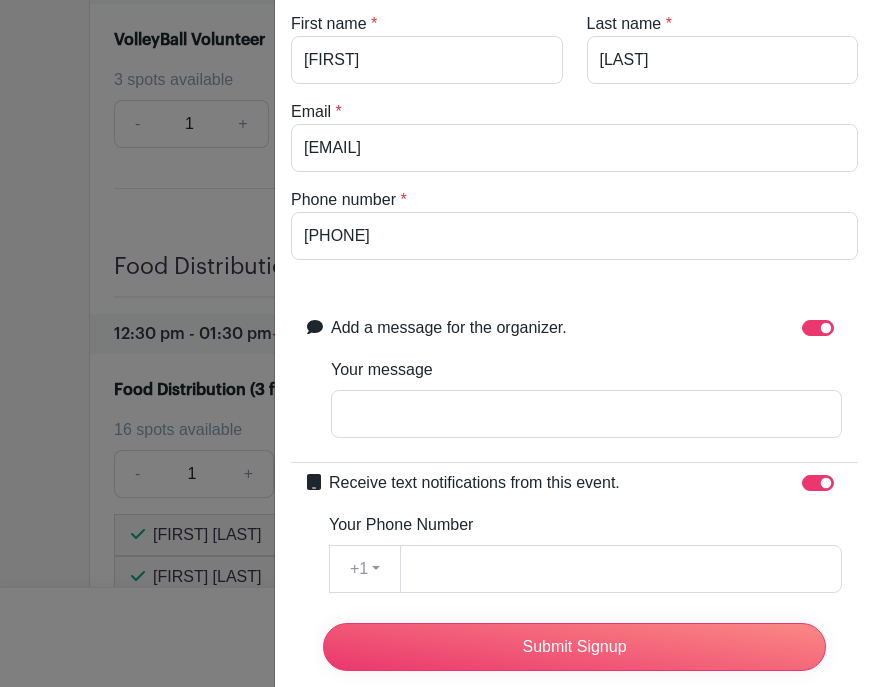 scroll, scrollTop: 119, scrollLeft: 0, axis: vertical 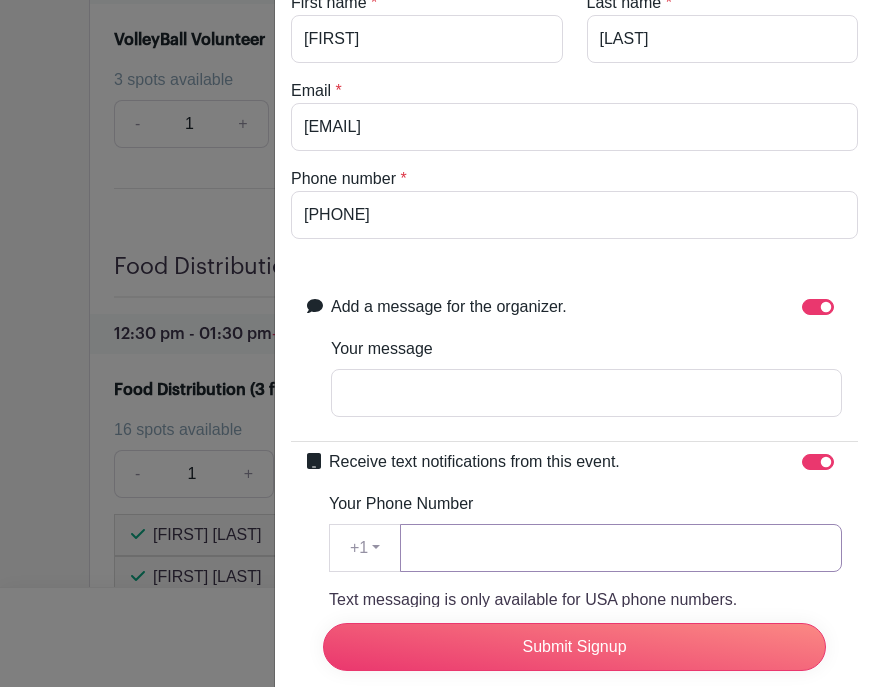 click on "Your Phone Number" at bounding box center (621, 548) 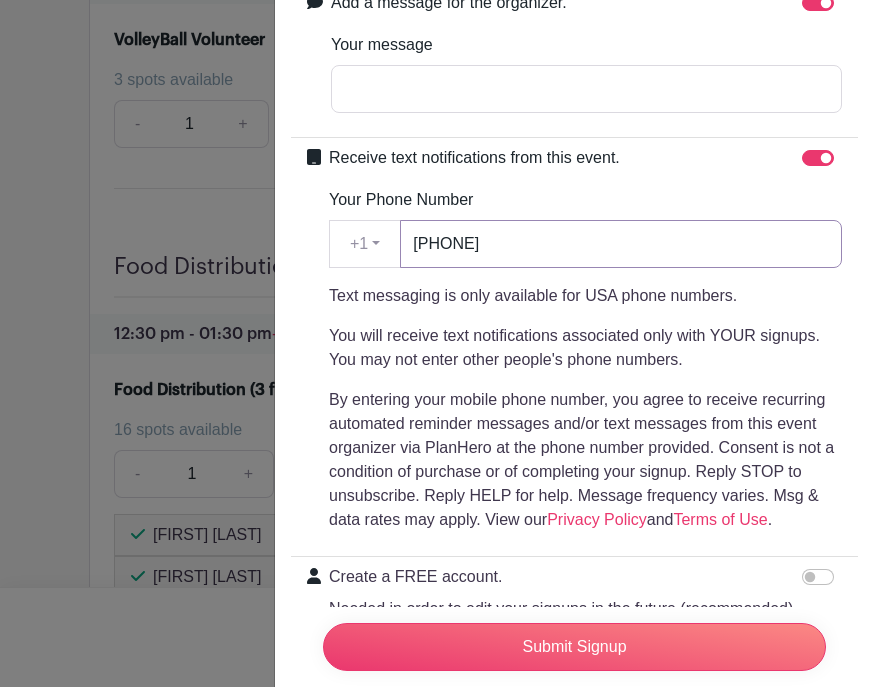 scroll, scrollTop: 421, scrollLeft: 0, axis: vertical 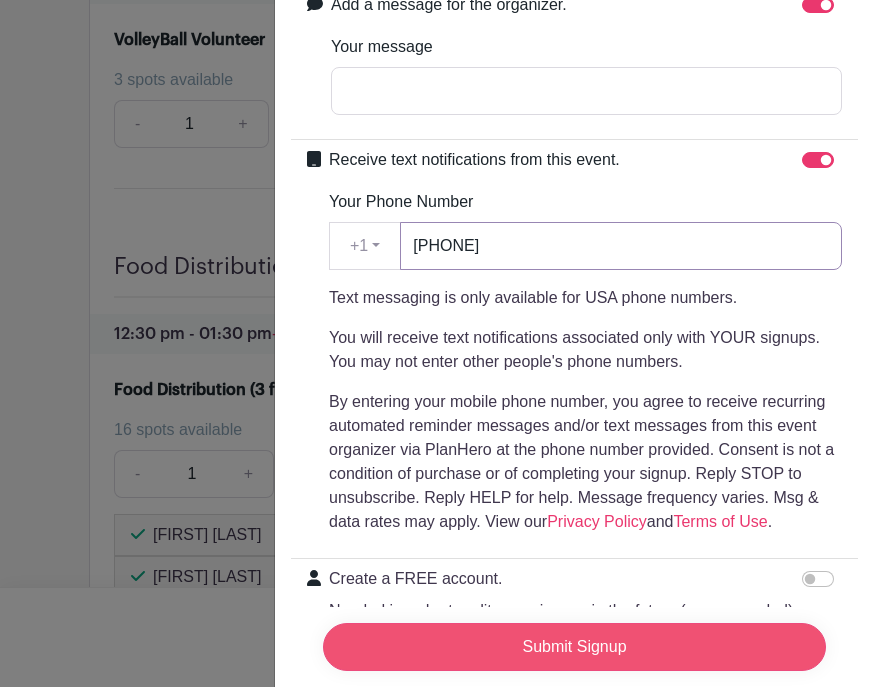 type on "[PHONE]" 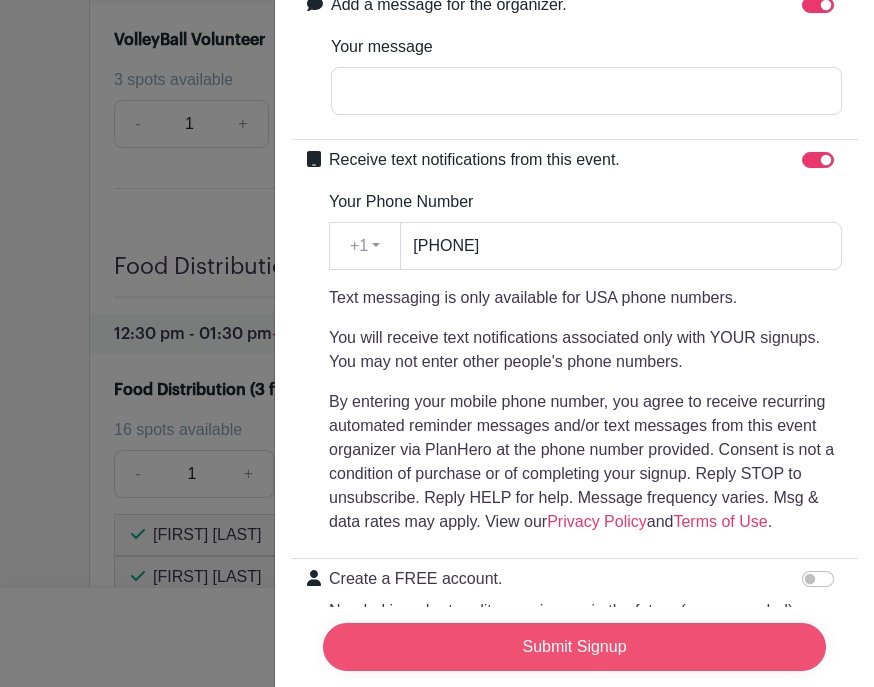 click on "Submit Signup" at bounding box center [574, 647] 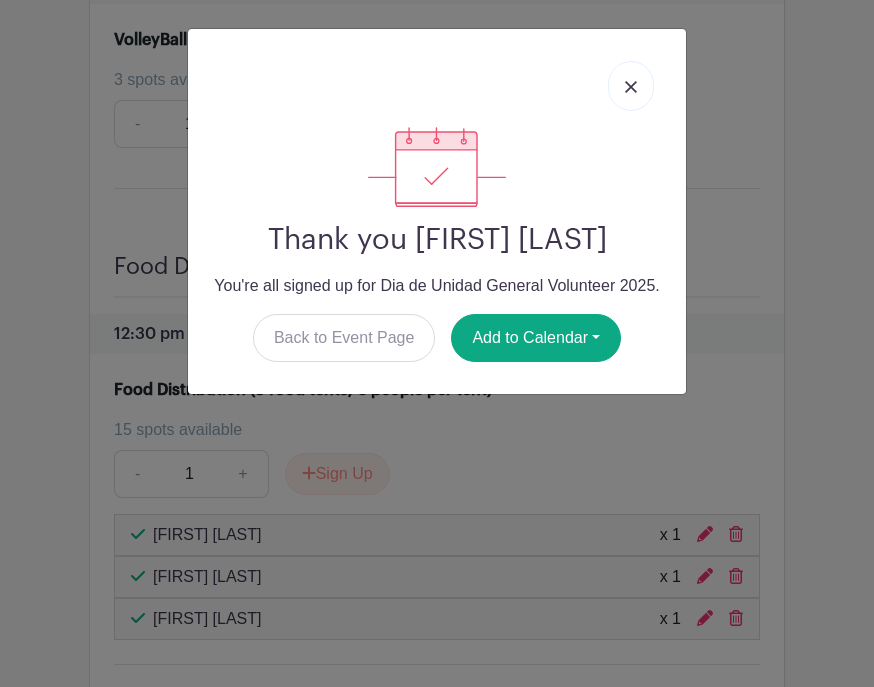 click at bounding box center (631, 87) 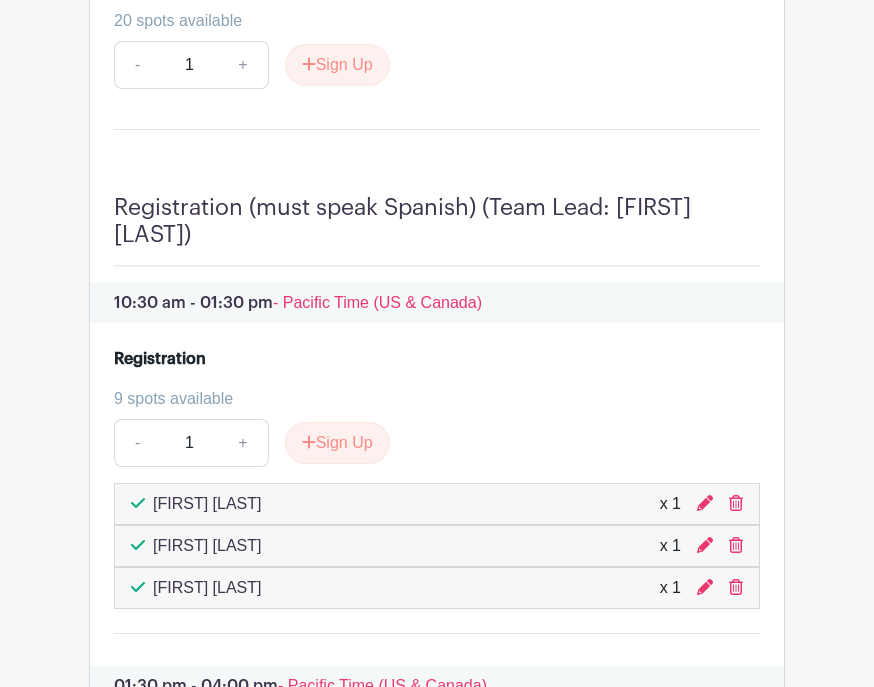 scroll, scrollTop: 2355, scrollLeft: 0, axis: vertical 